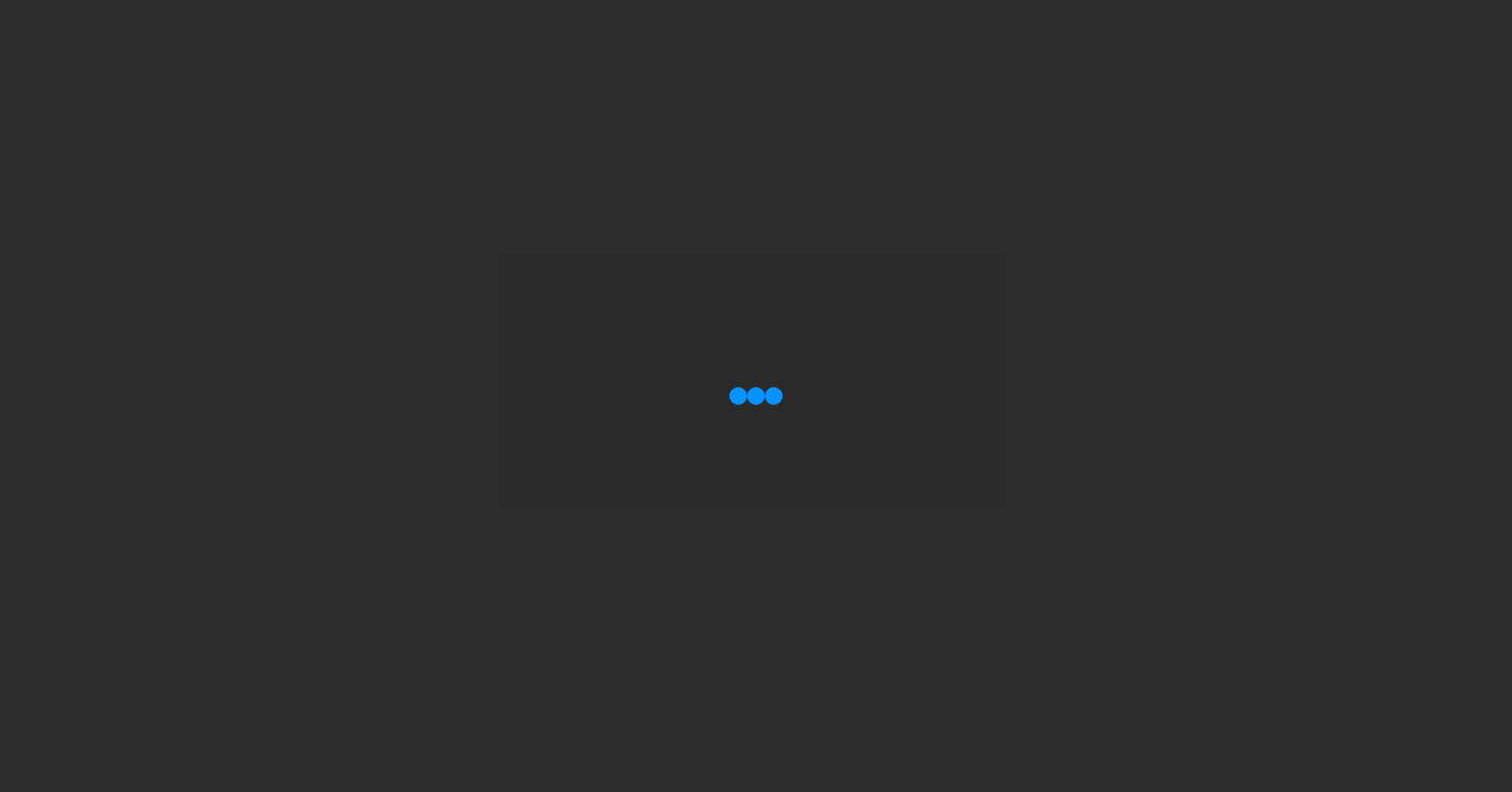 scroll, scrollTop: 0, scrollLeft: 0, axis: both 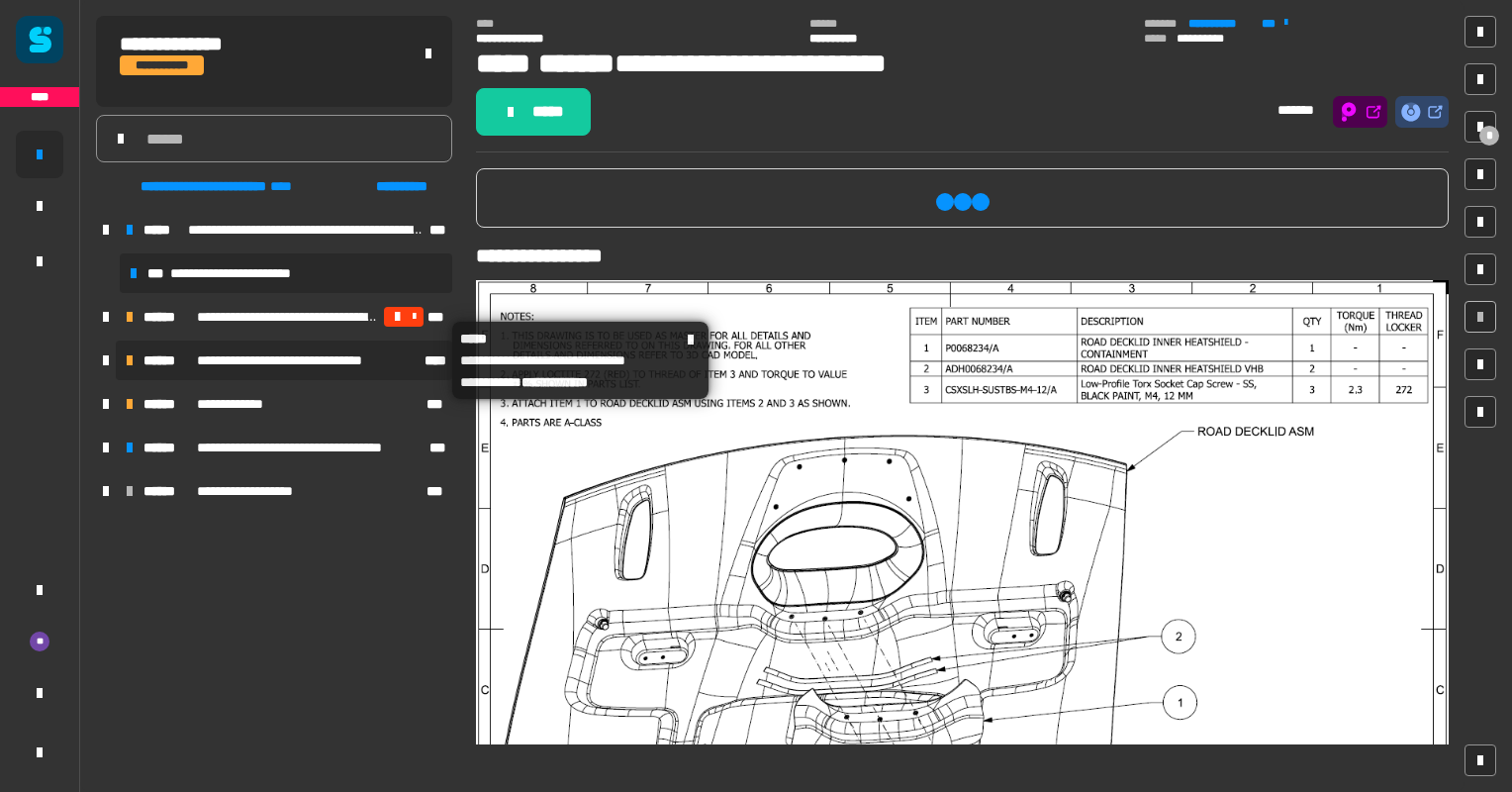 click on "**********" at bounding box center [305, 360] 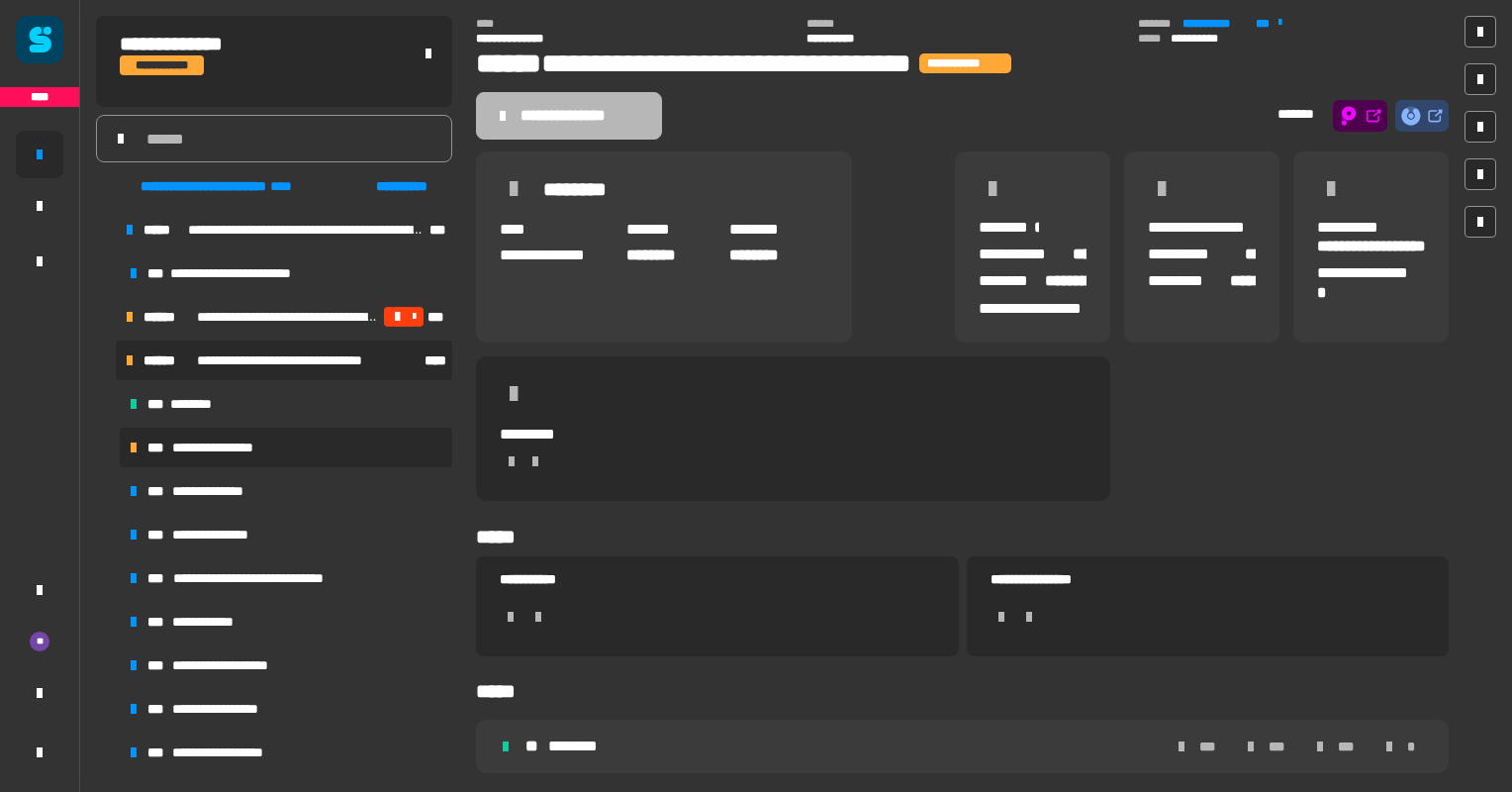 click on "**********" at bounding box center (225, 447) 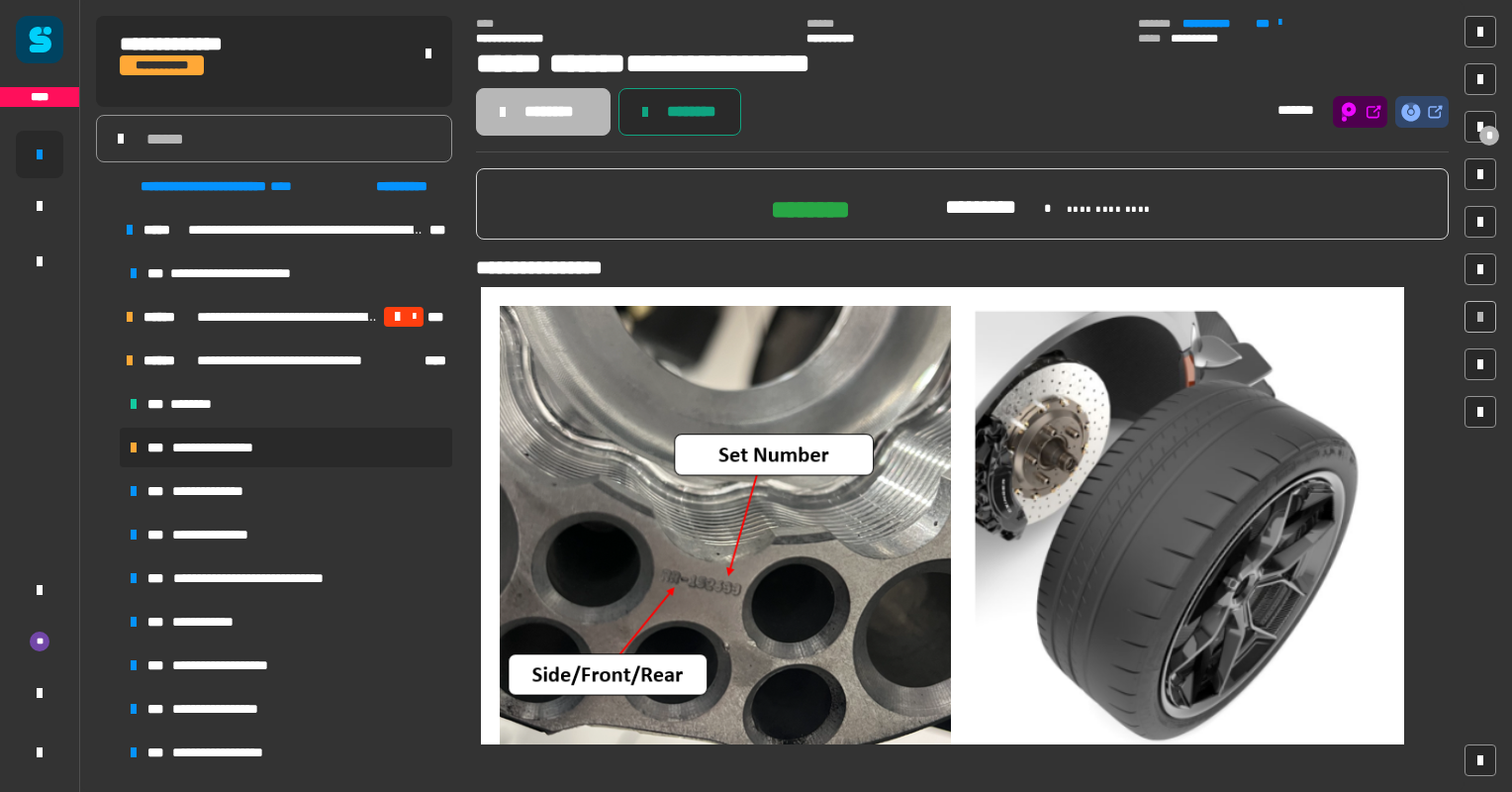 click on "********" 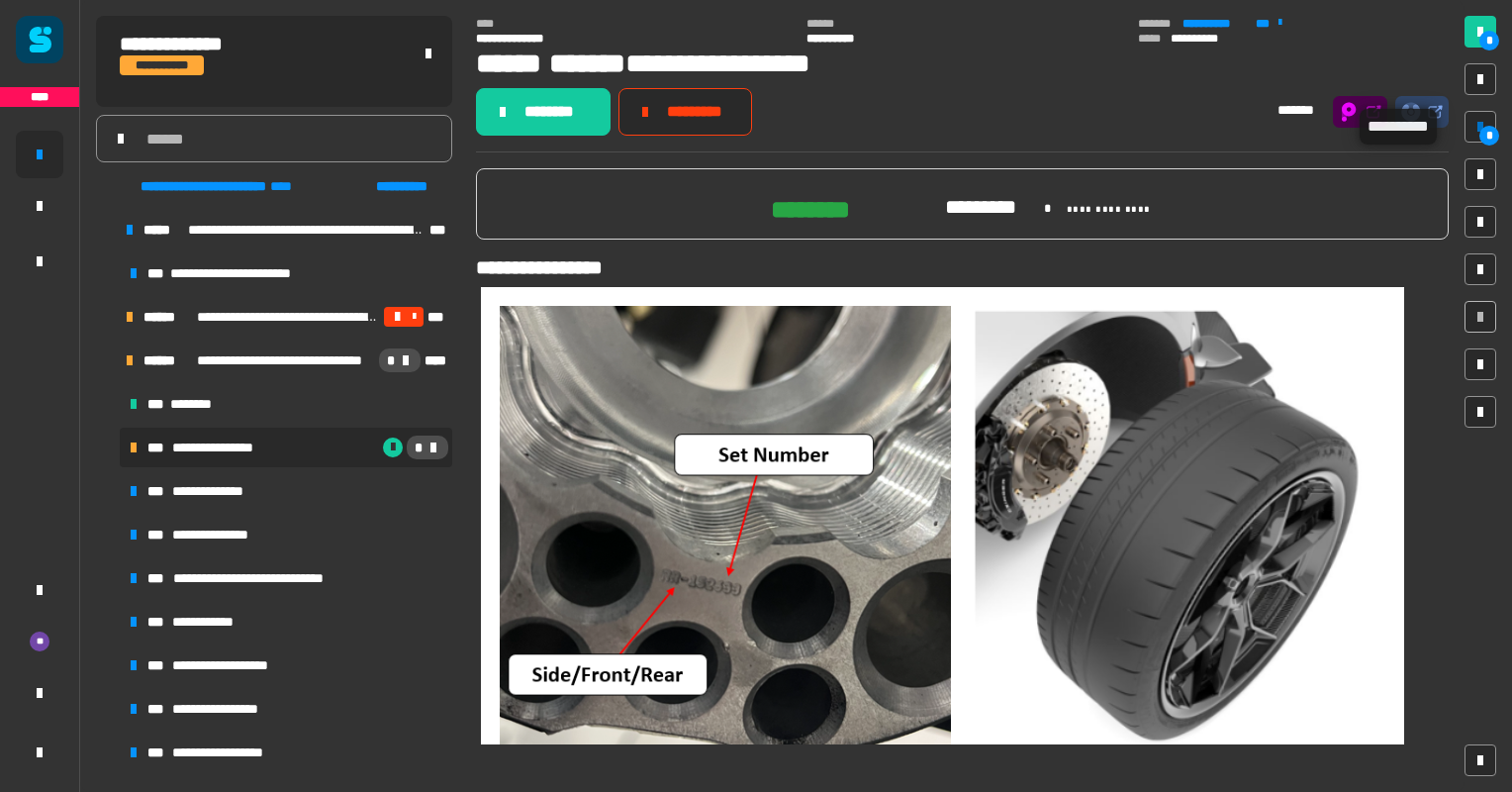 click at bounding box center (1480, 127) 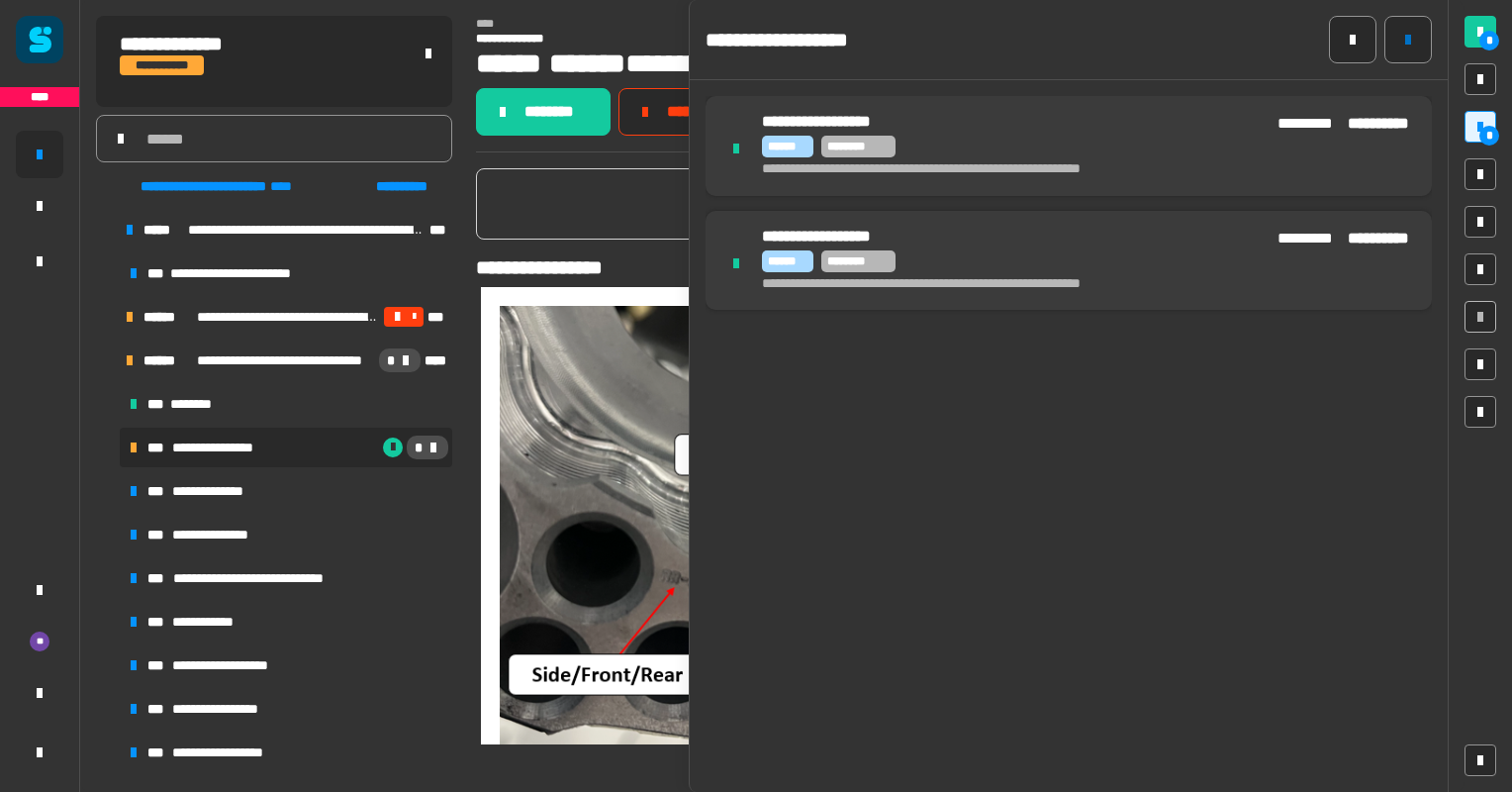click 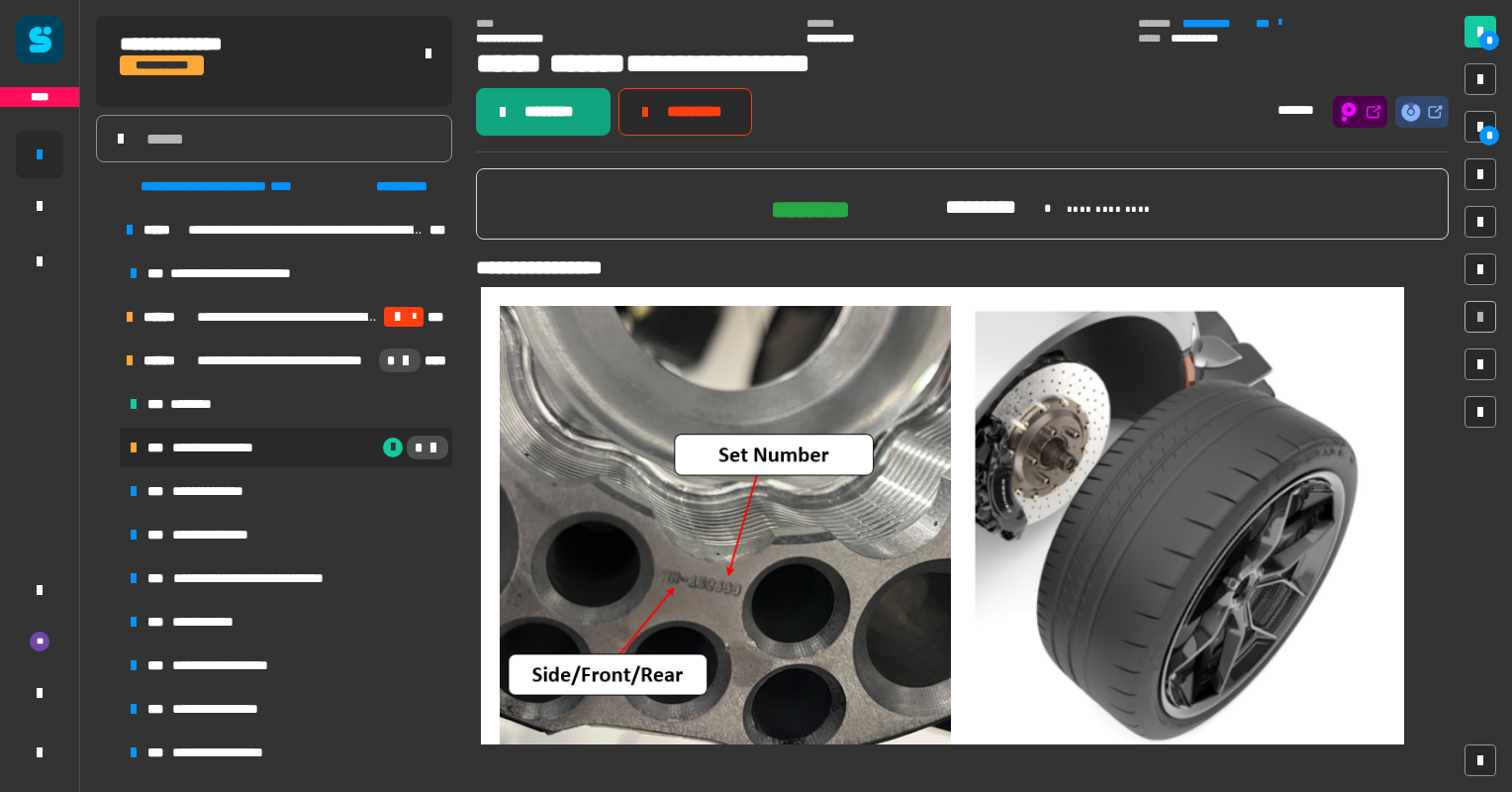 click on "********" 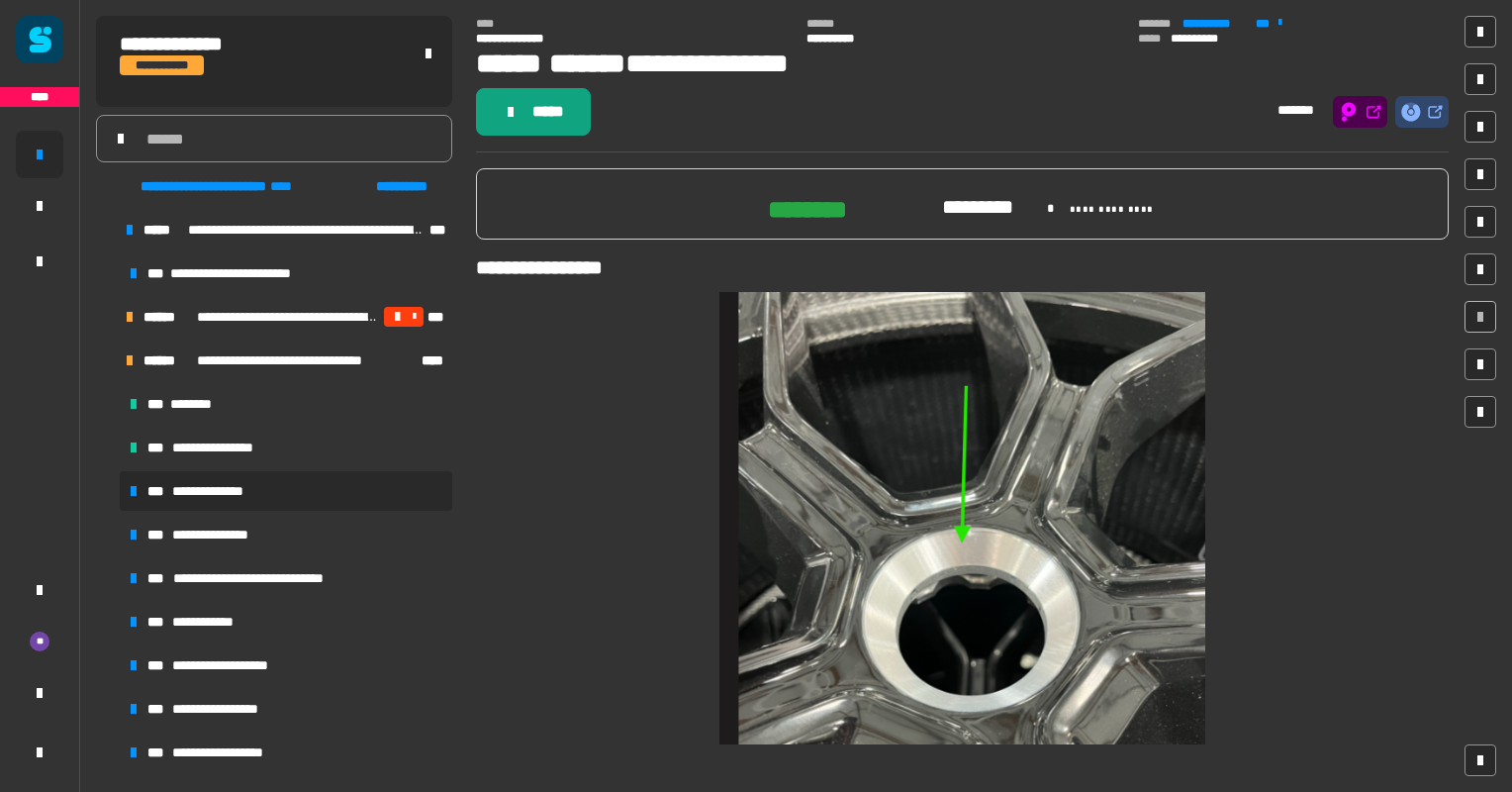 click on "*****" 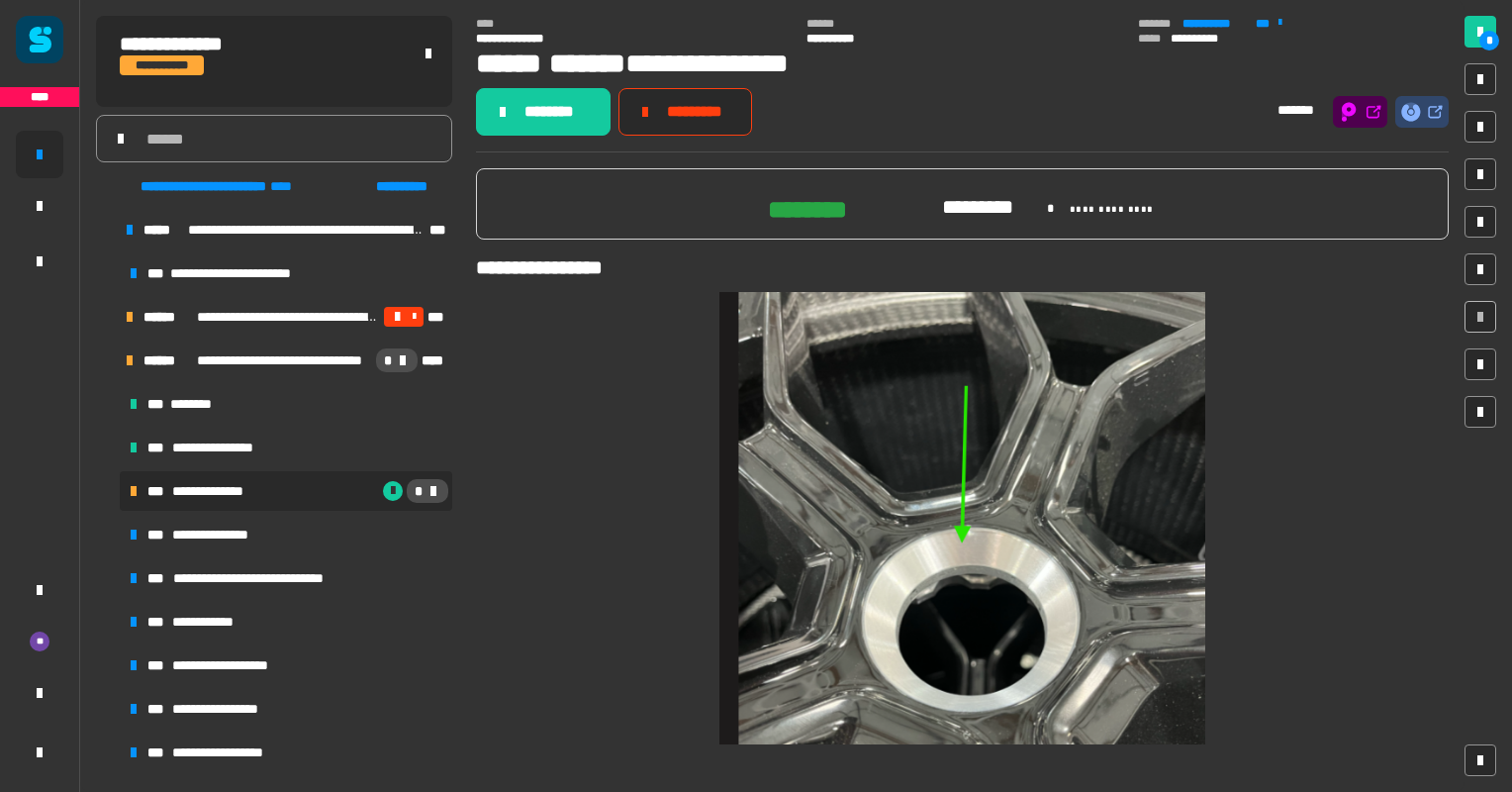 click on "********" 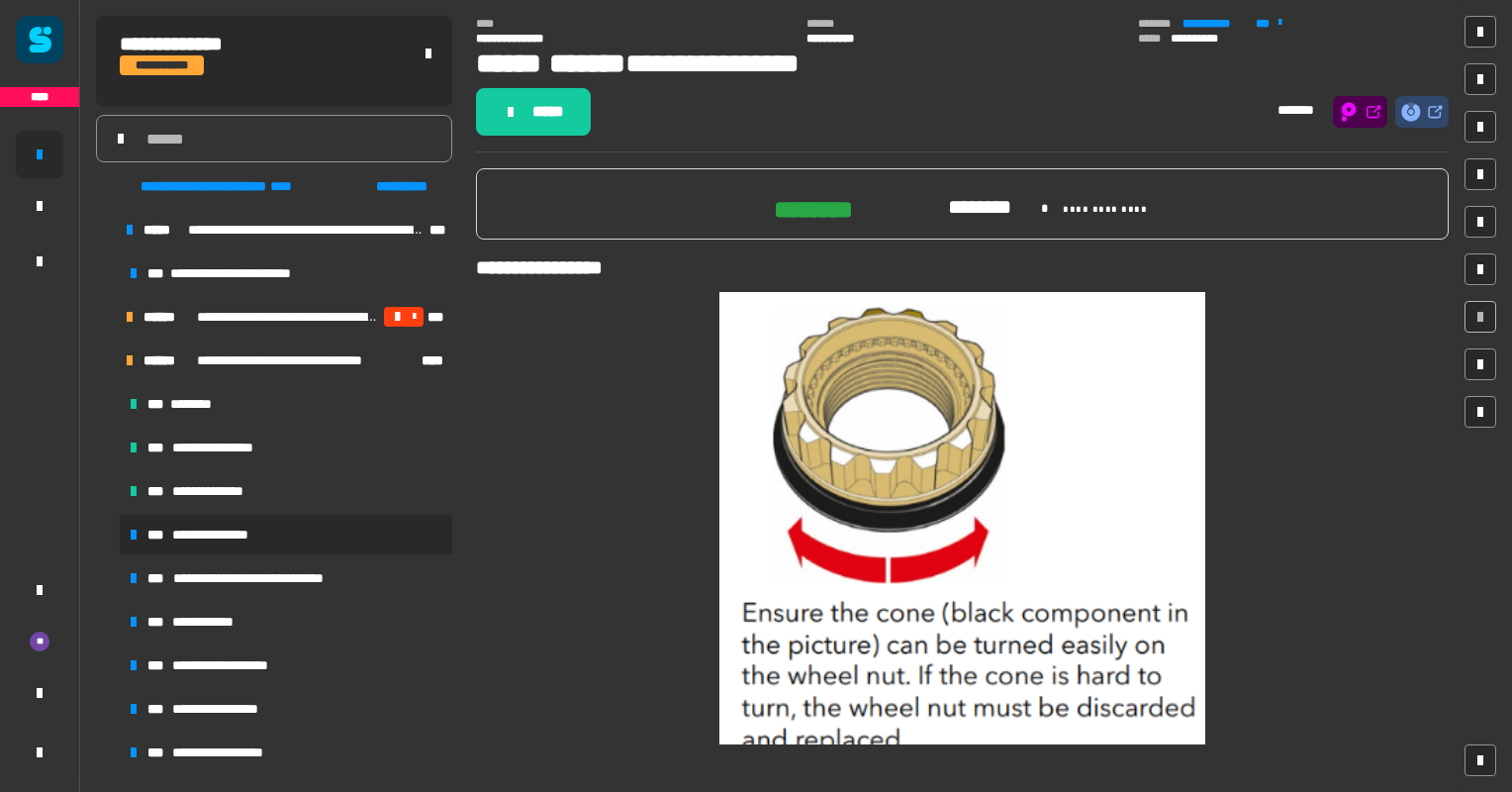 click on "*****" 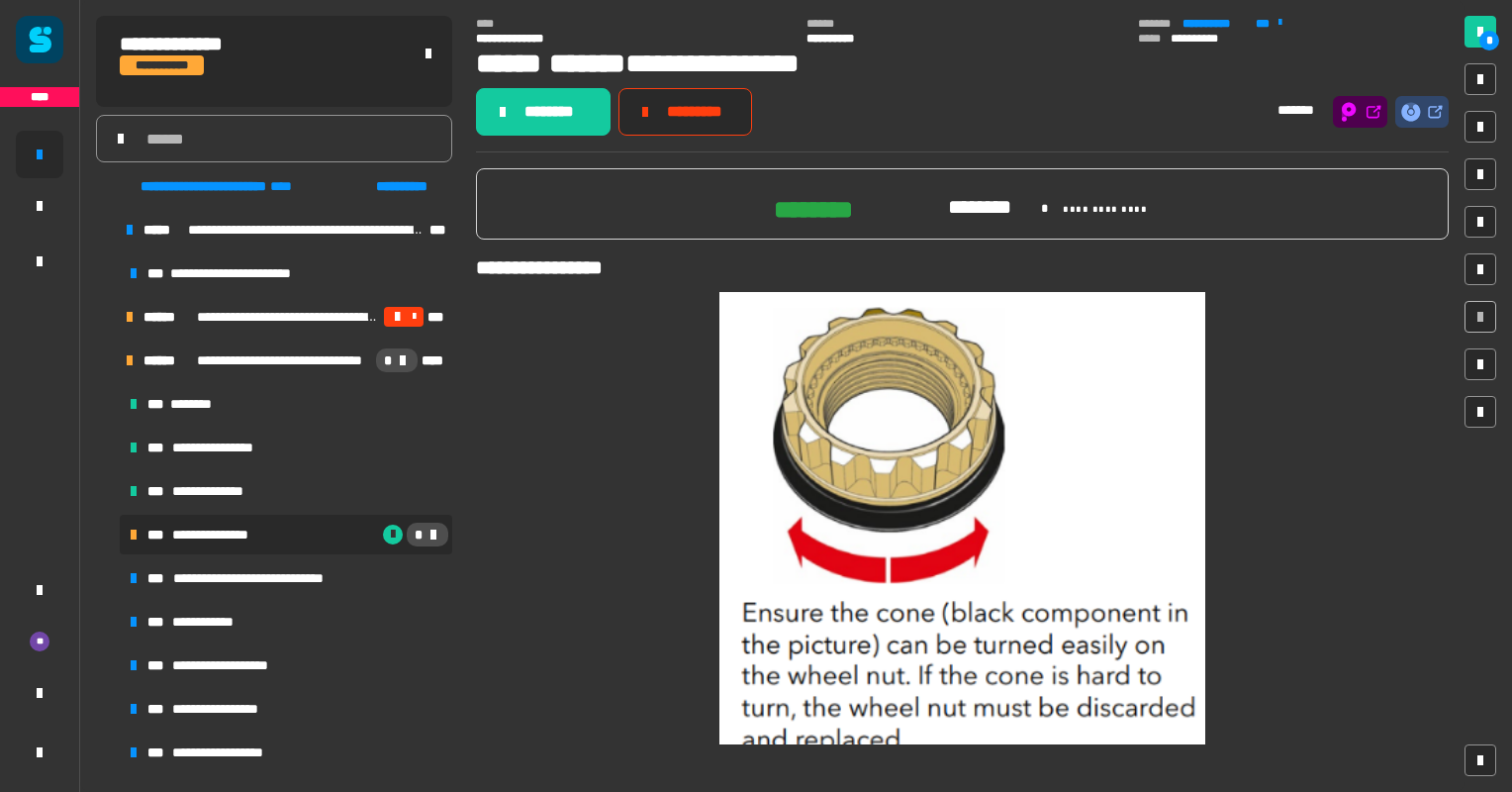 click on "********" 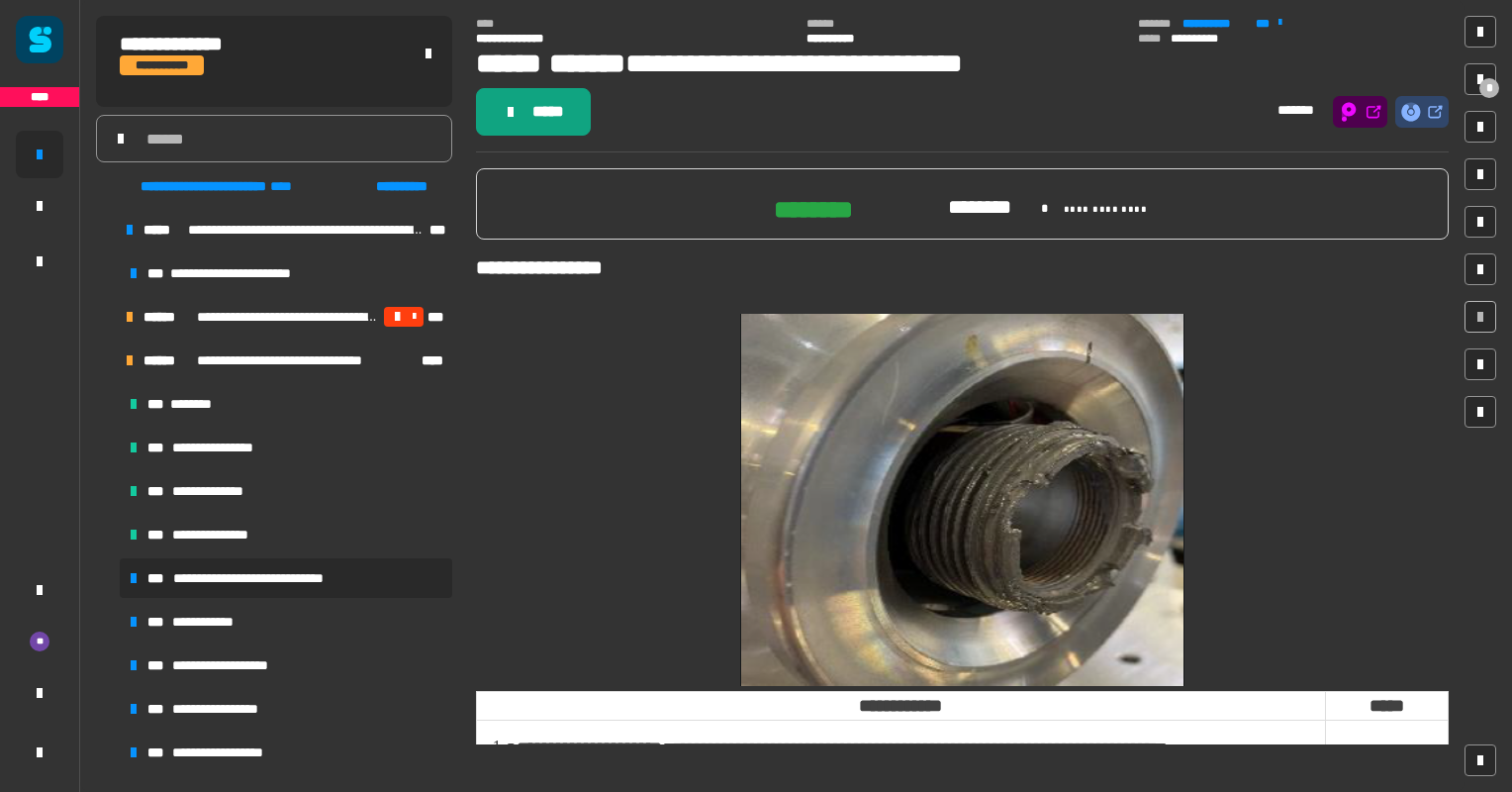 click on "*****" 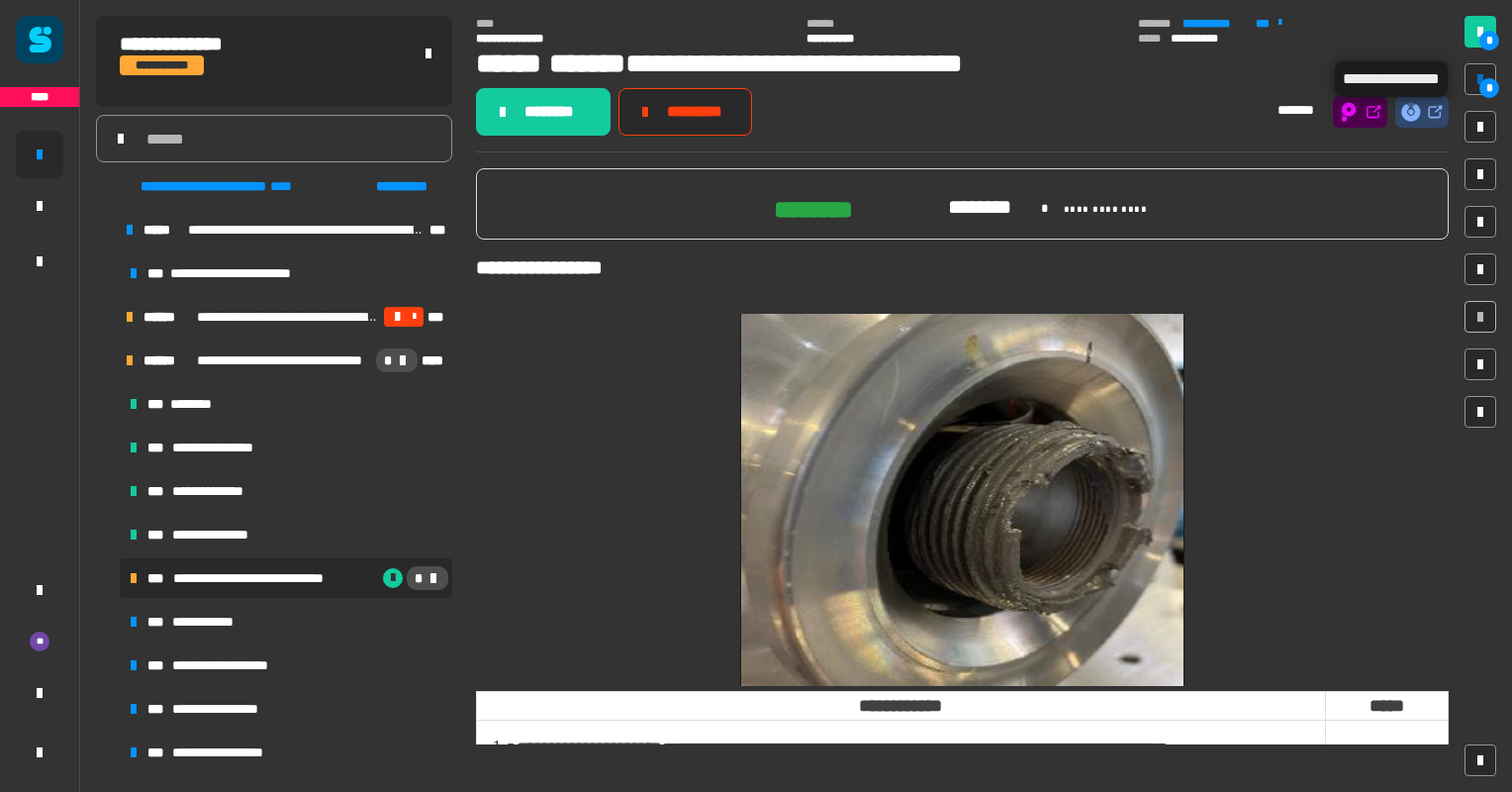 click on "*" at bounding box center [1489, 88] 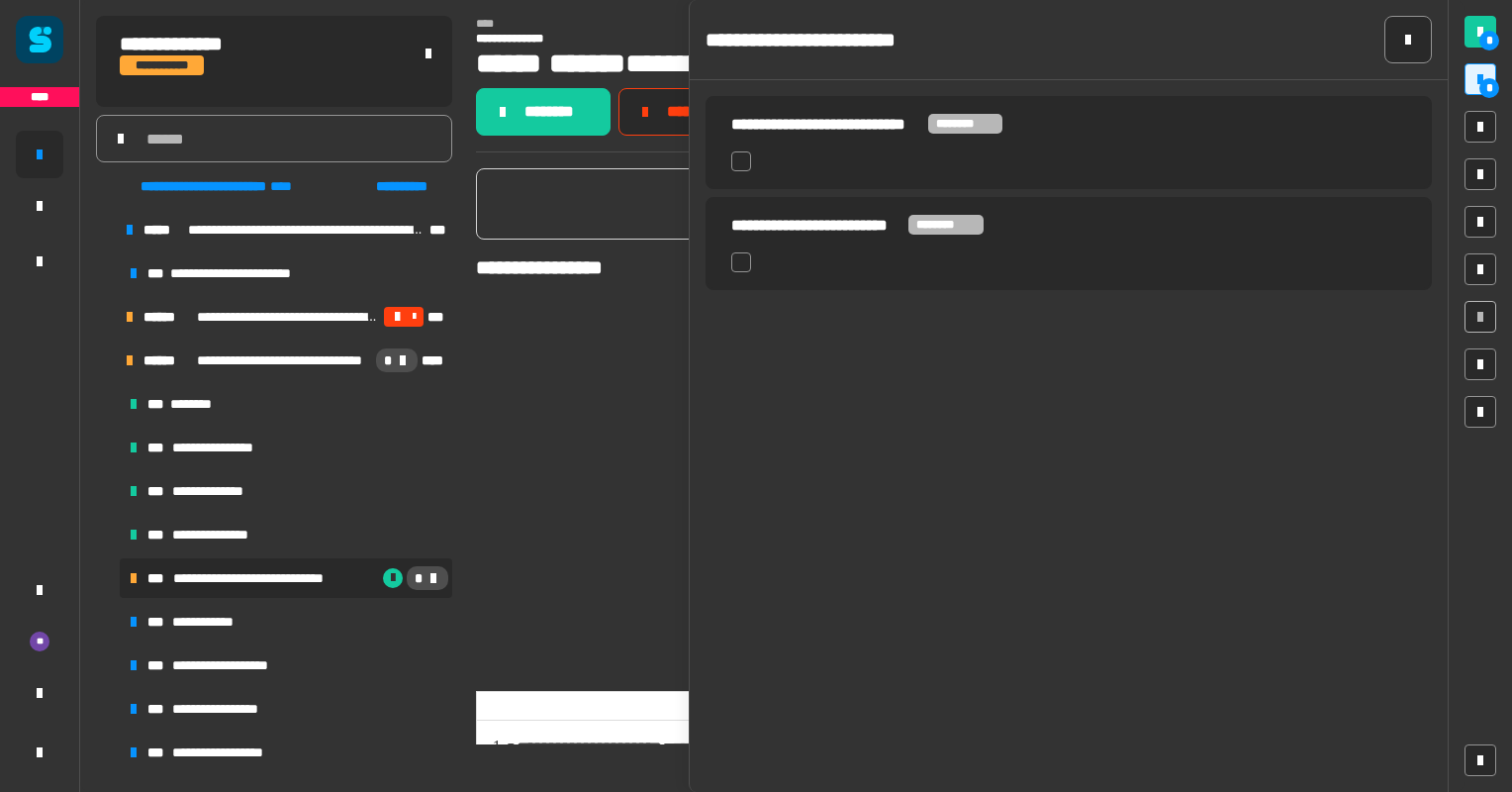 click 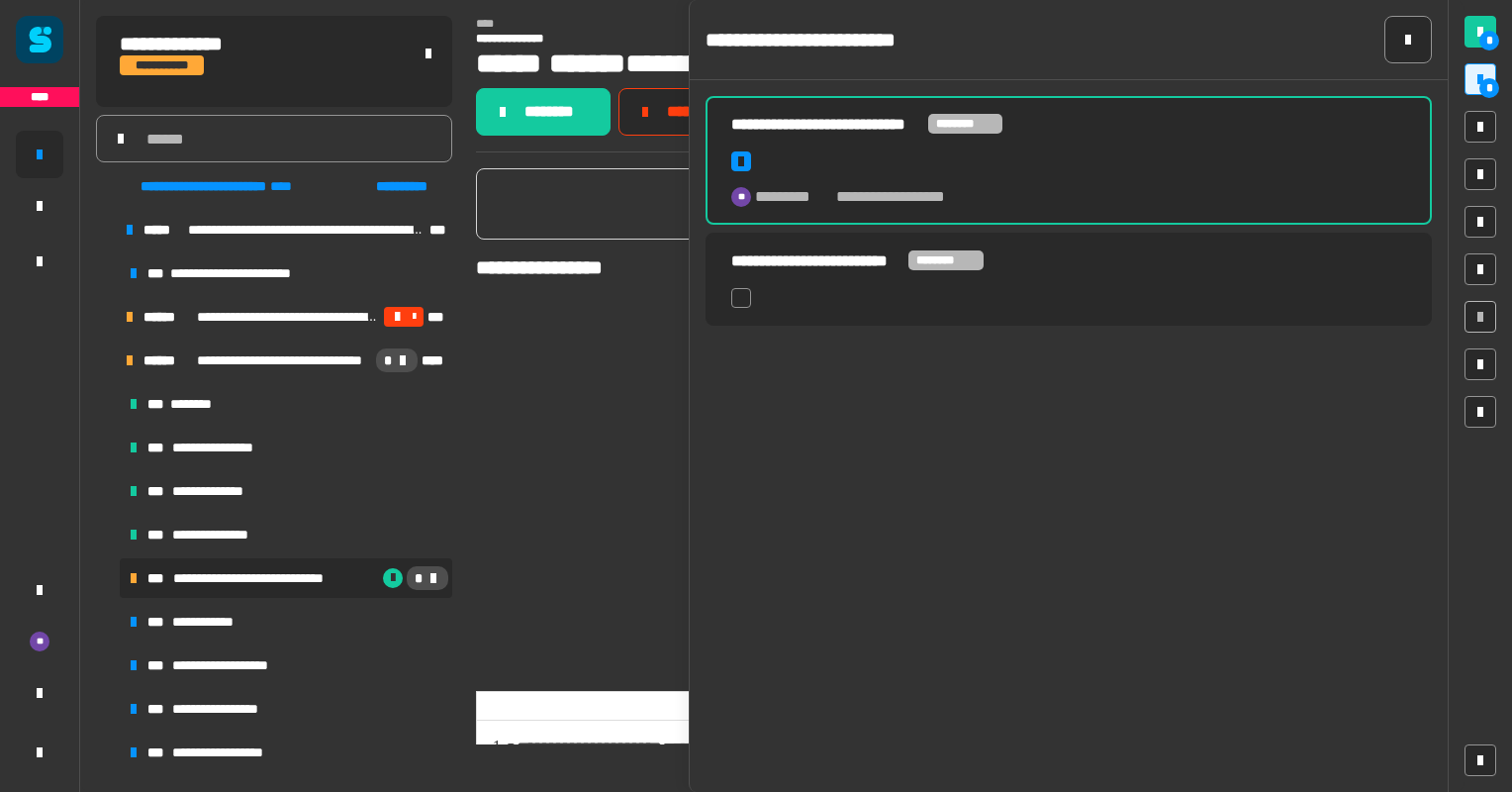click 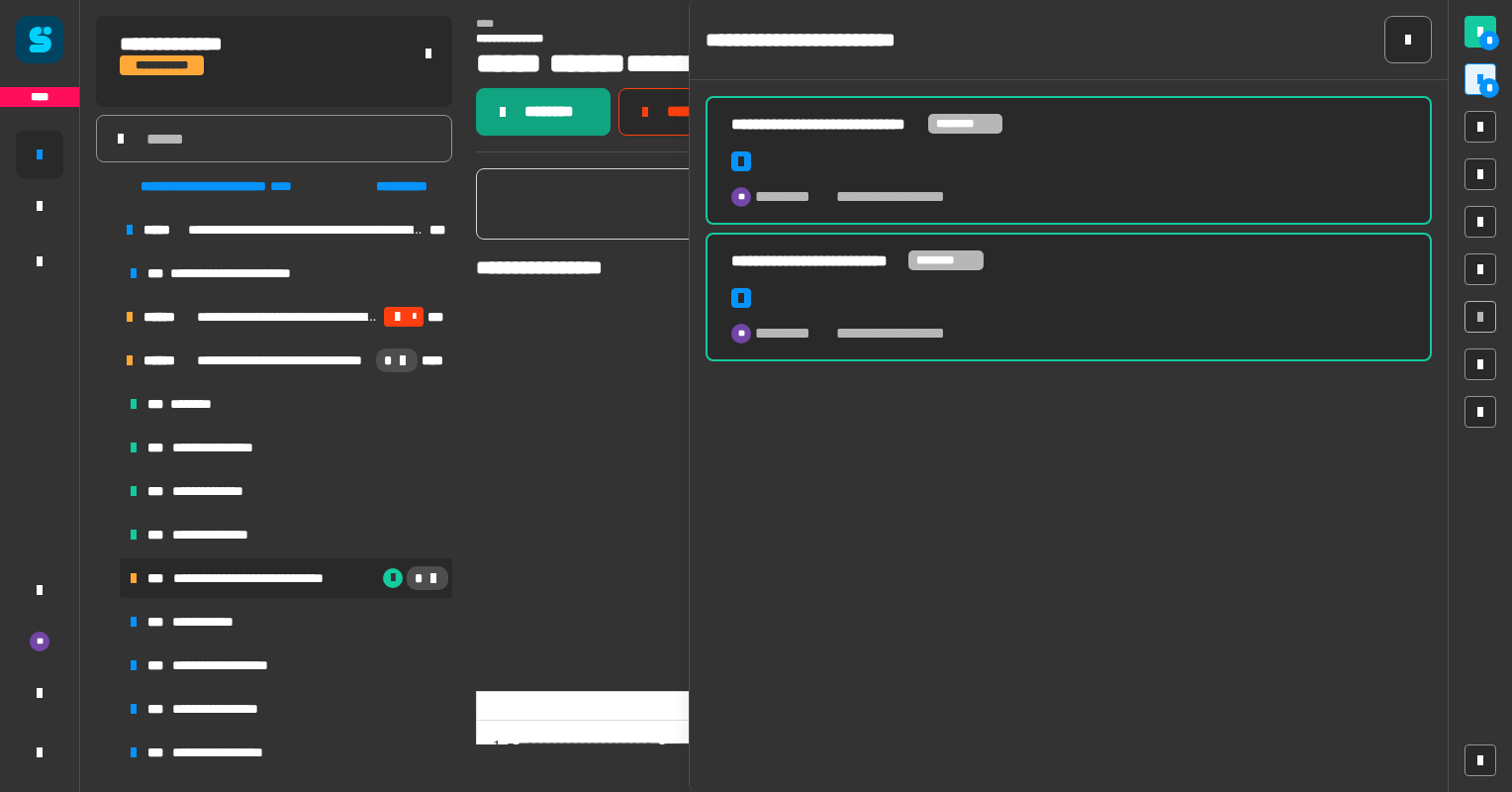 click on "********" 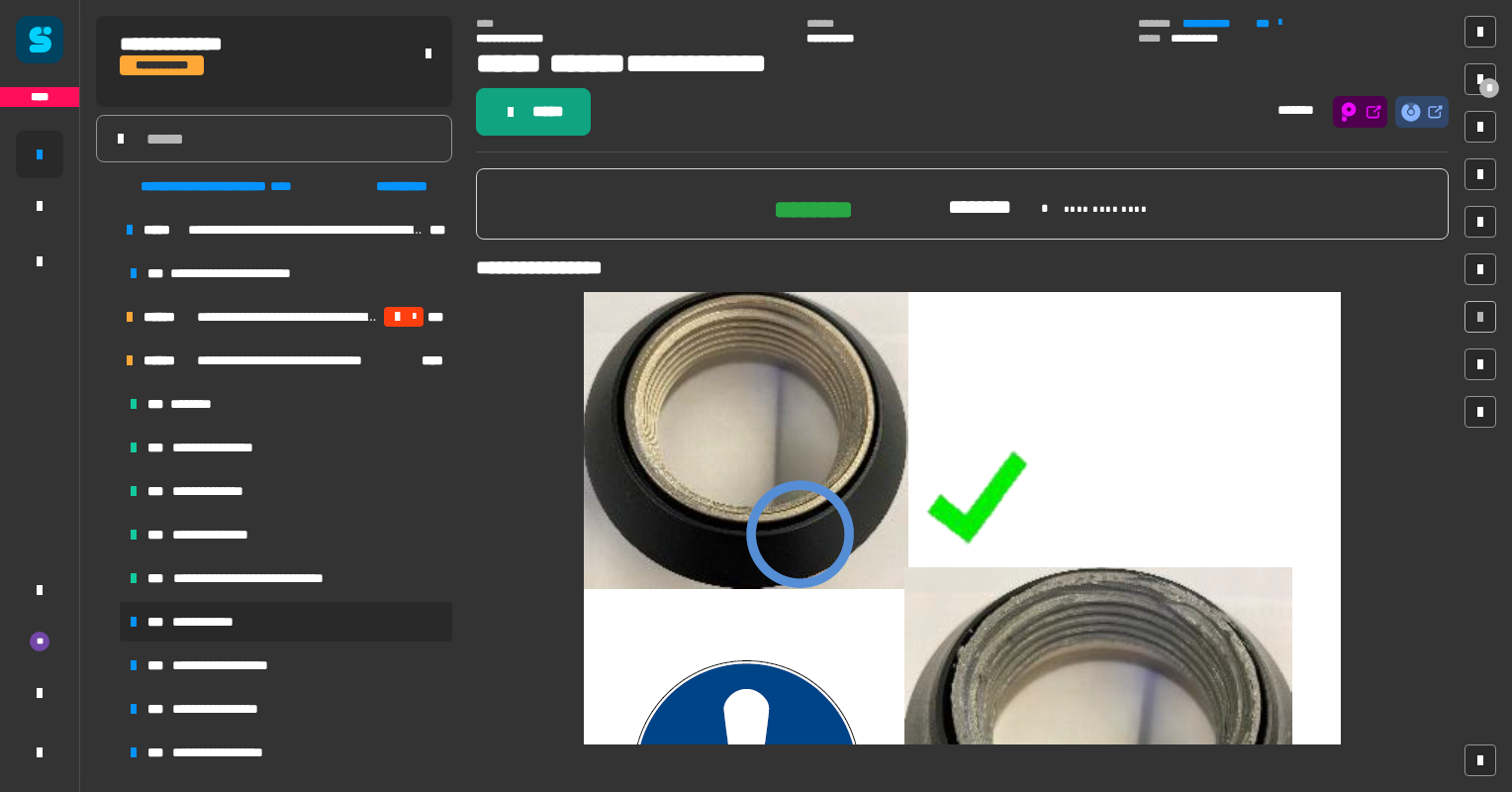 click on "*****" 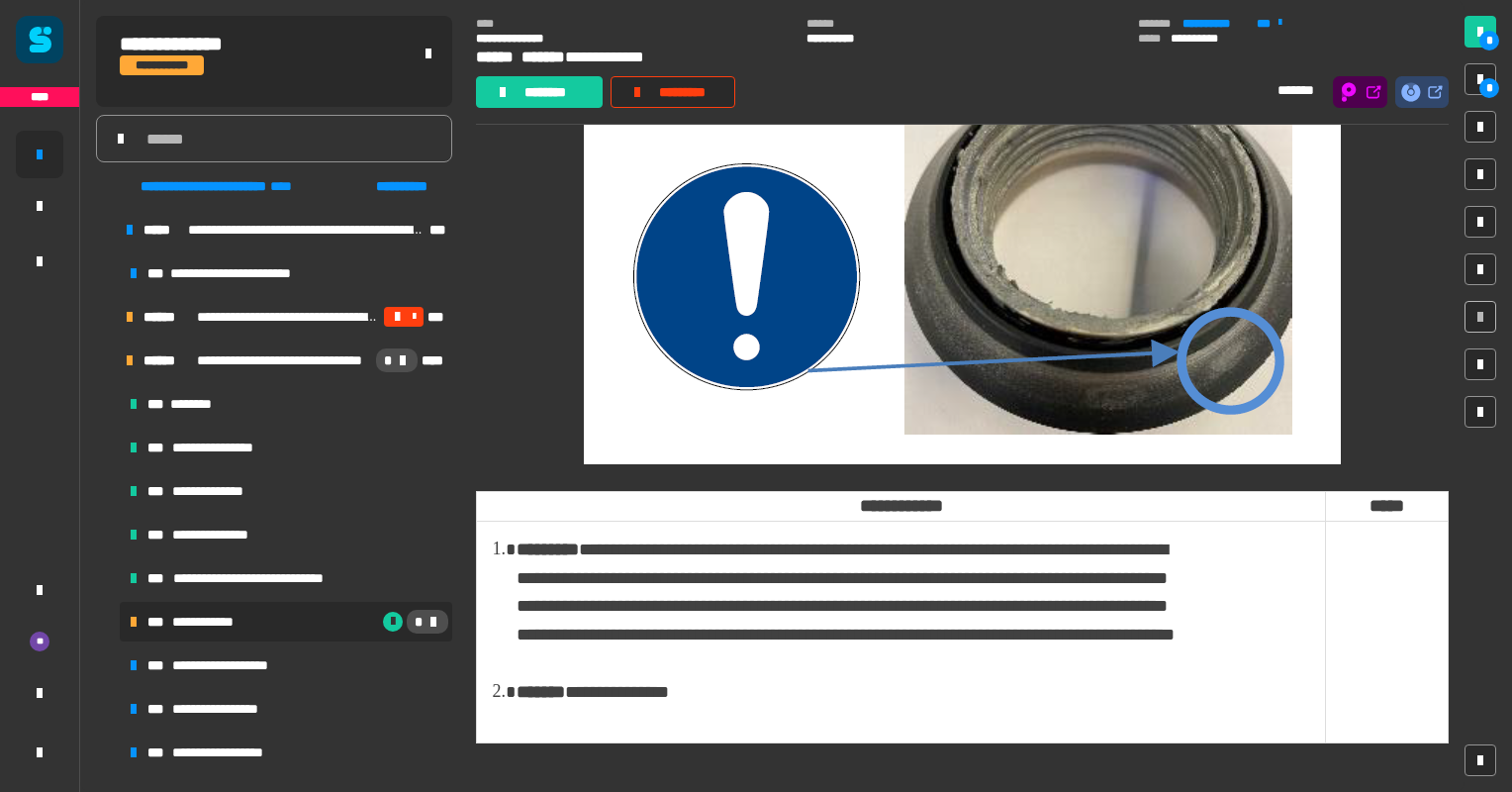 scroll, scrollTop: 568, scrollLeft: 0, axis: vertical 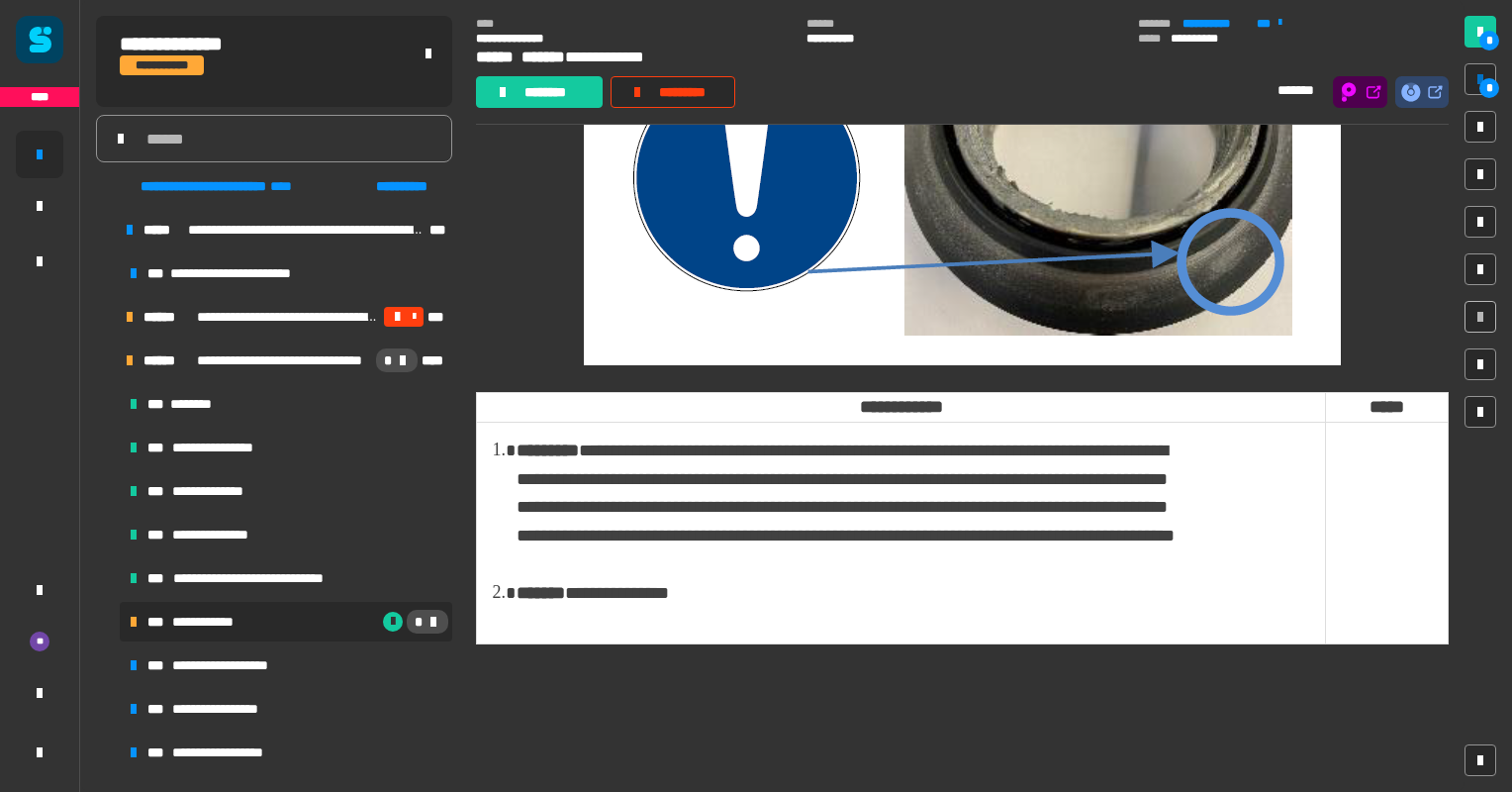 click on "*" at bounding box center (1489, 88) 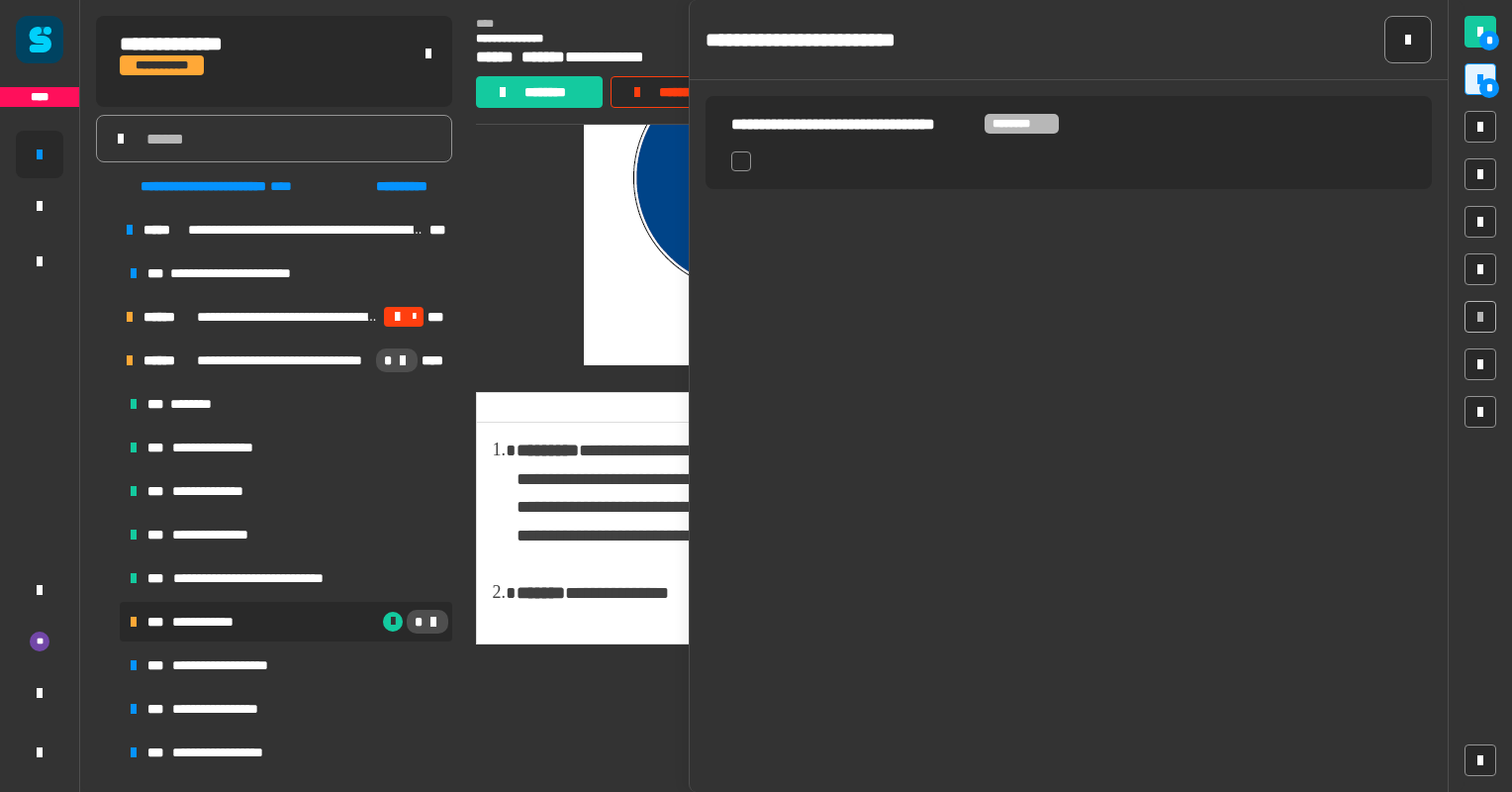 click 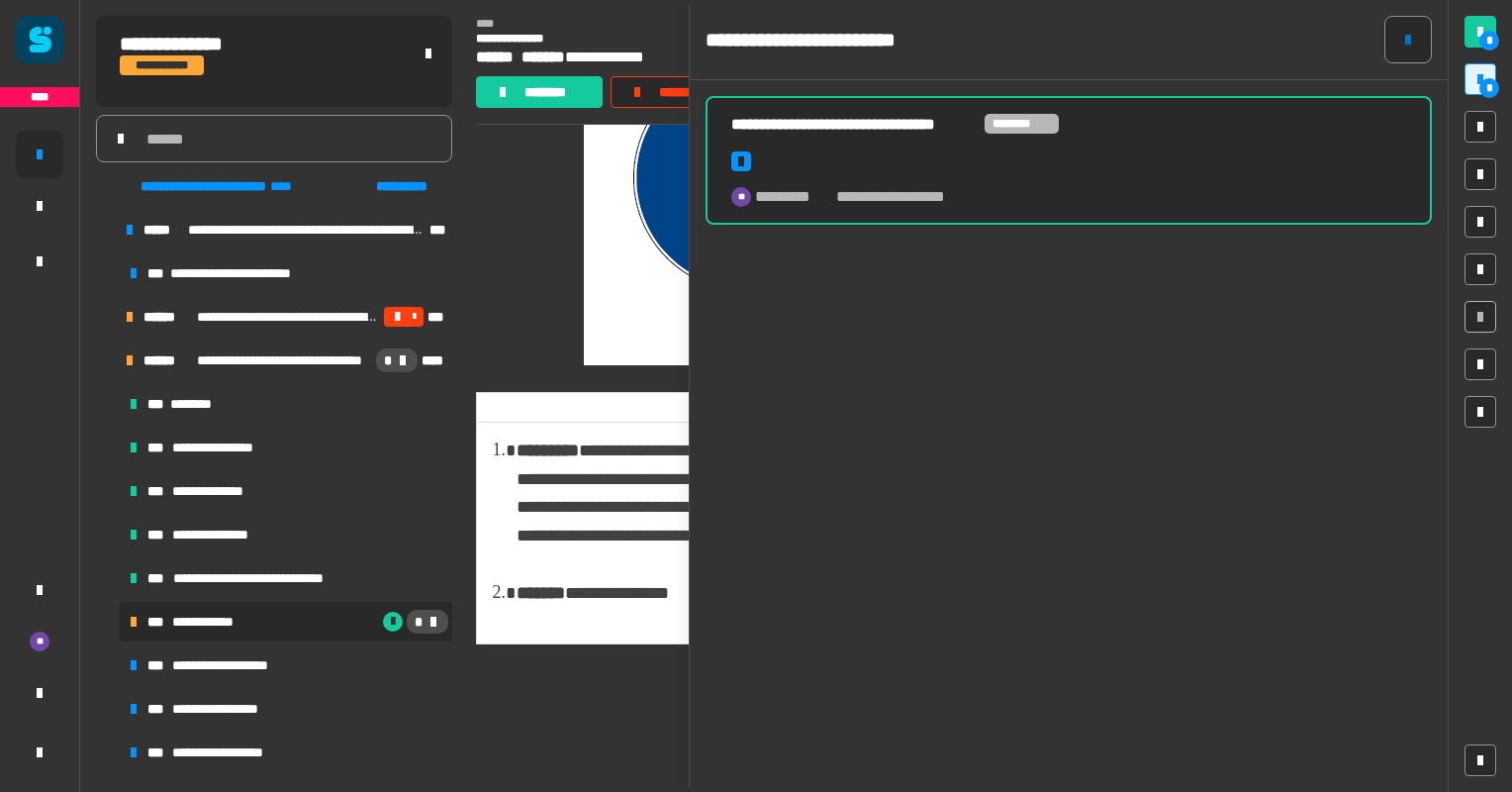 click 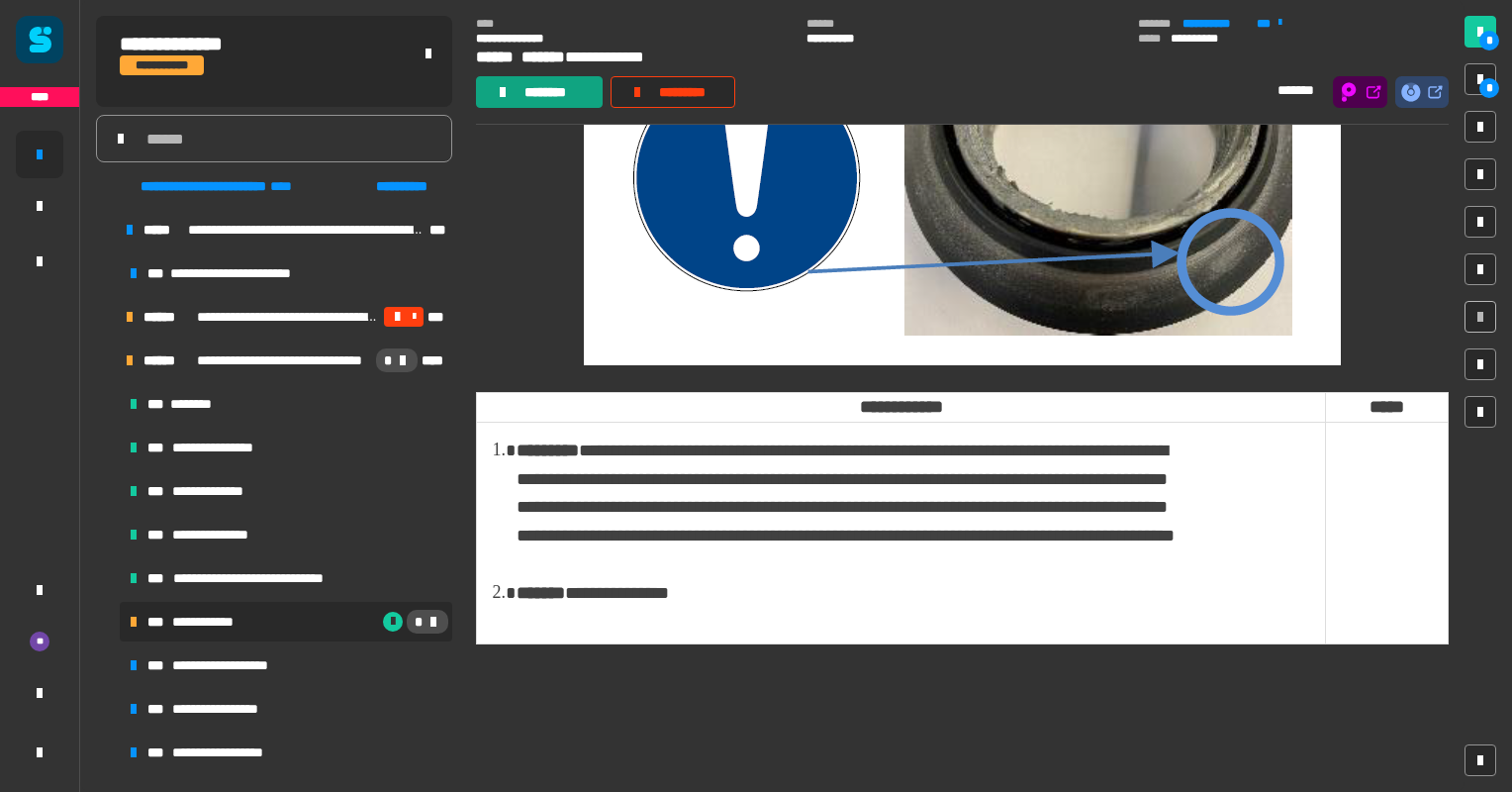 click on "********" 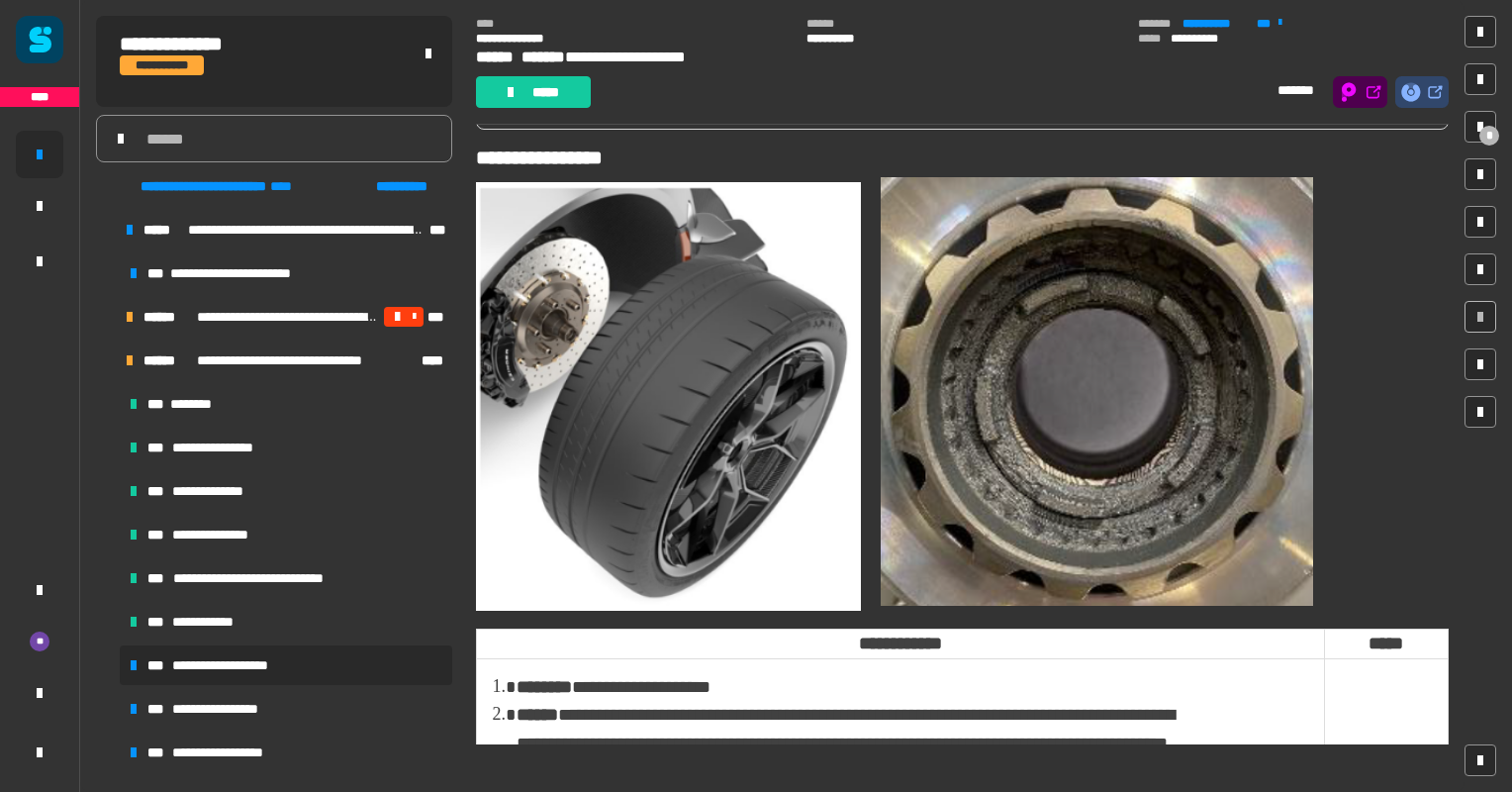 scroll, scrollTop: 71, scrollLeft: 0, axis: vertical 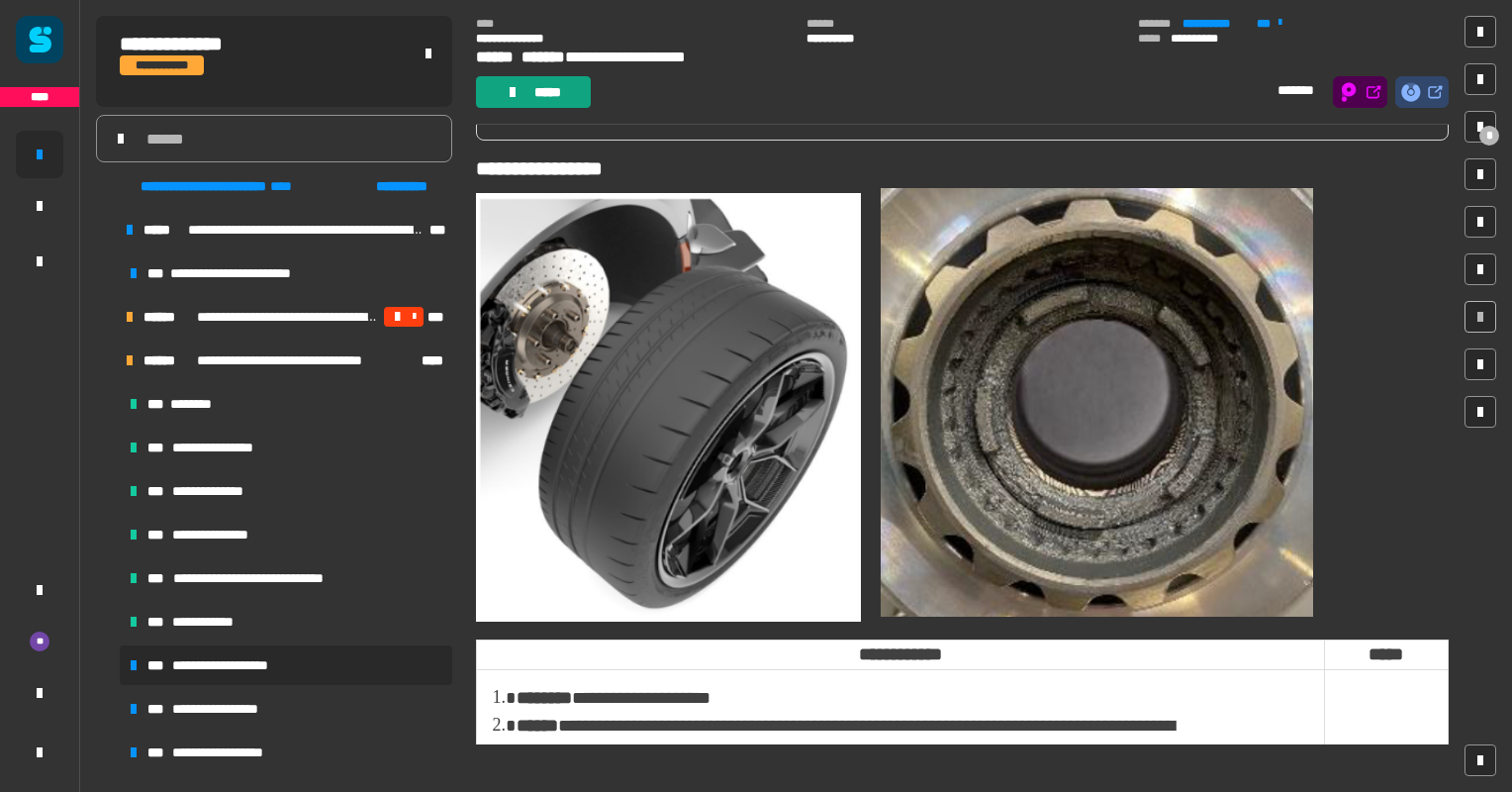 click on "*****" 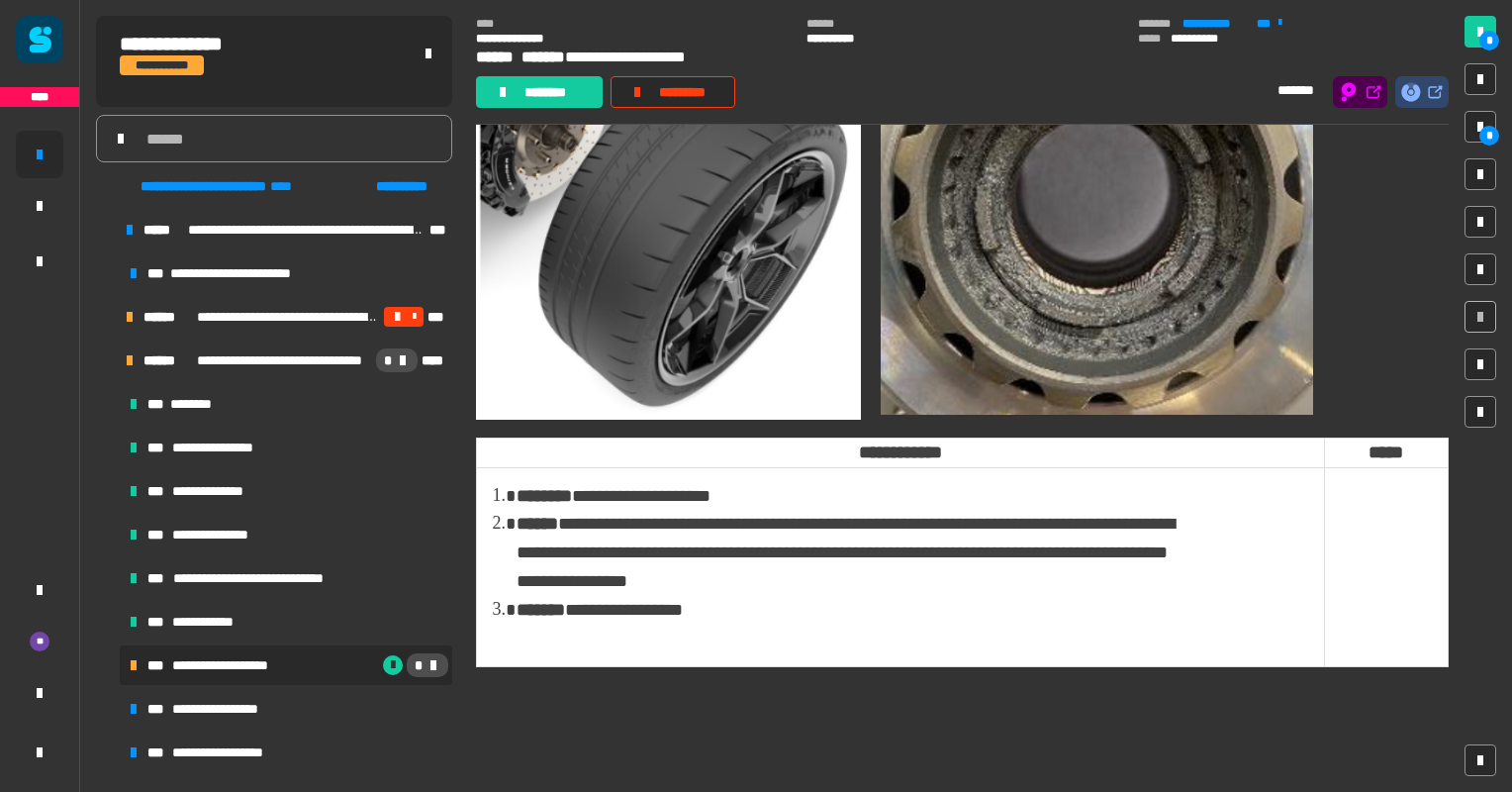 scroll, scrollTop: 273, scrollLeft: 0, axis: vertical 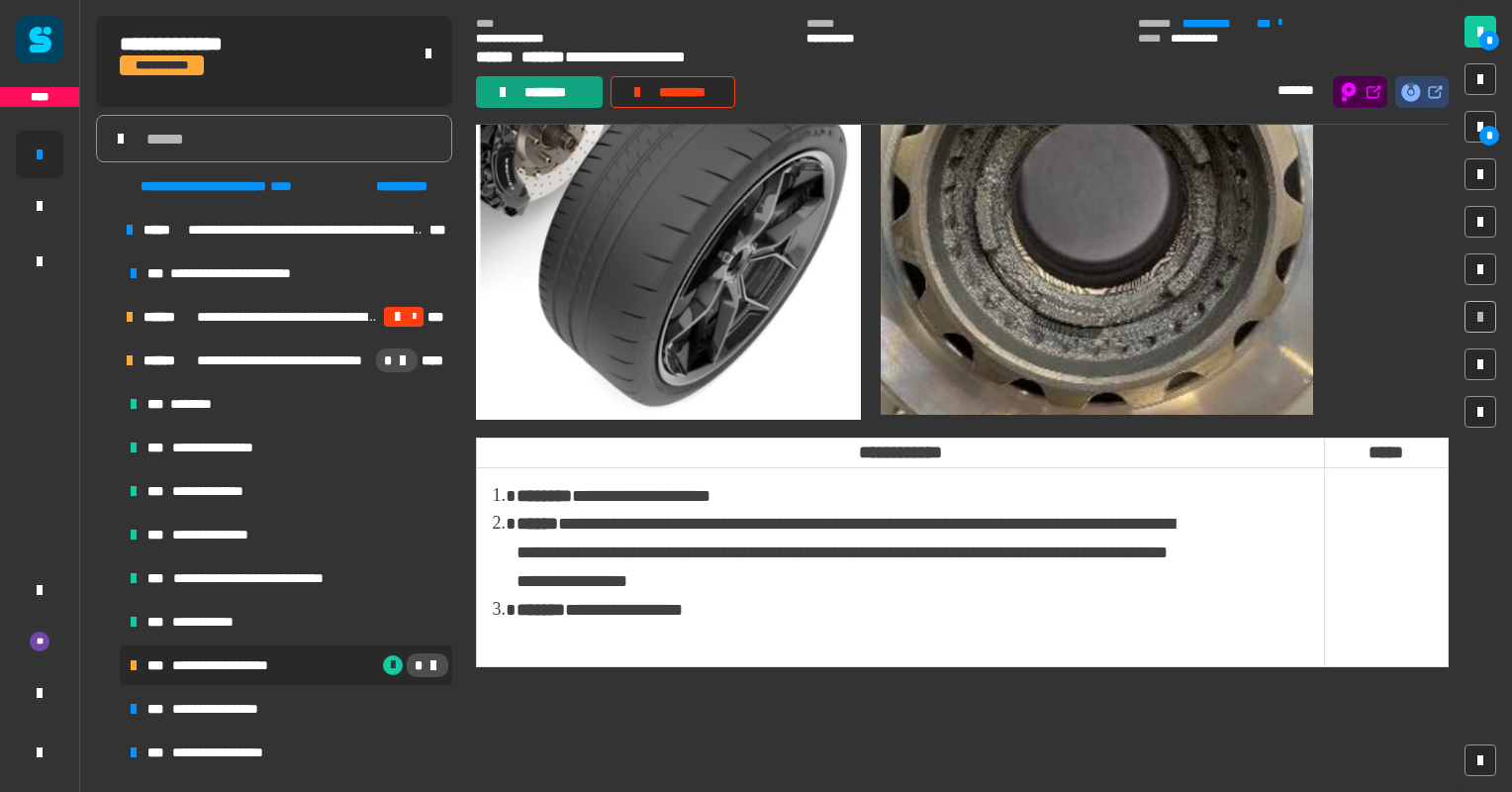 click on "********" 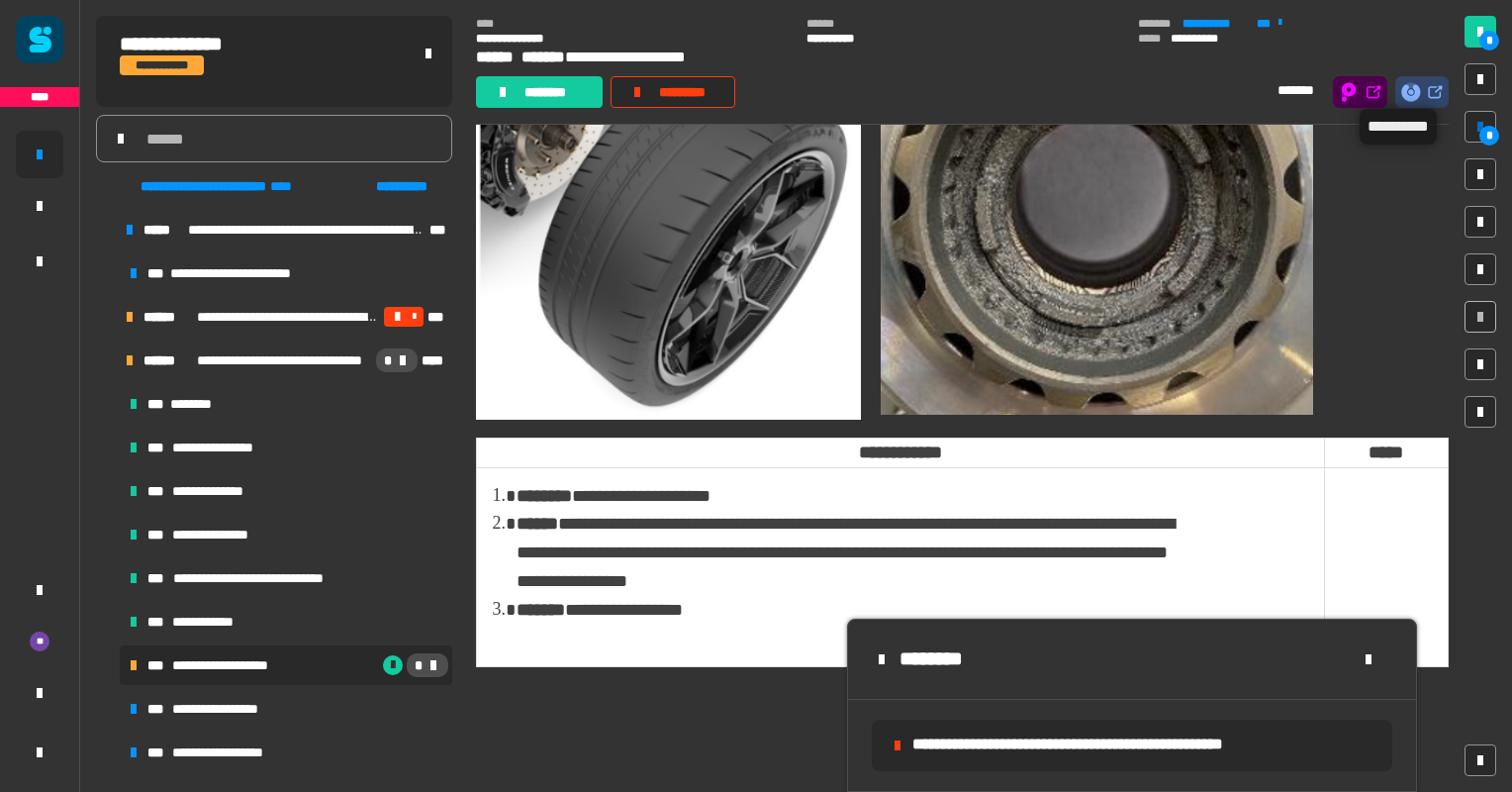 click on "*" at bounding box center (1480, 127) 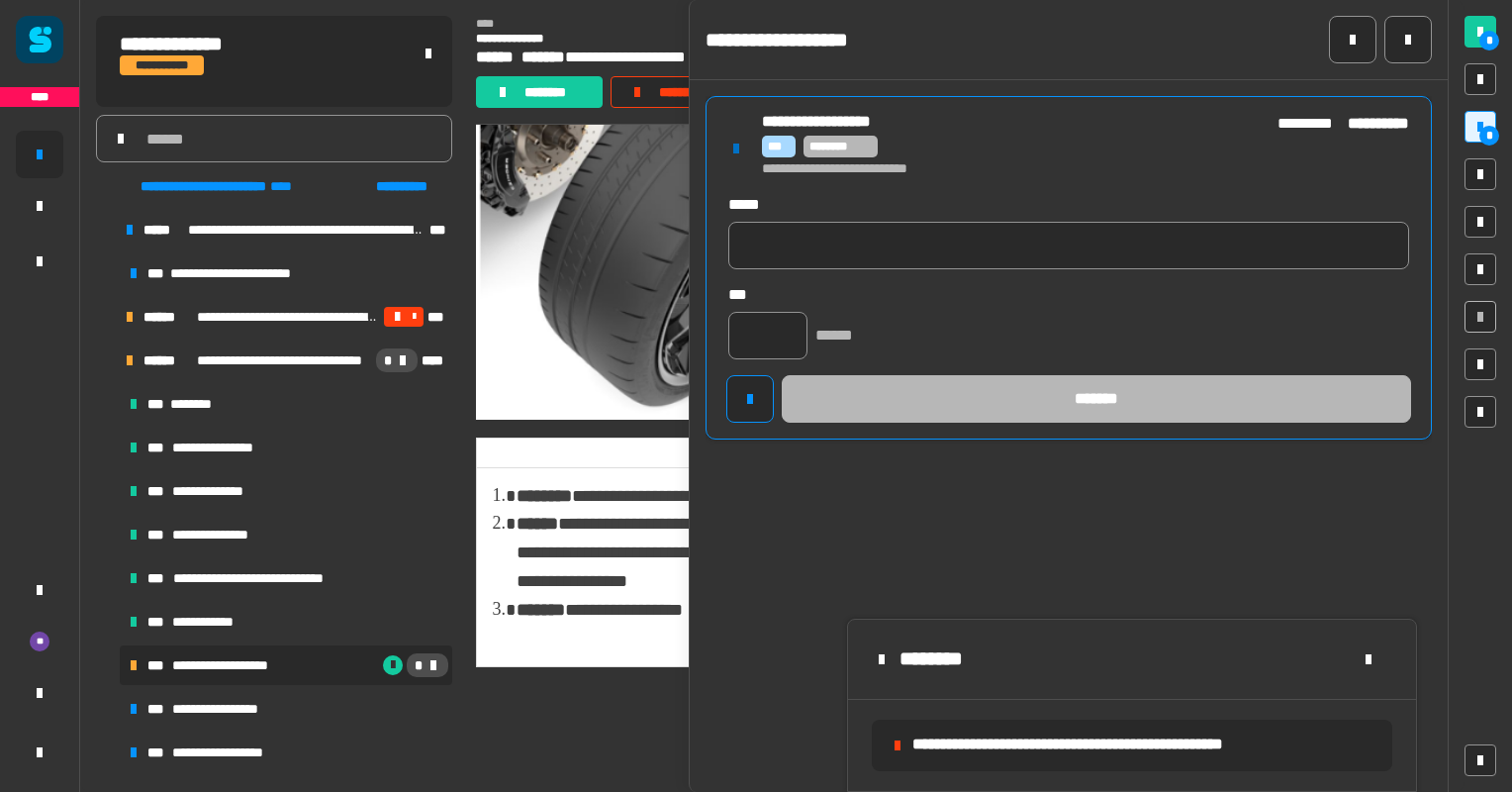 click on "*** ********" at bounding box center (1011, 147) 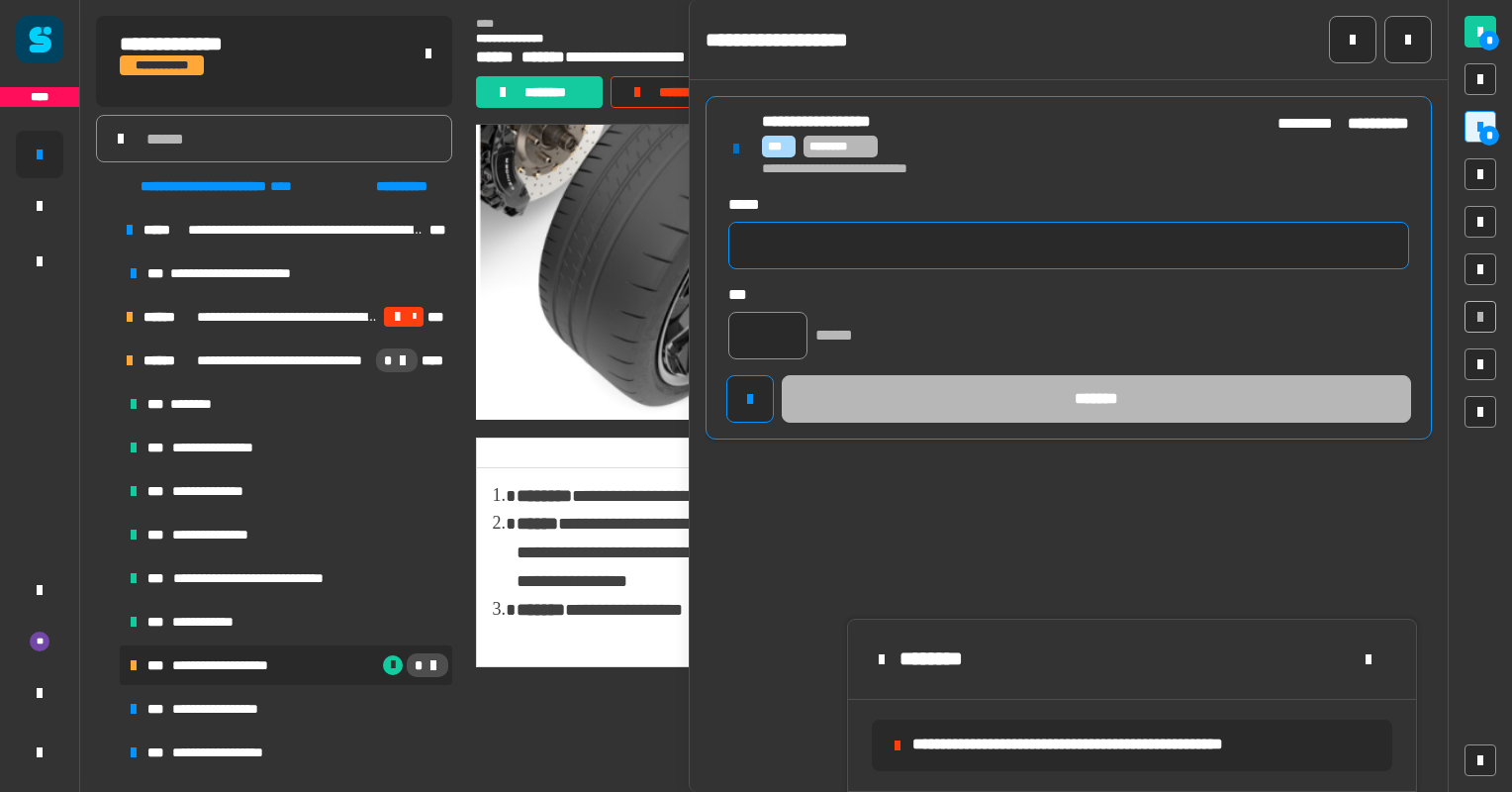 click 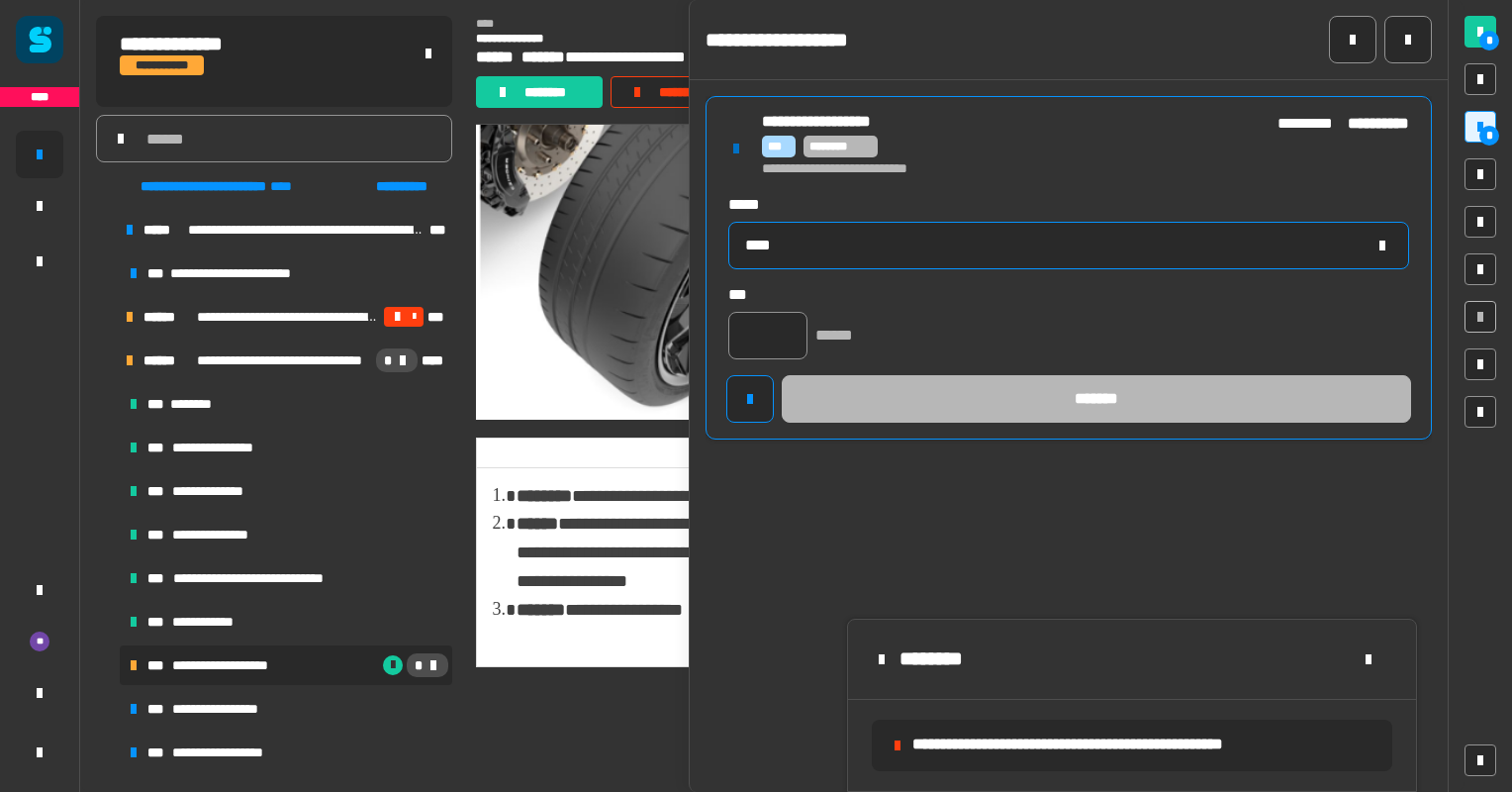 type on "****" 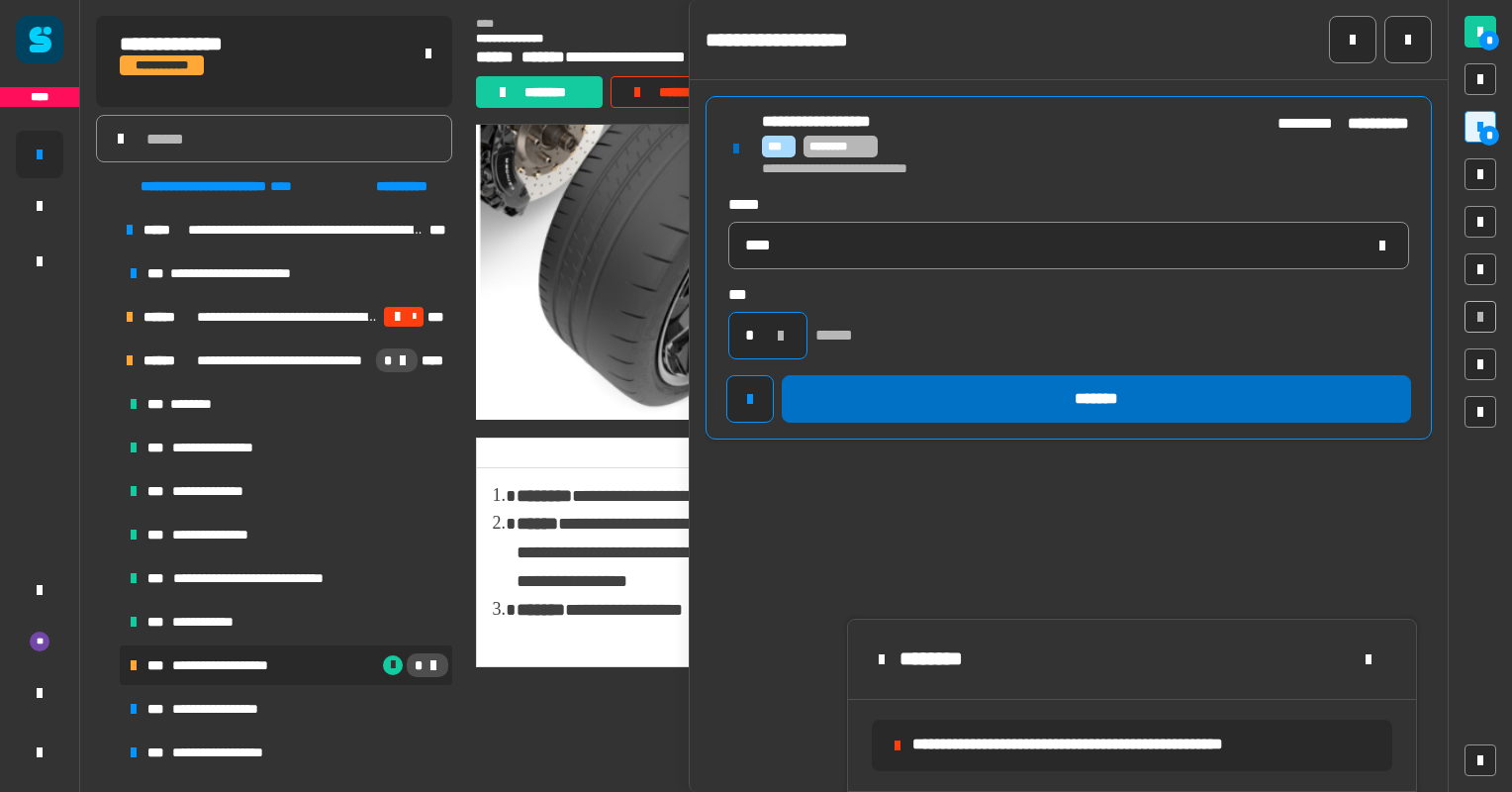 type on "*" 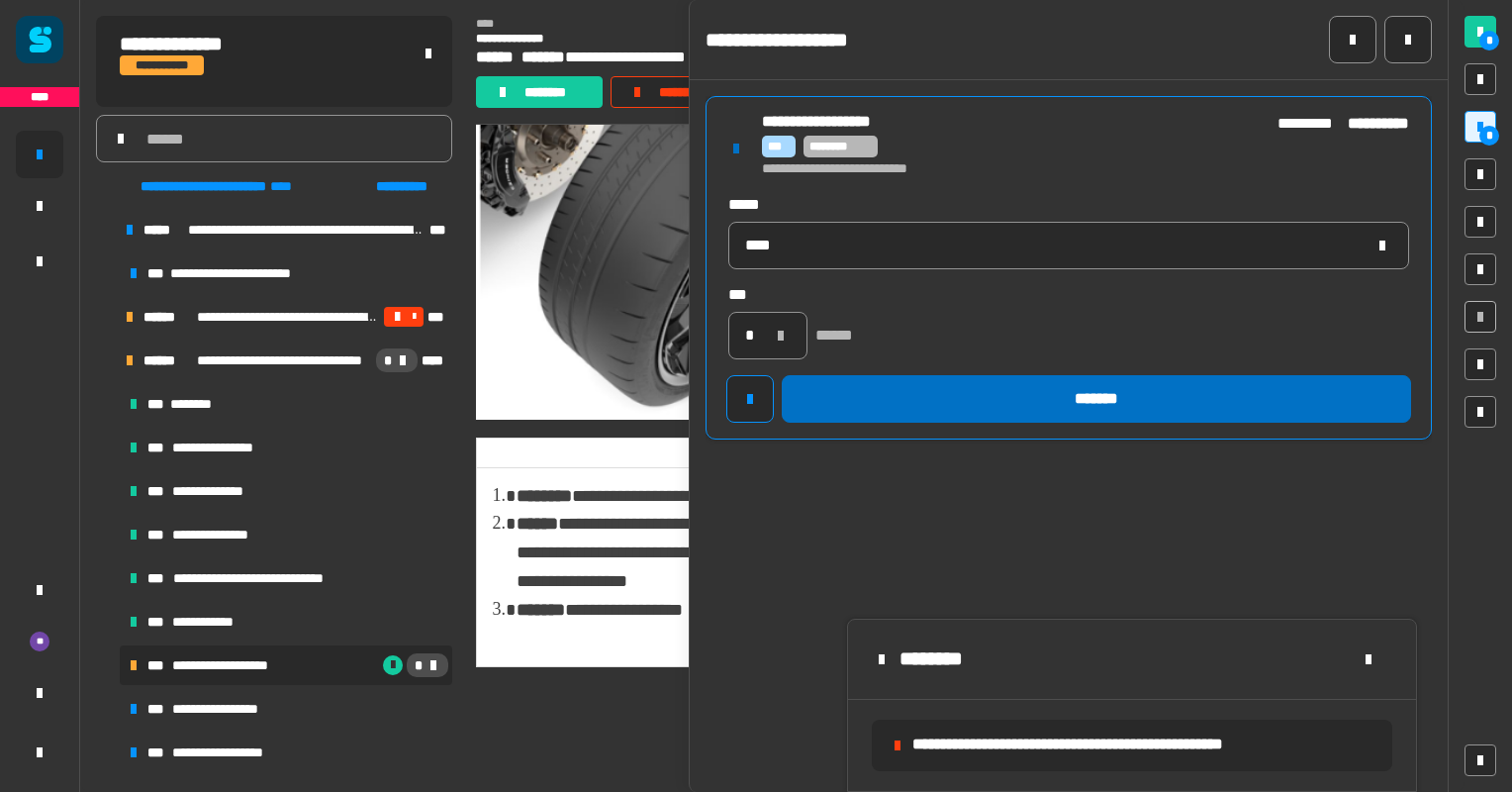 click on "*******" 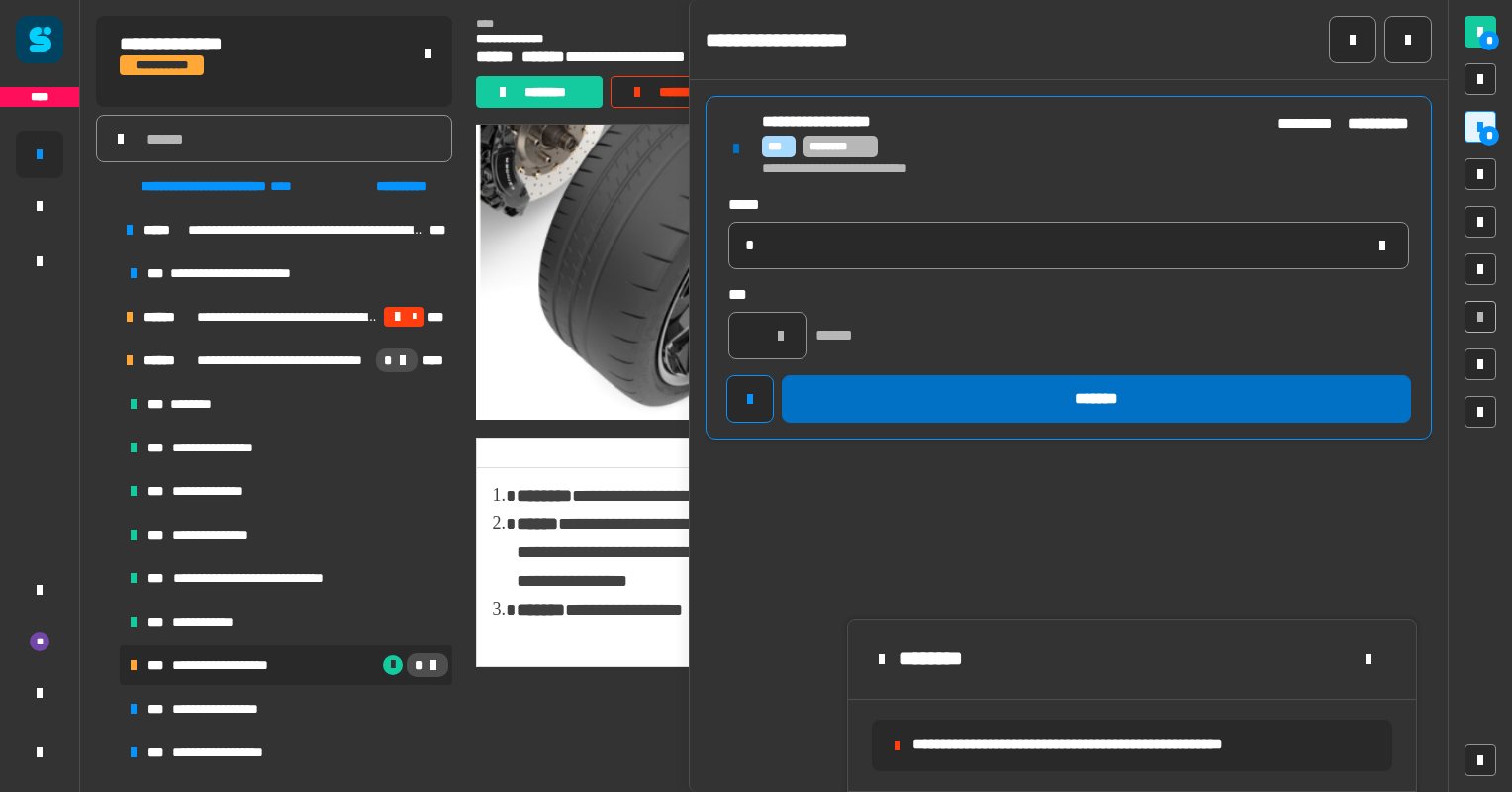 type 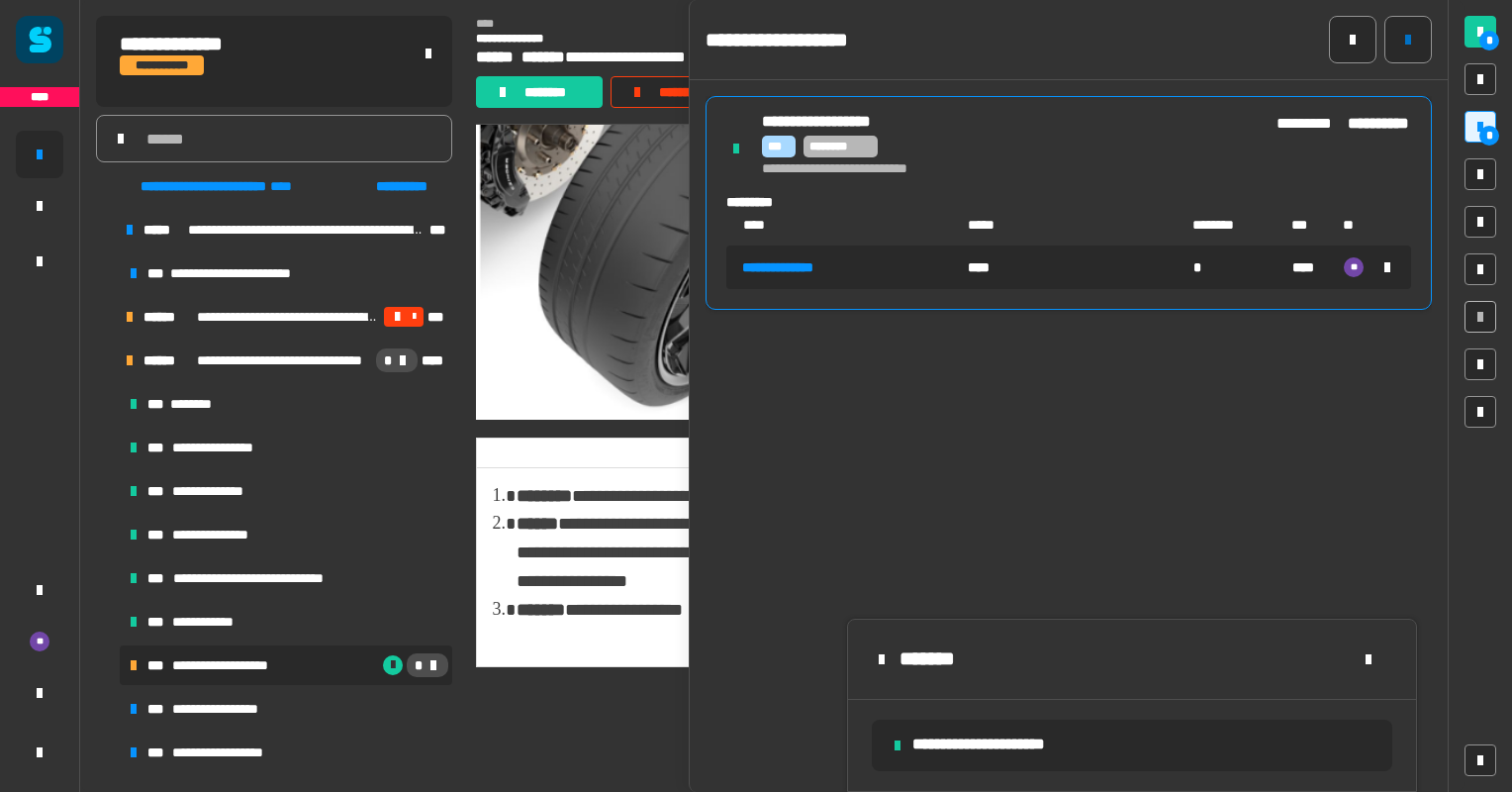 click 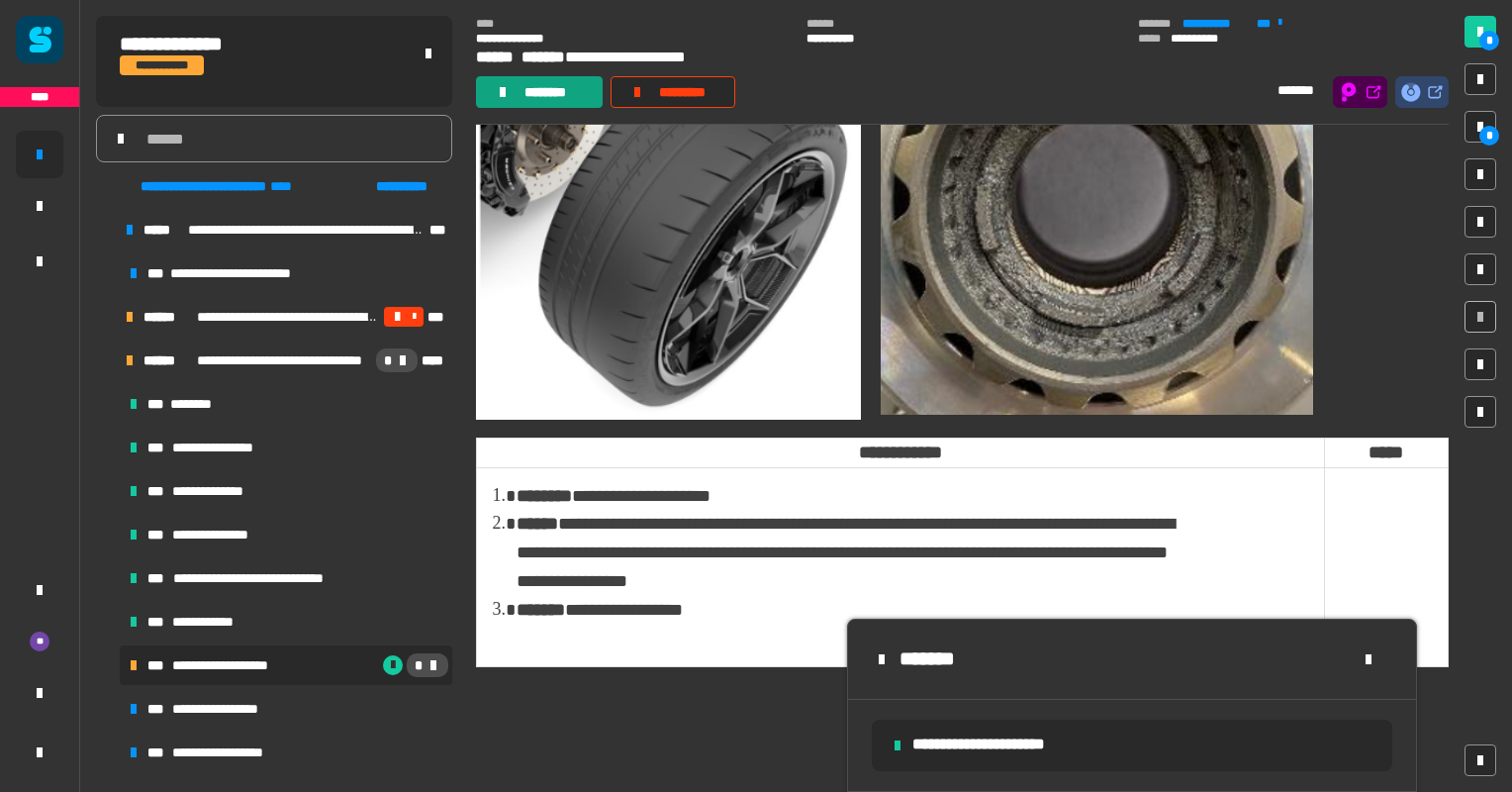 click 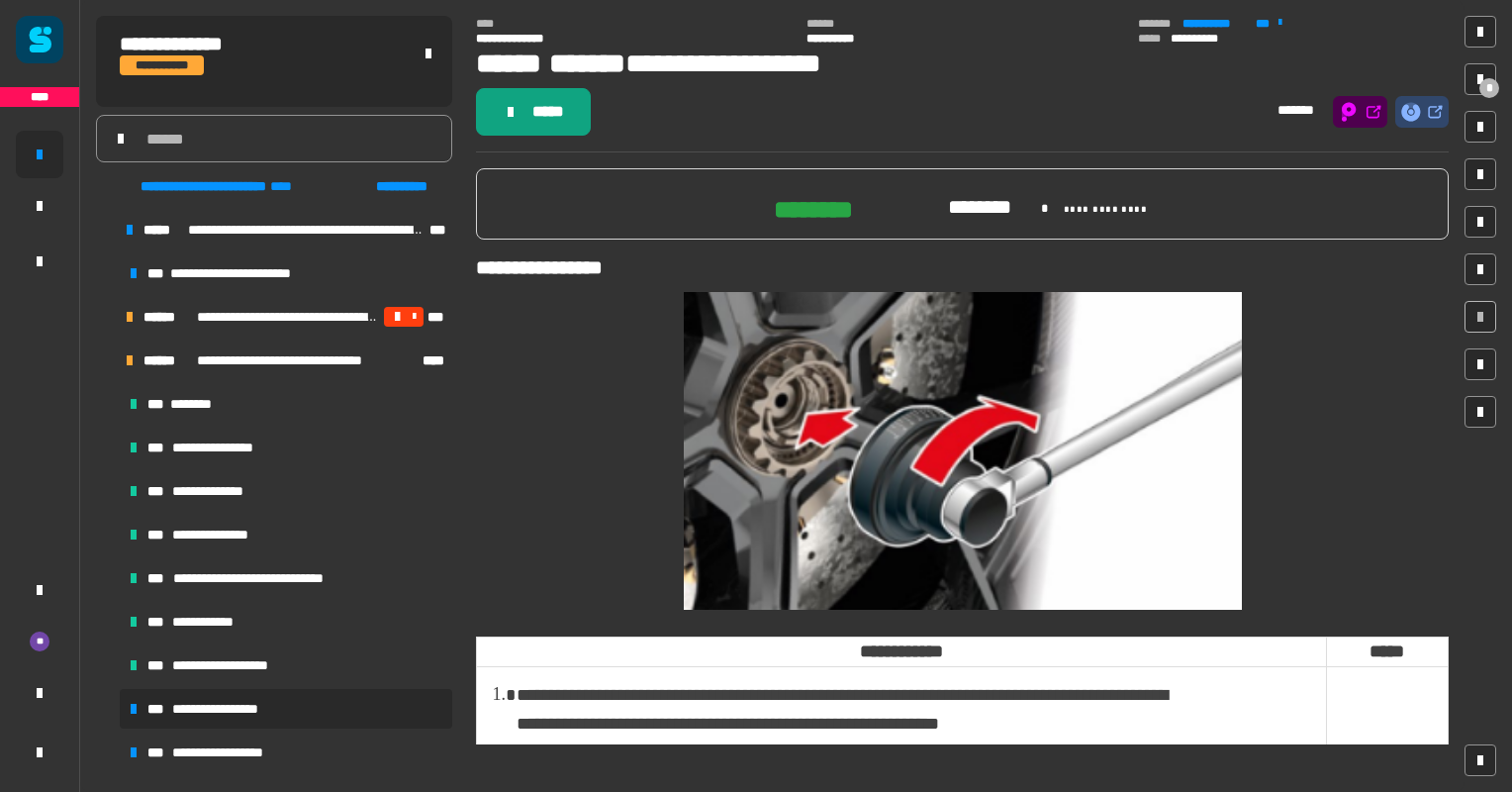 click on "*****" 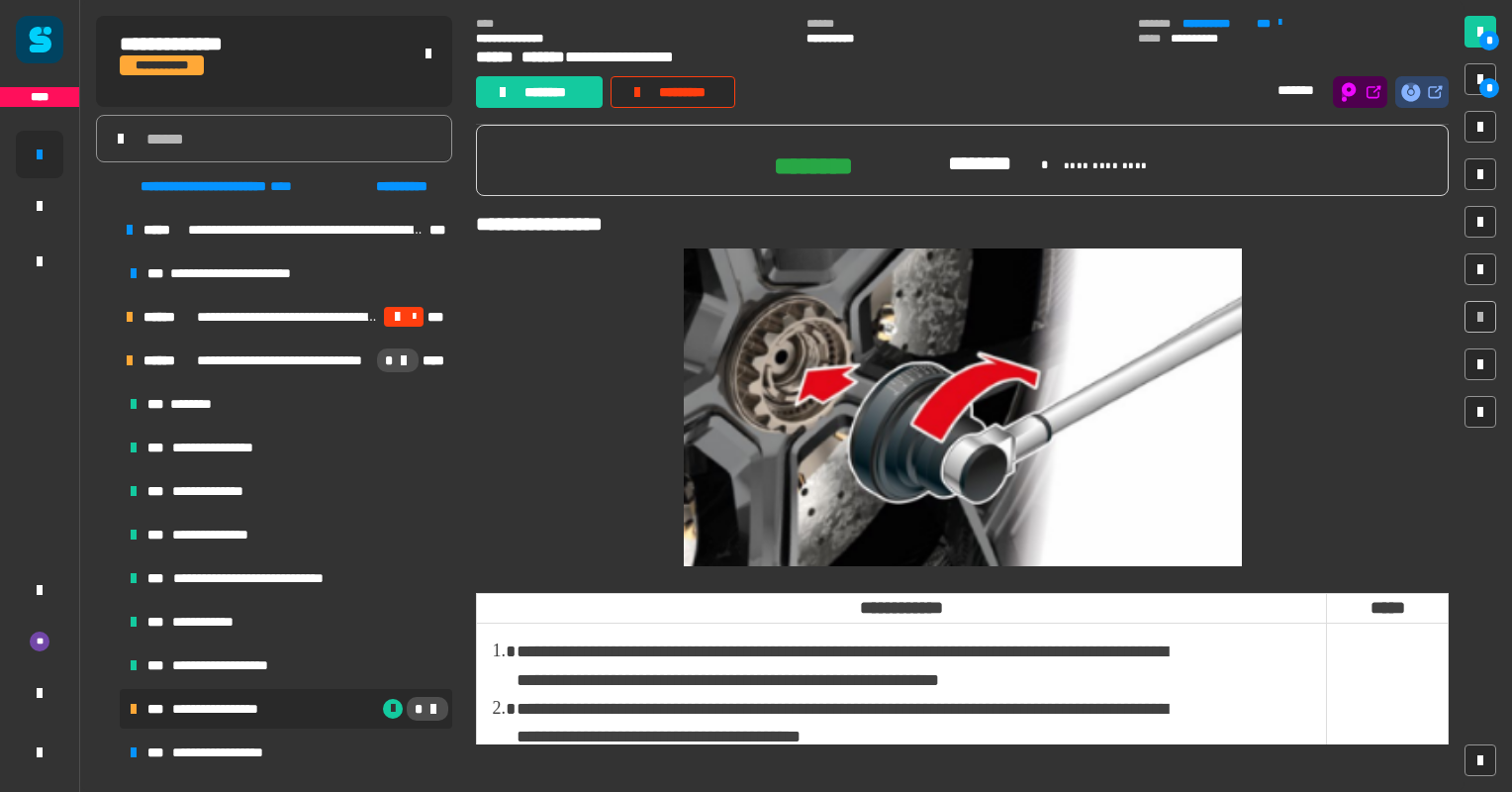 scroll, scrollTop: 0, scrollLeft: 0, axis: both 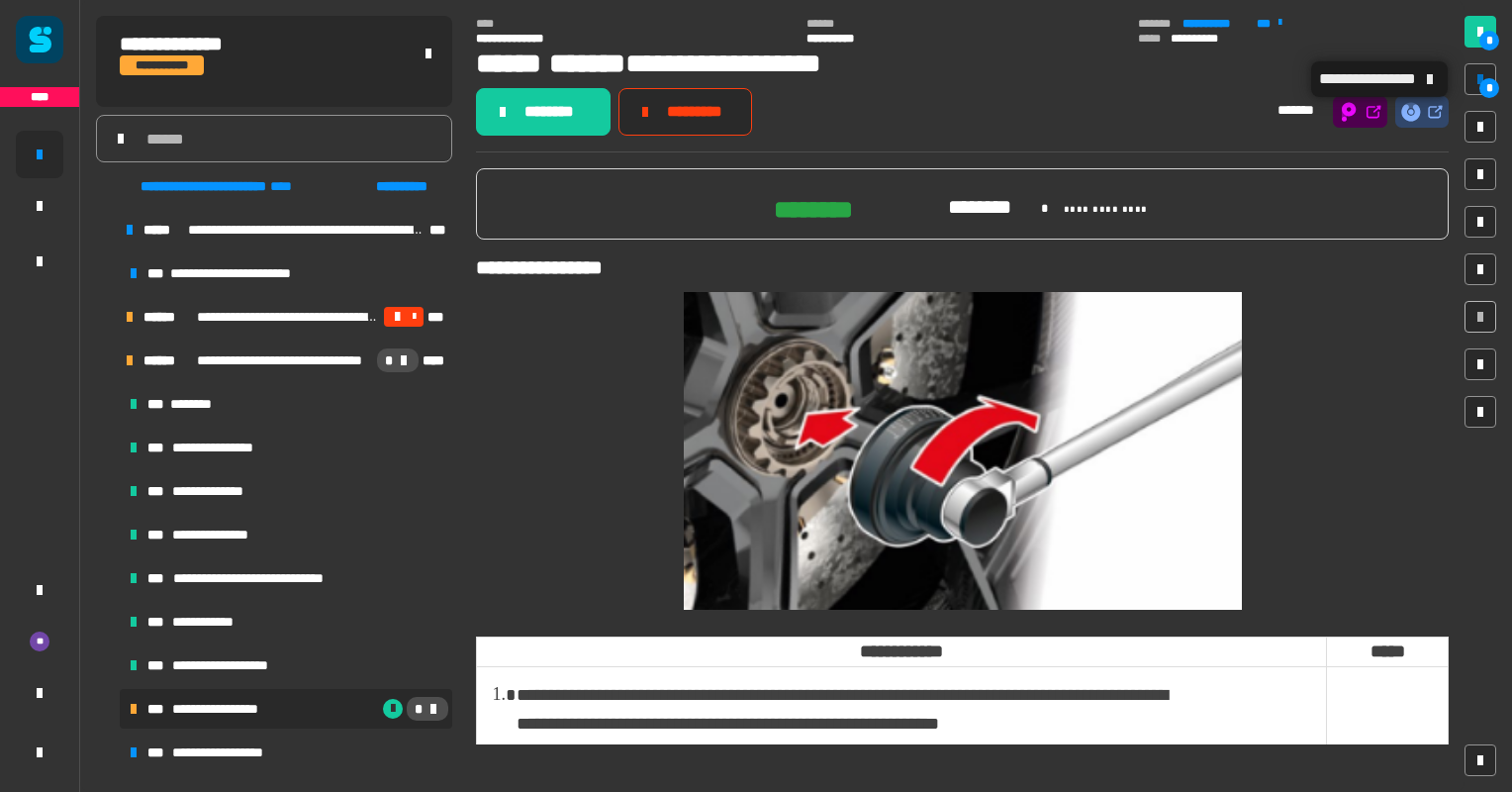 click on "*" at bounding box center [1489, 88] 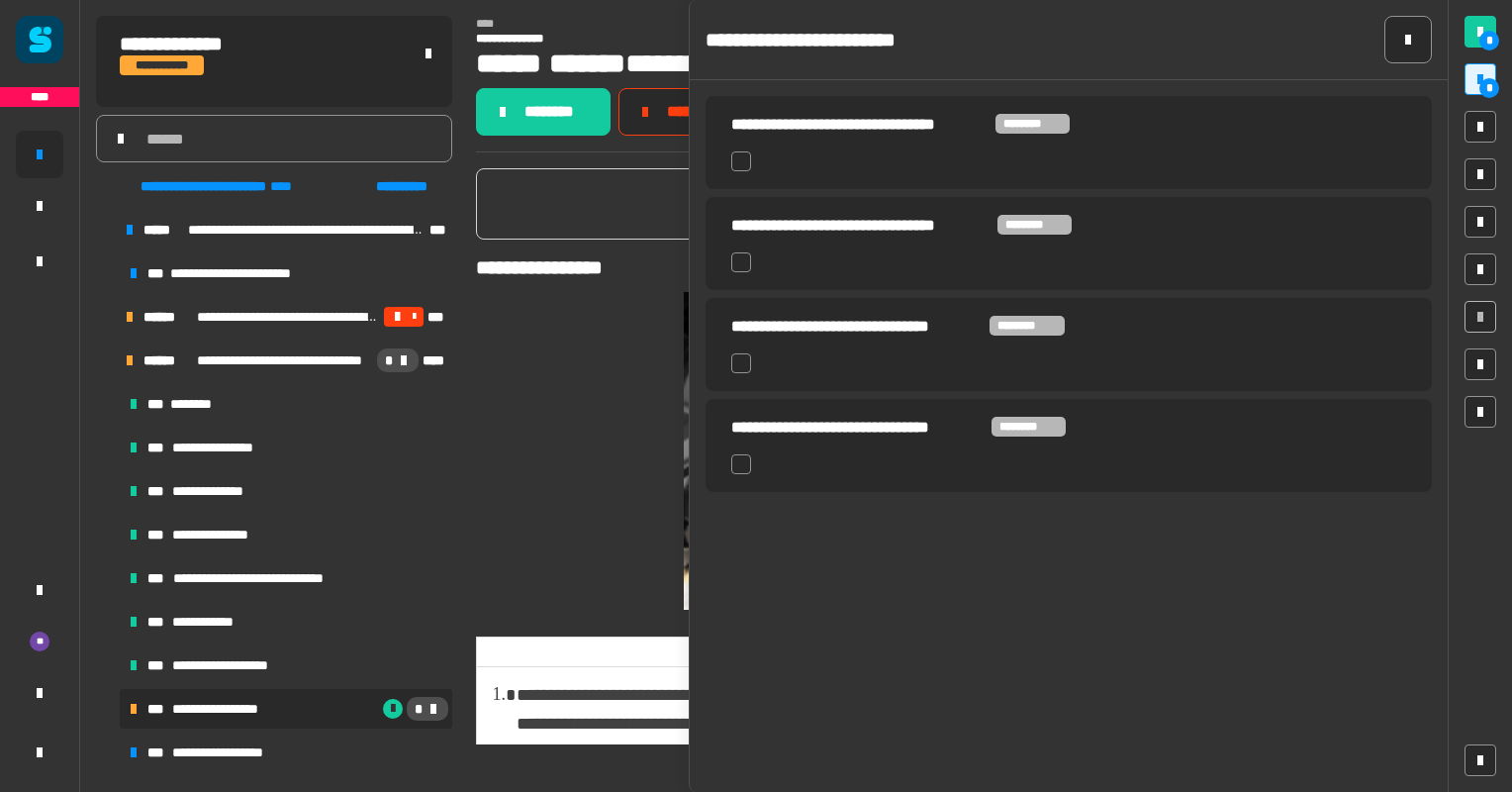 click 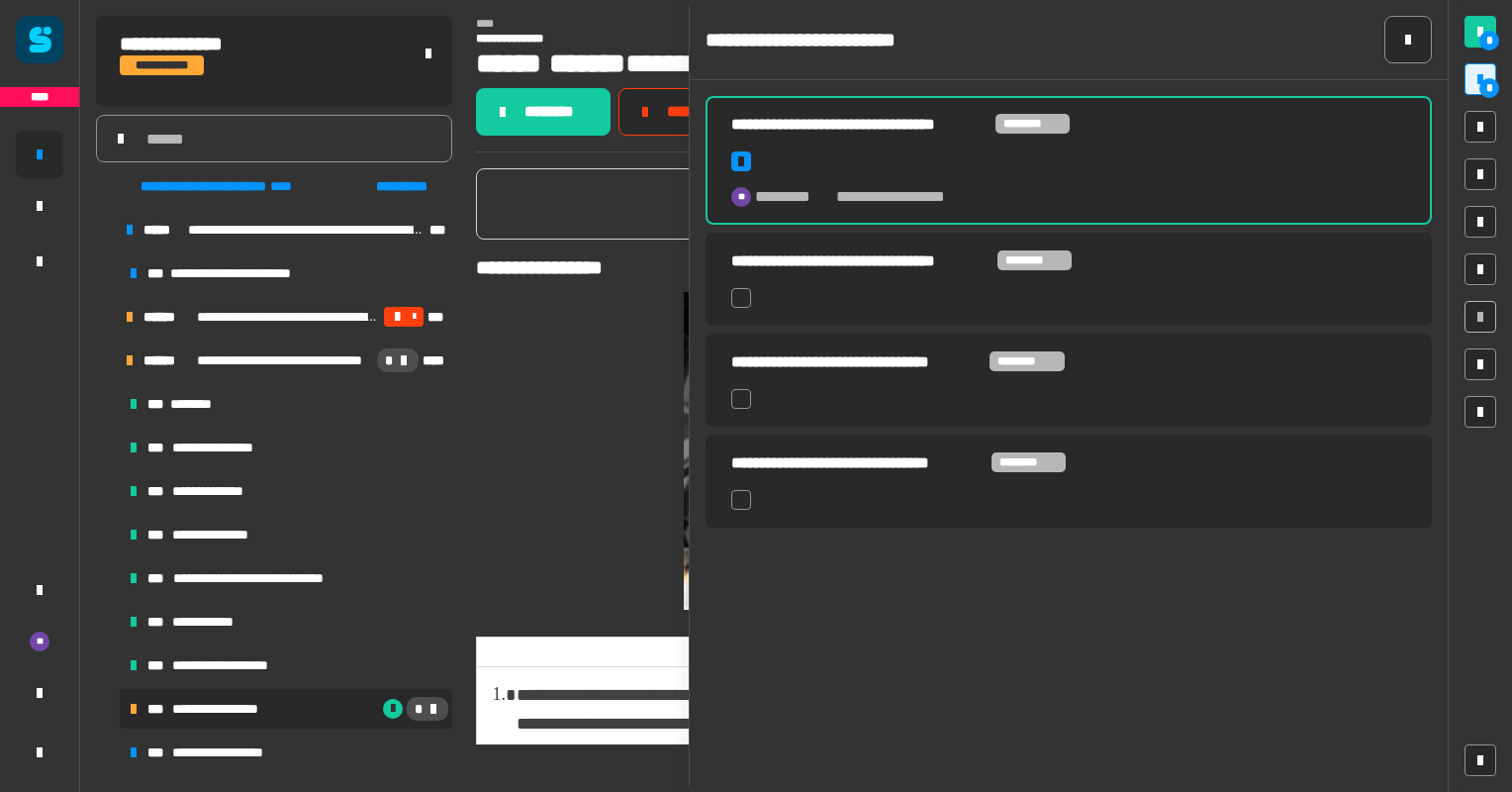 click 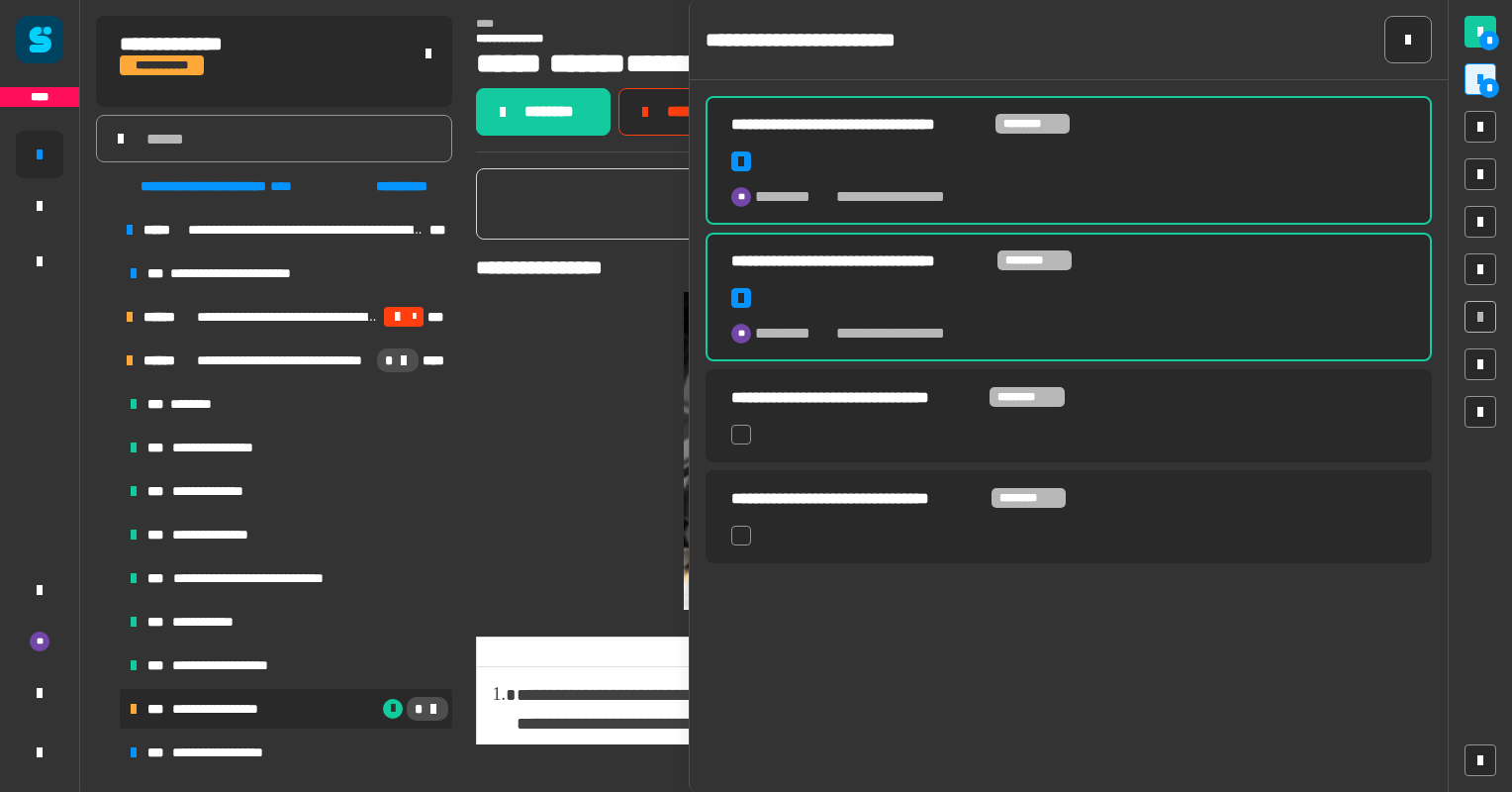 click 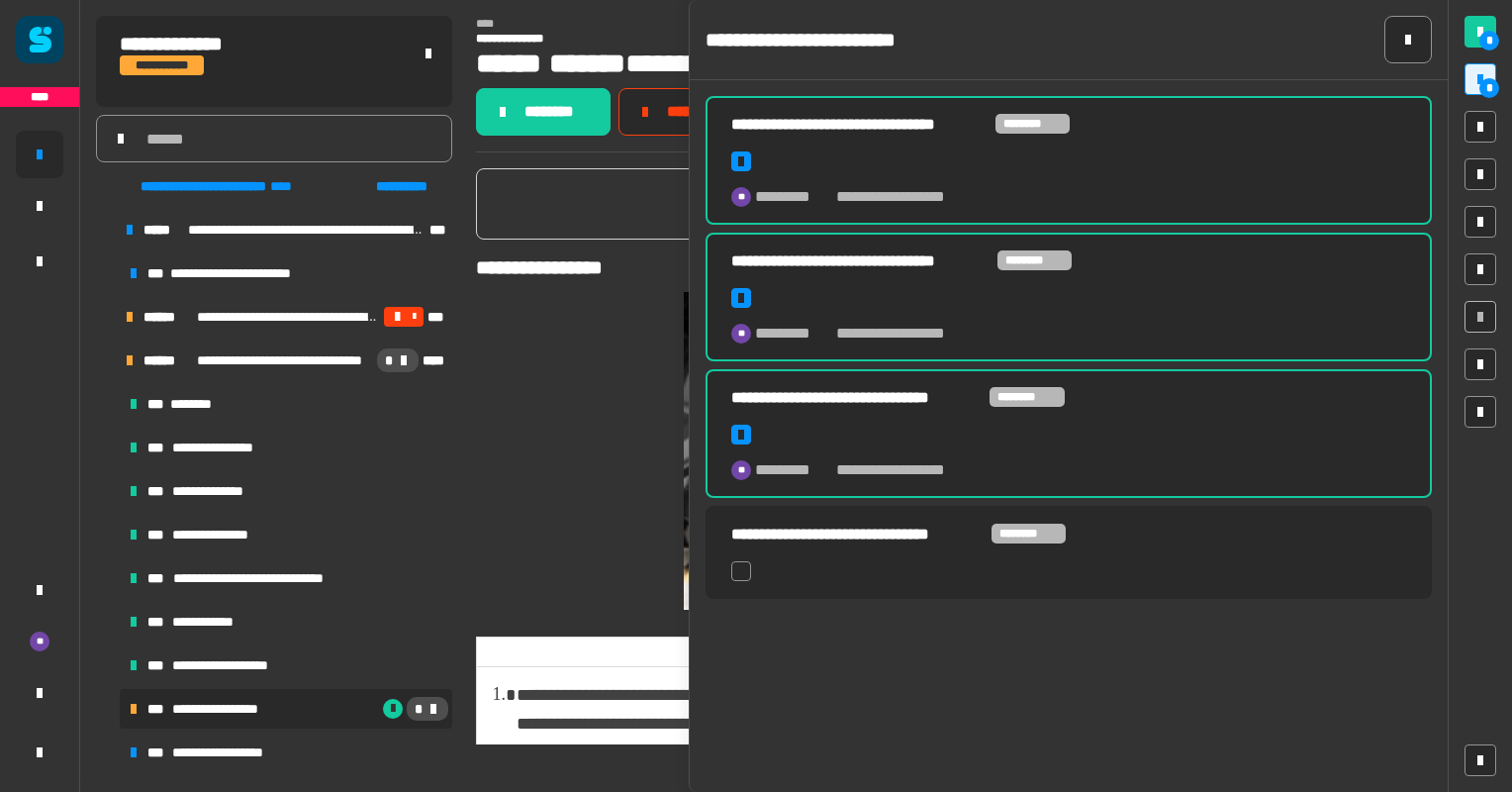 click 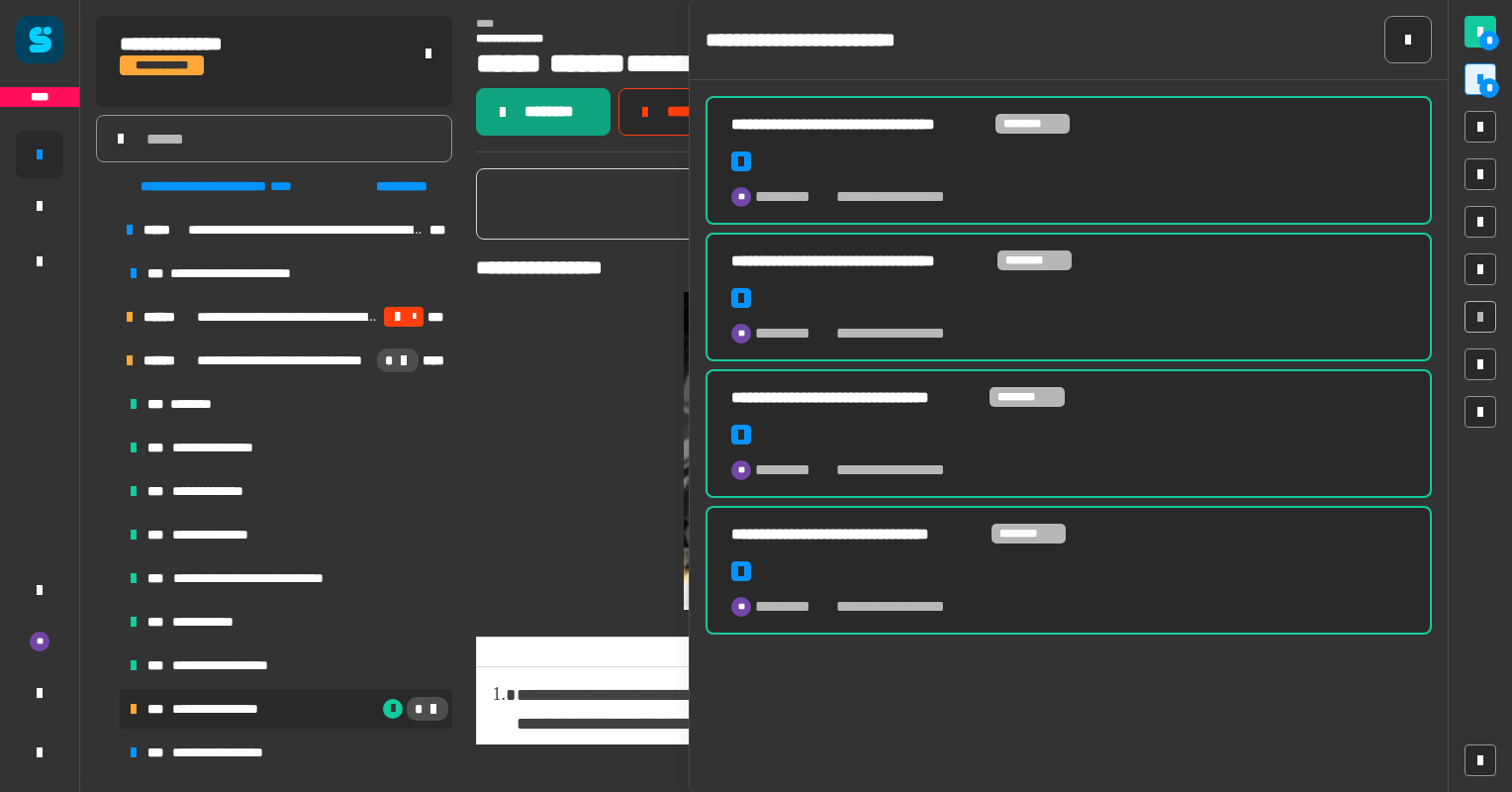click on "********" 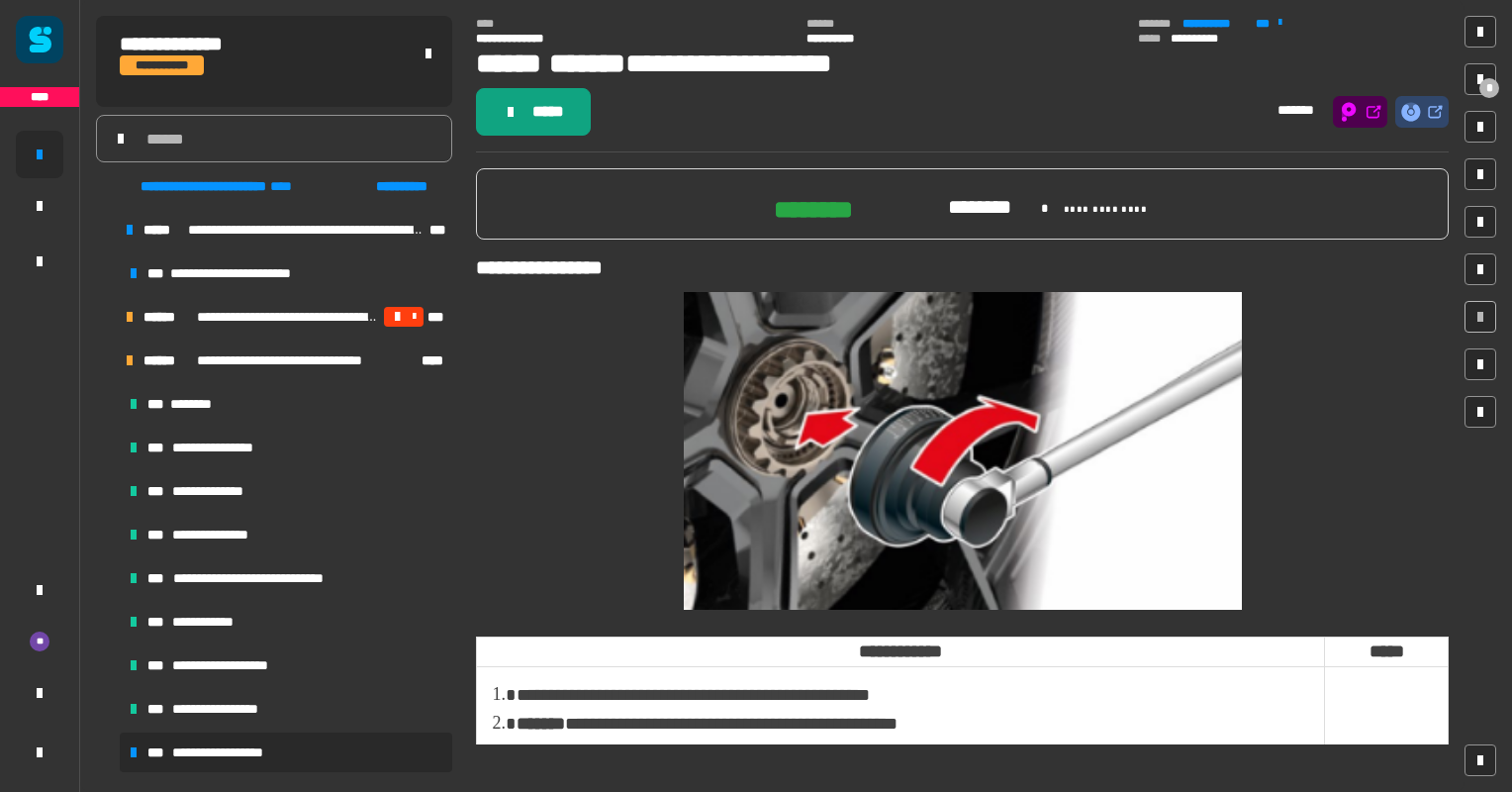 click on "*****" 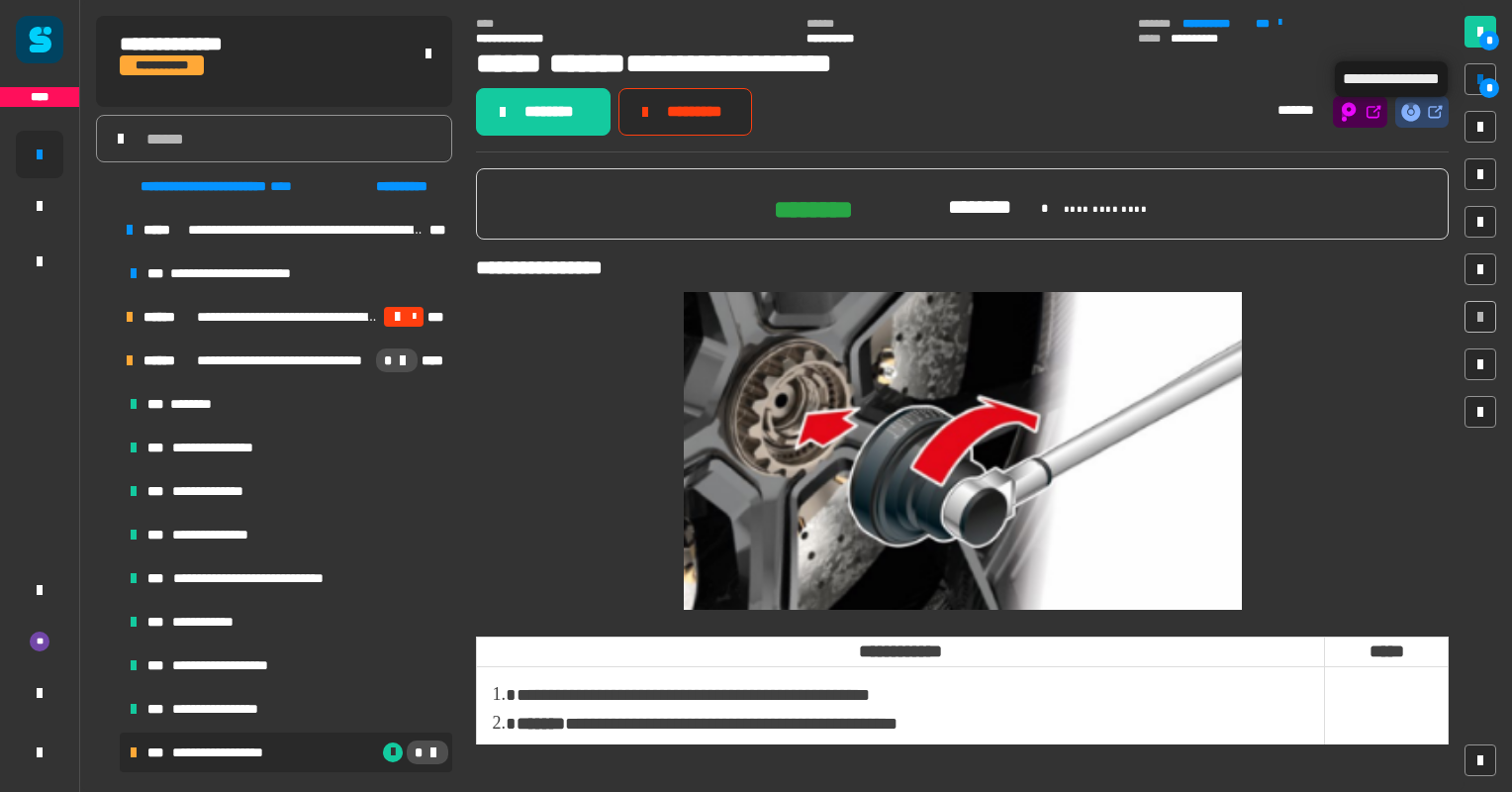 click on "*" at bounding box center [1480, 79] 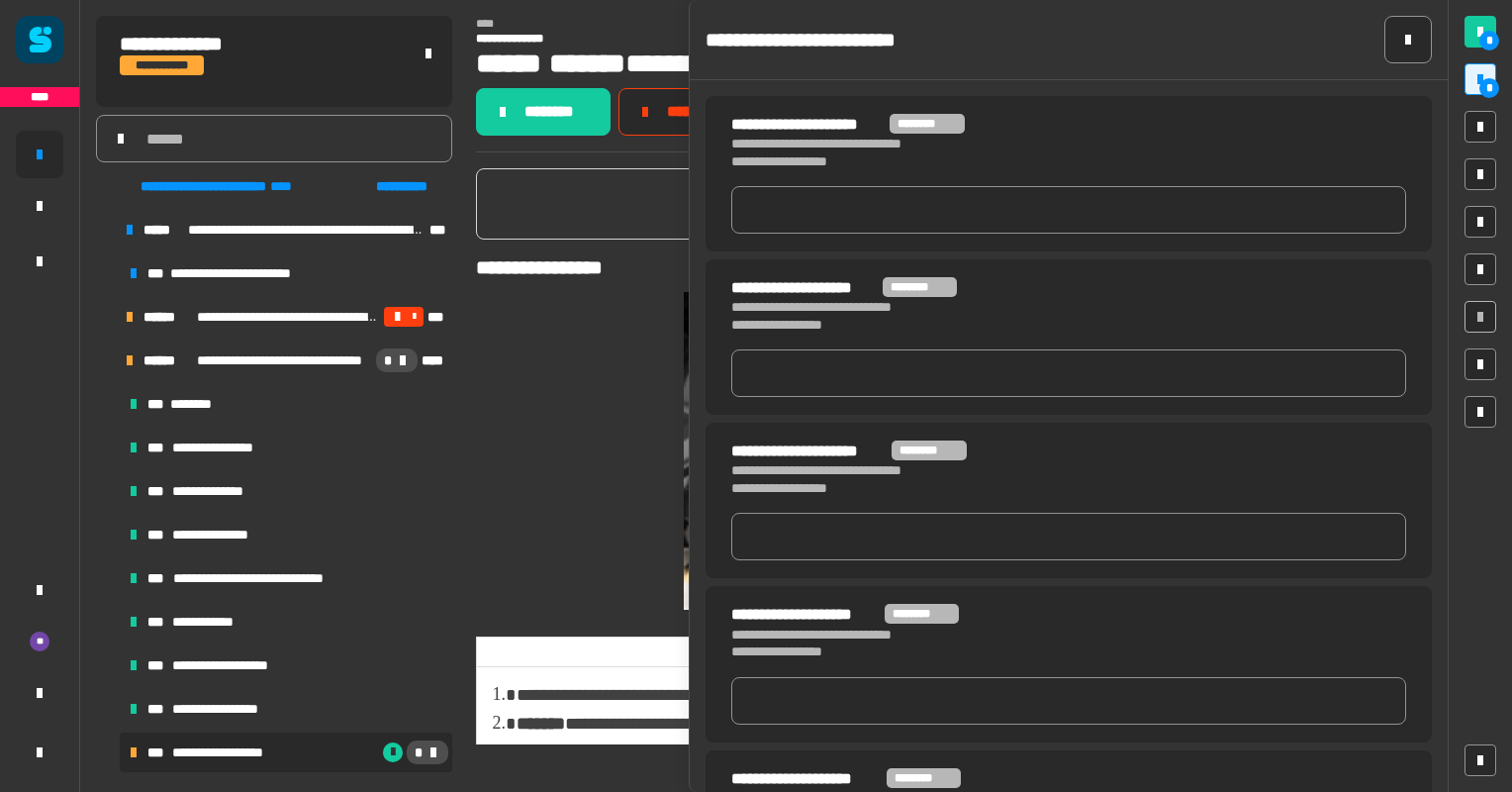 click on "[FIRST] [LAST] [ADDRESS] [CITY]" 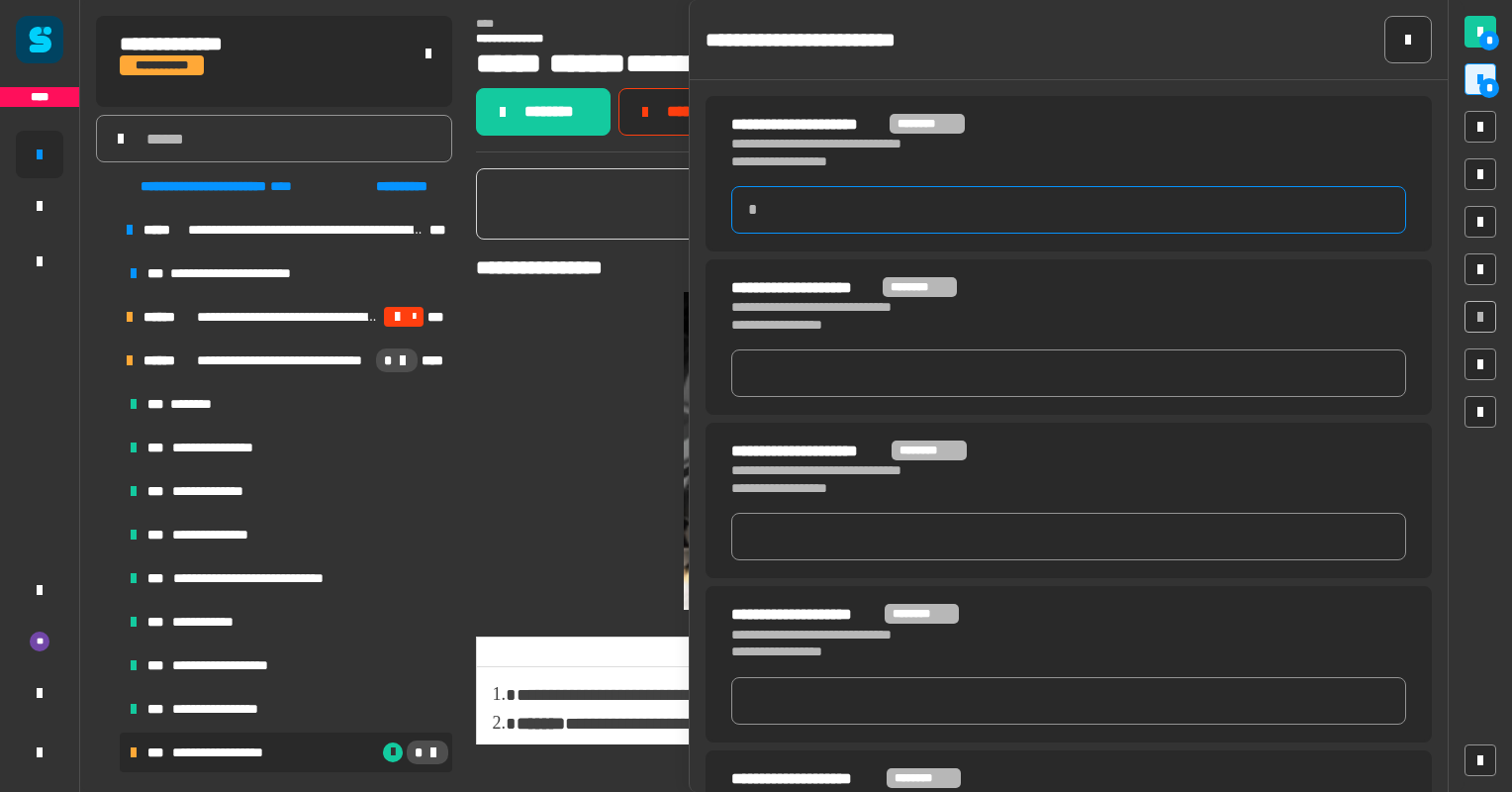 click 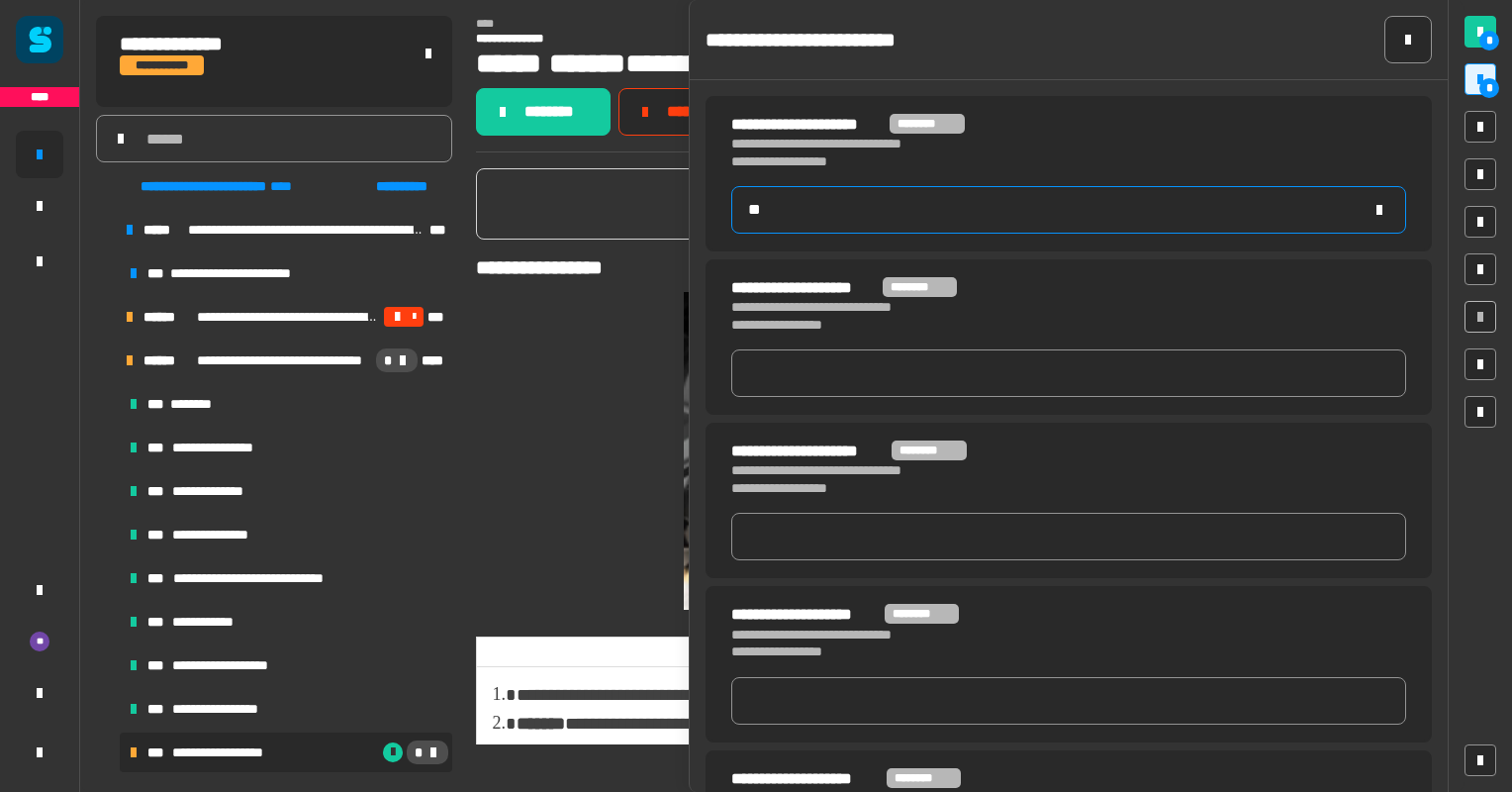 type on "***" 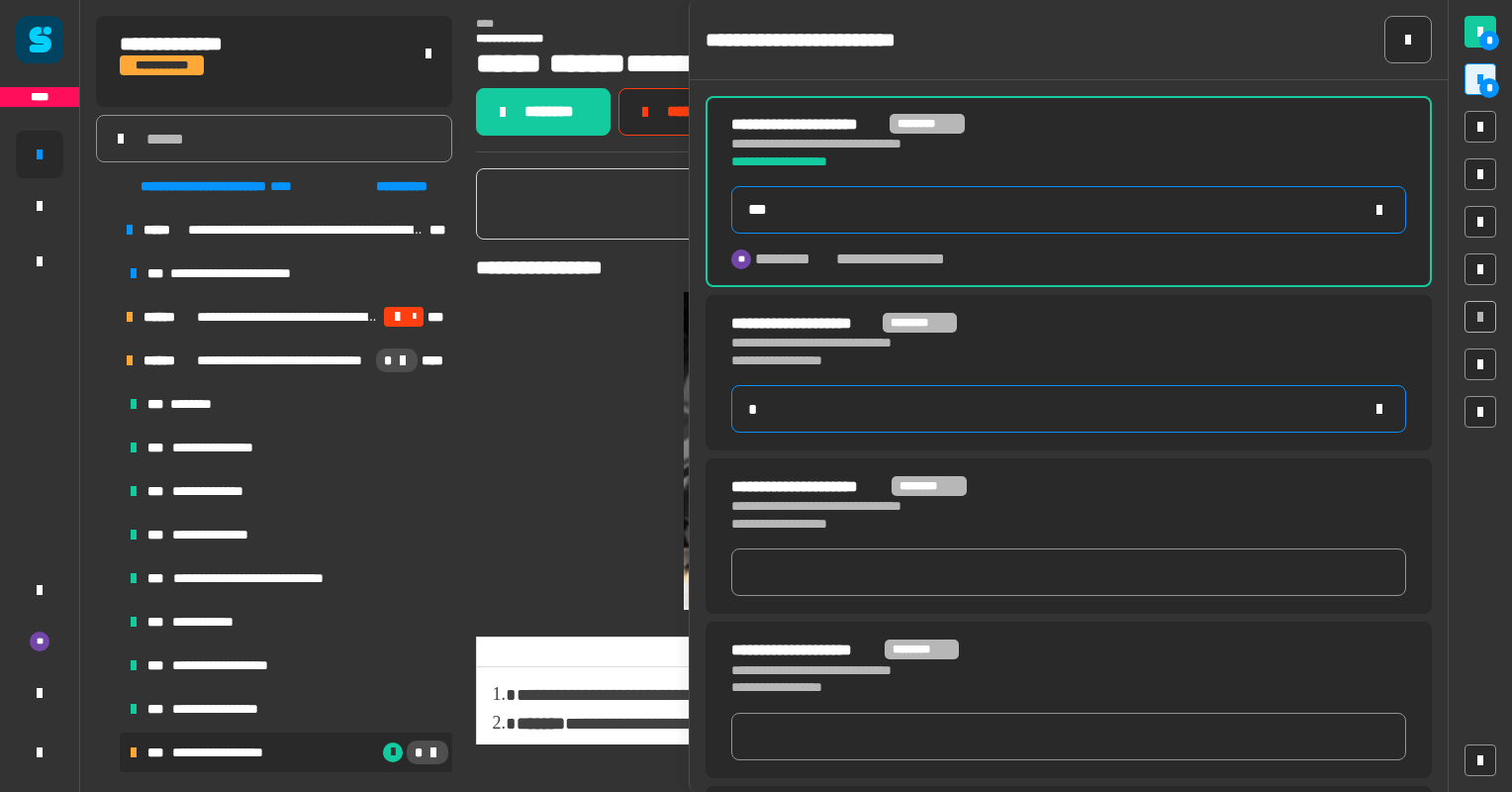 type on "**" 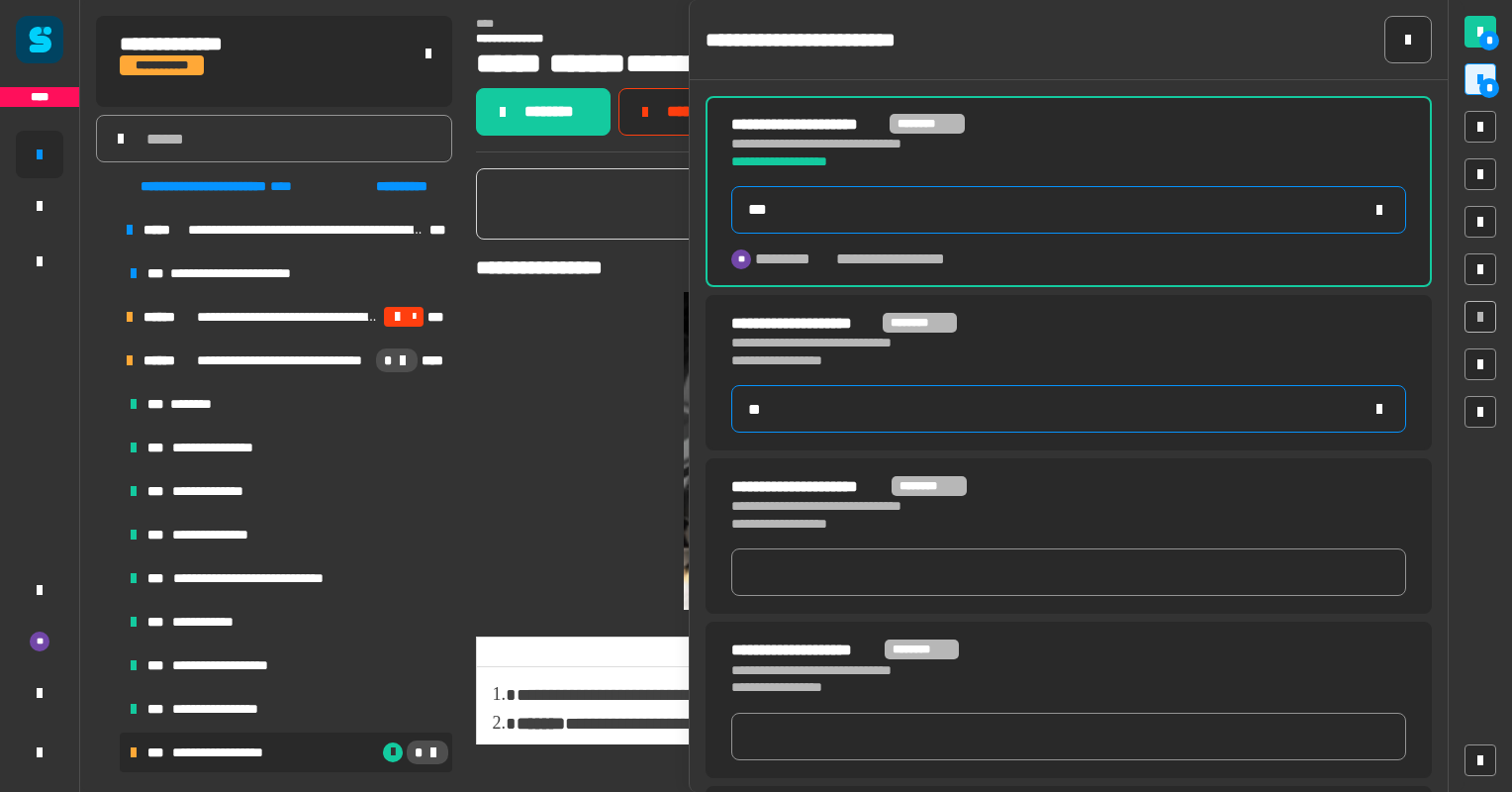 type on "***" 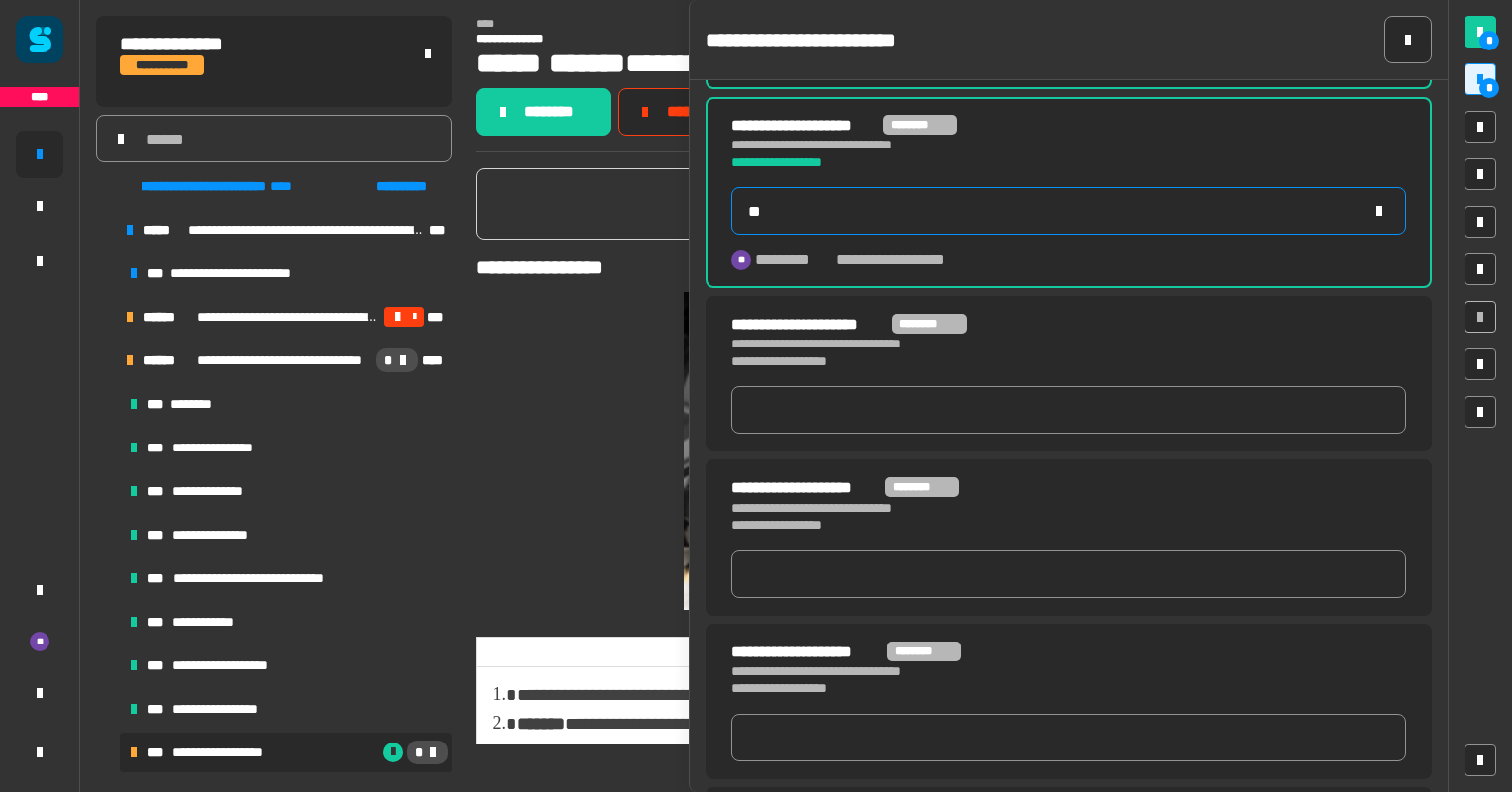 scroll, scrollTop: 297, scrollLeft: 0, axis: vertical 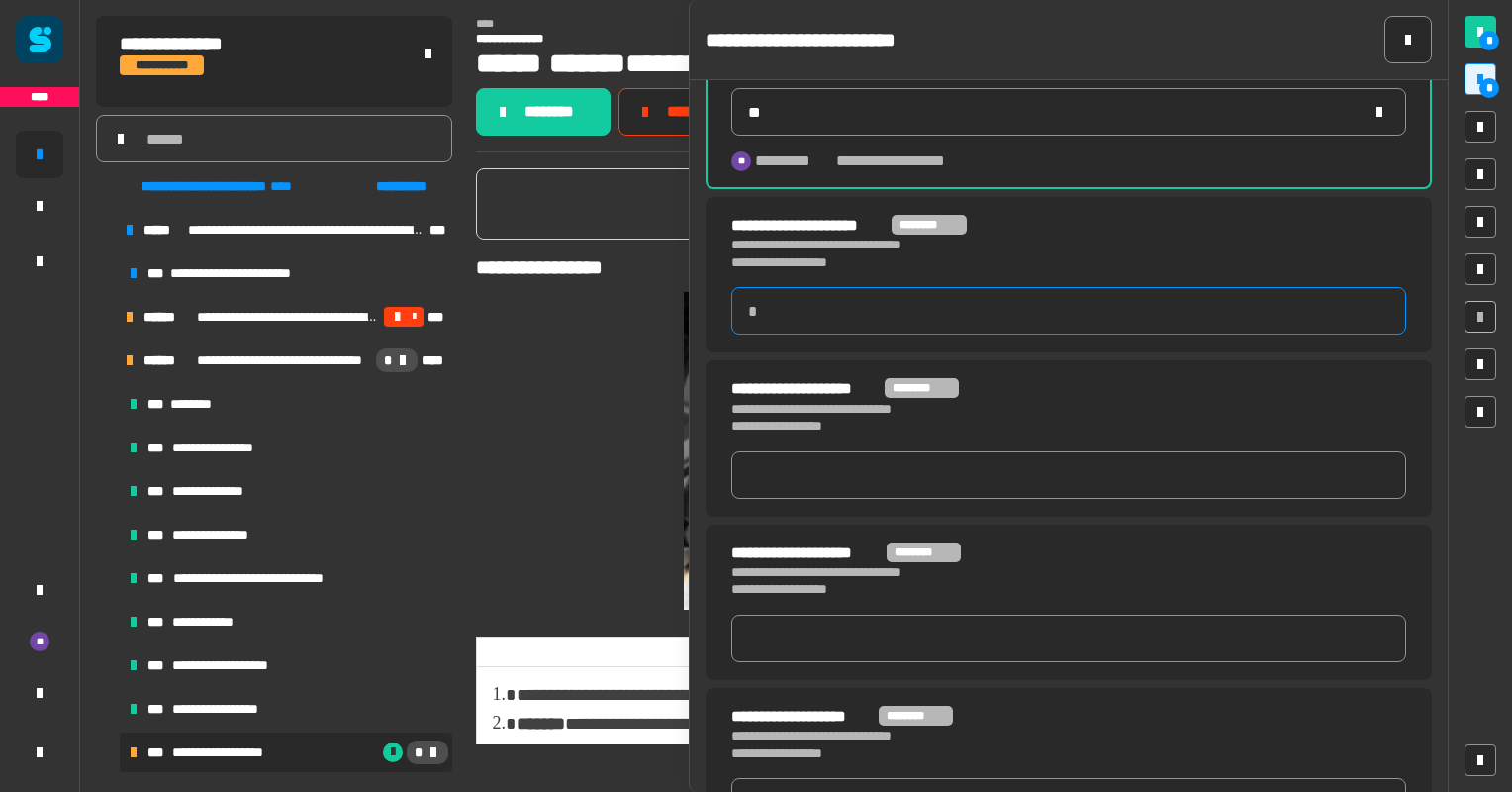 click 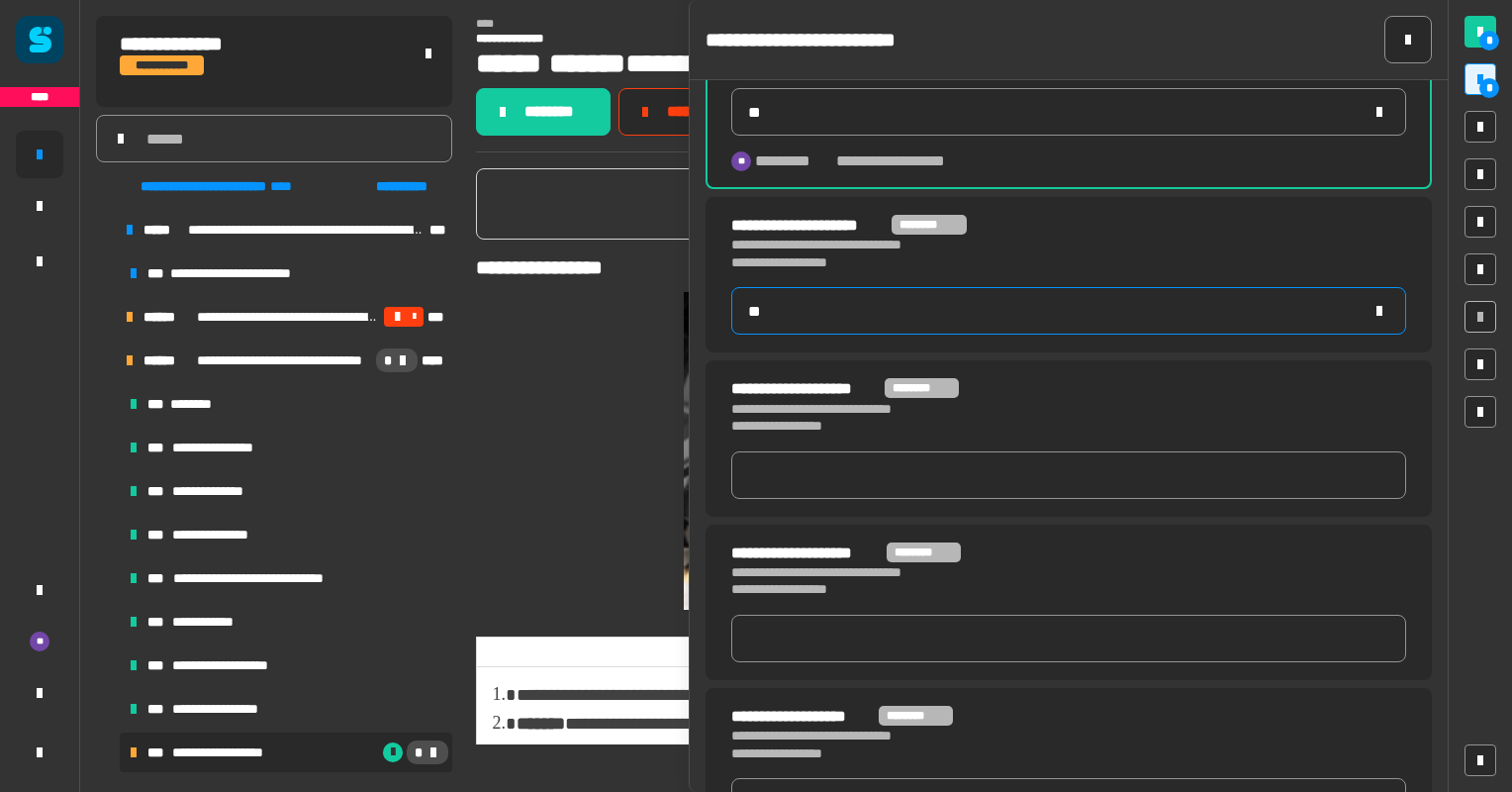 type on "***" 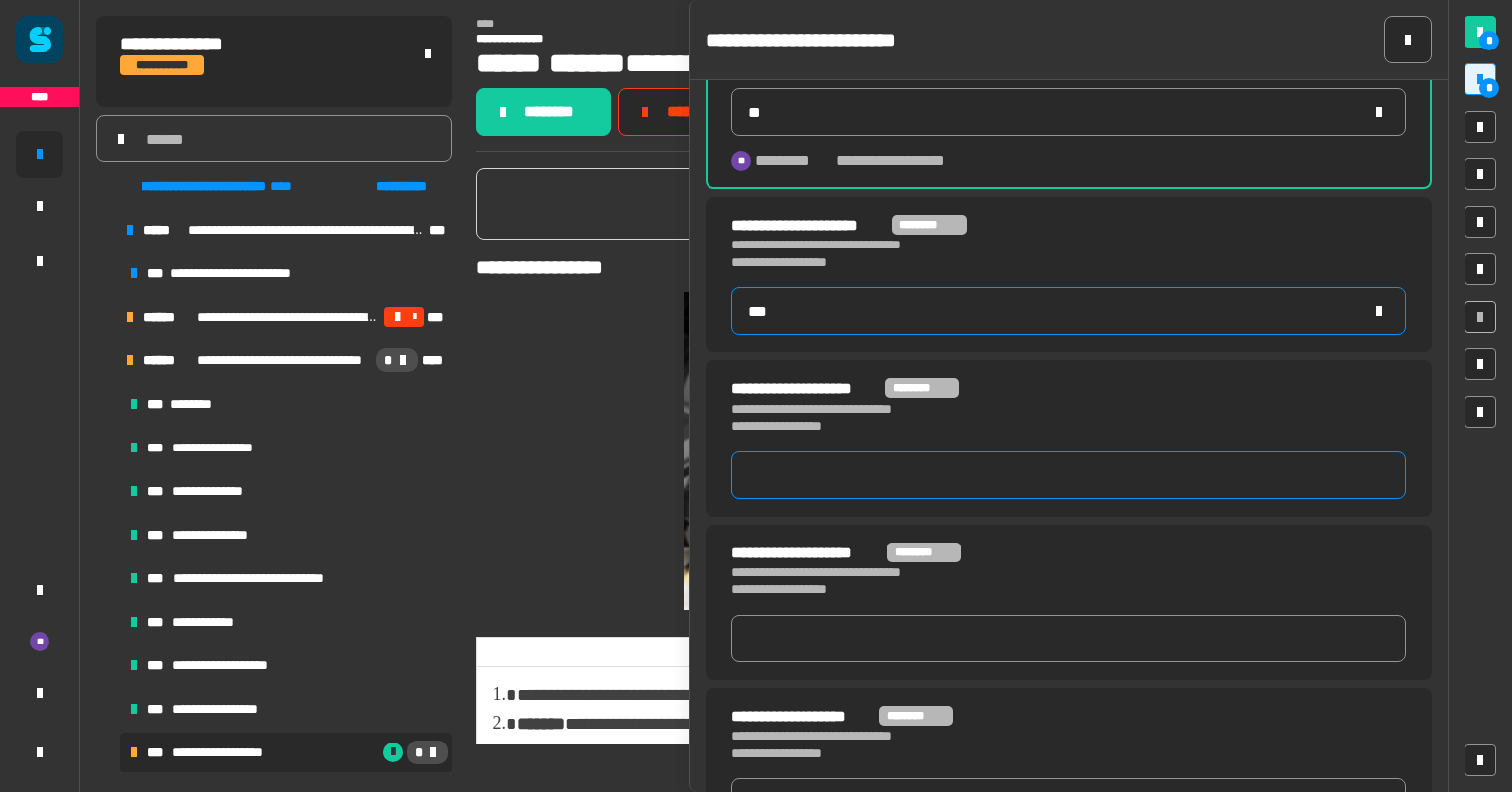 type on "*" 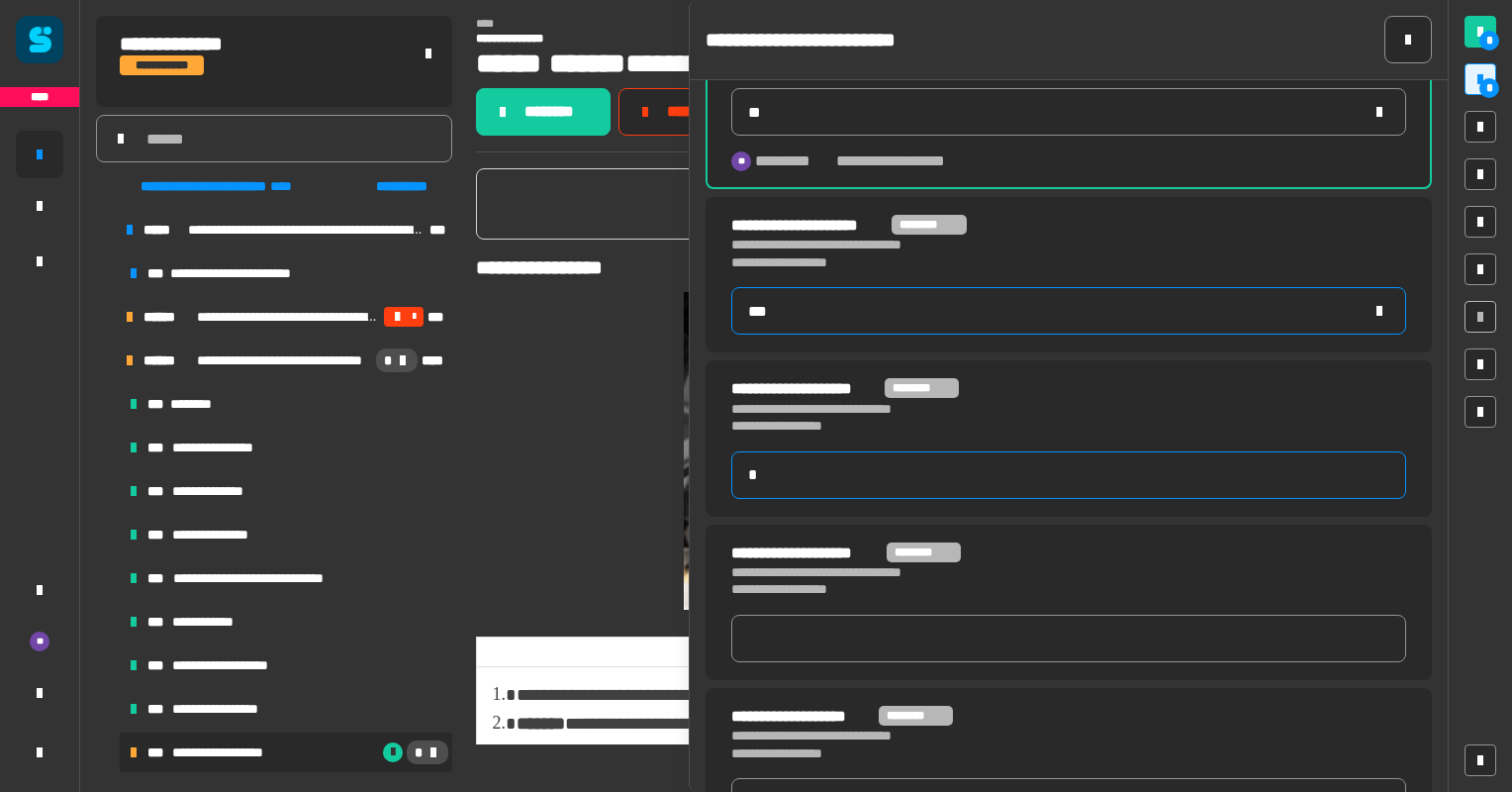 type on "**" 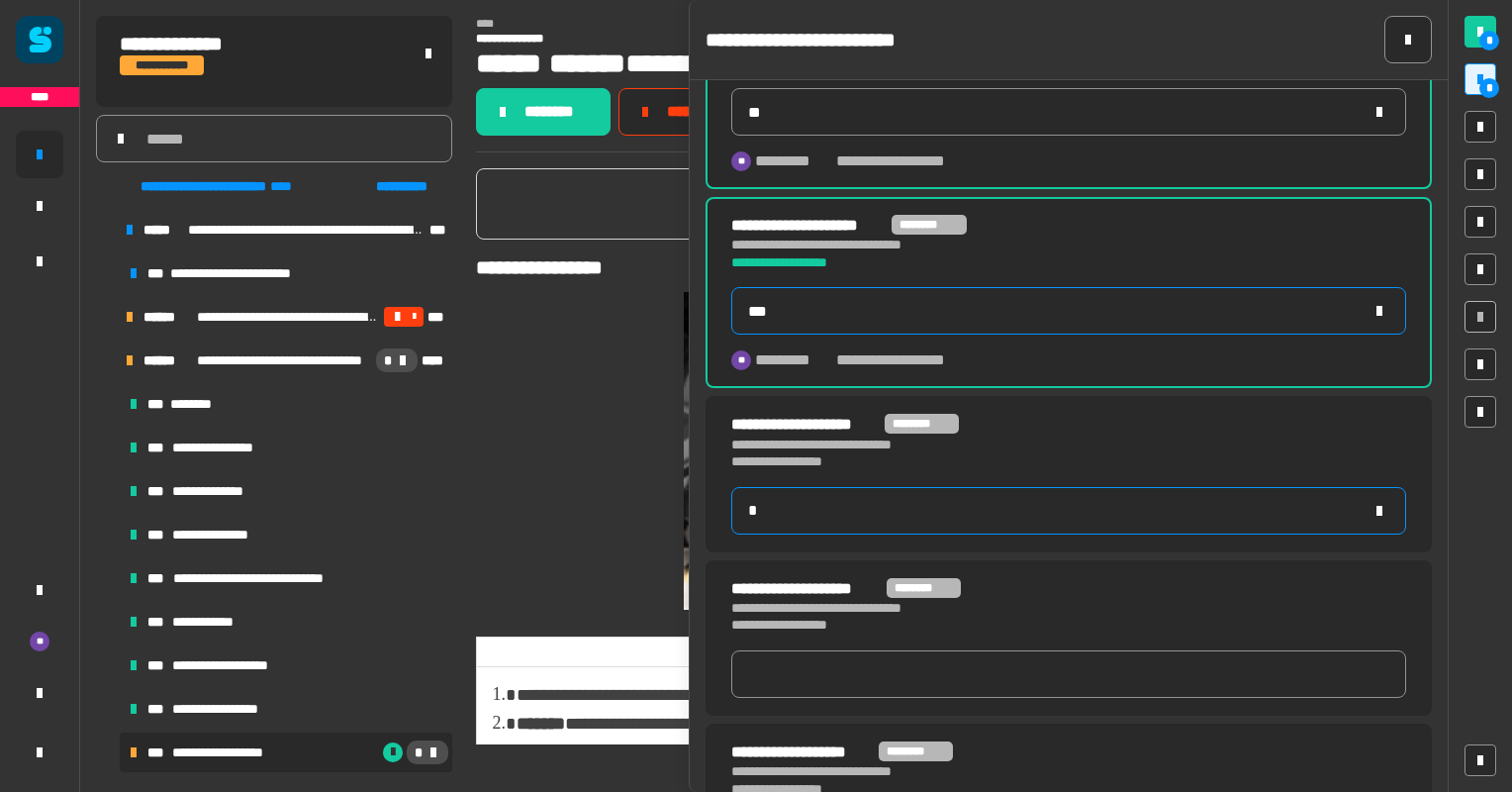type on "**" 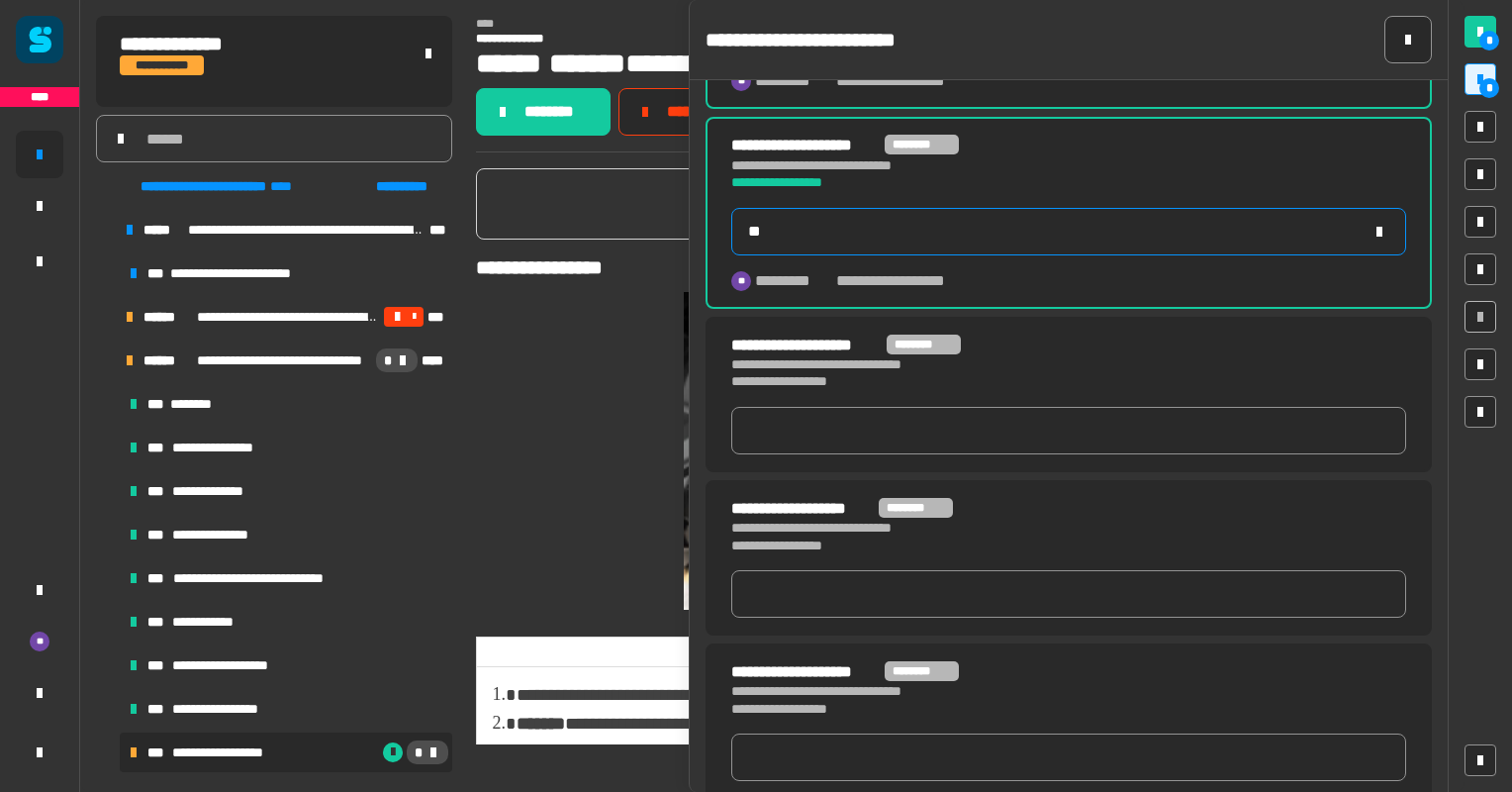 scroll, scrollTop: 741, scrollLeft: 0, axis: vertical 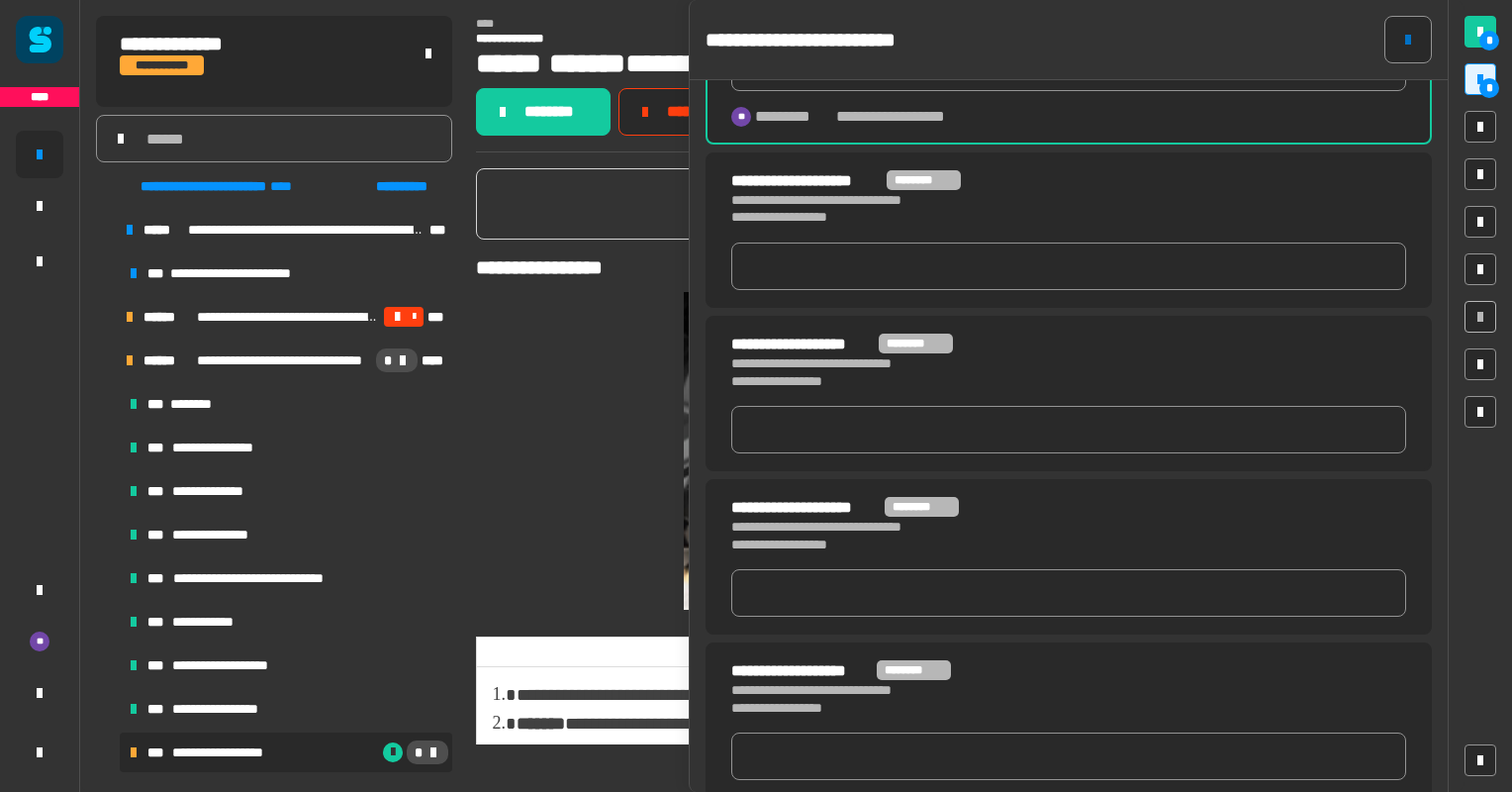 click 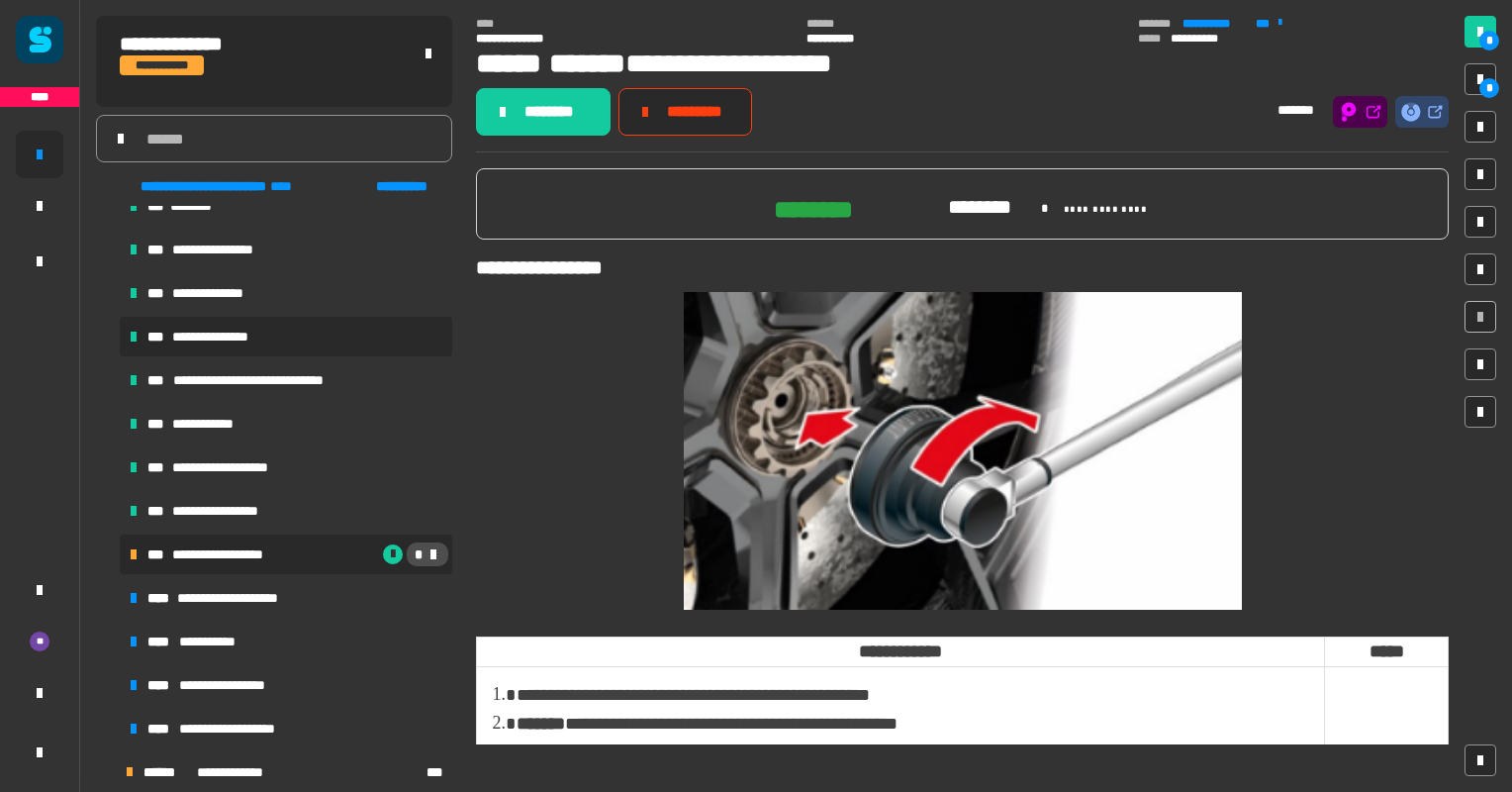 scroll, scrollTop: 297, scrollLeft: 0, axis: vertical 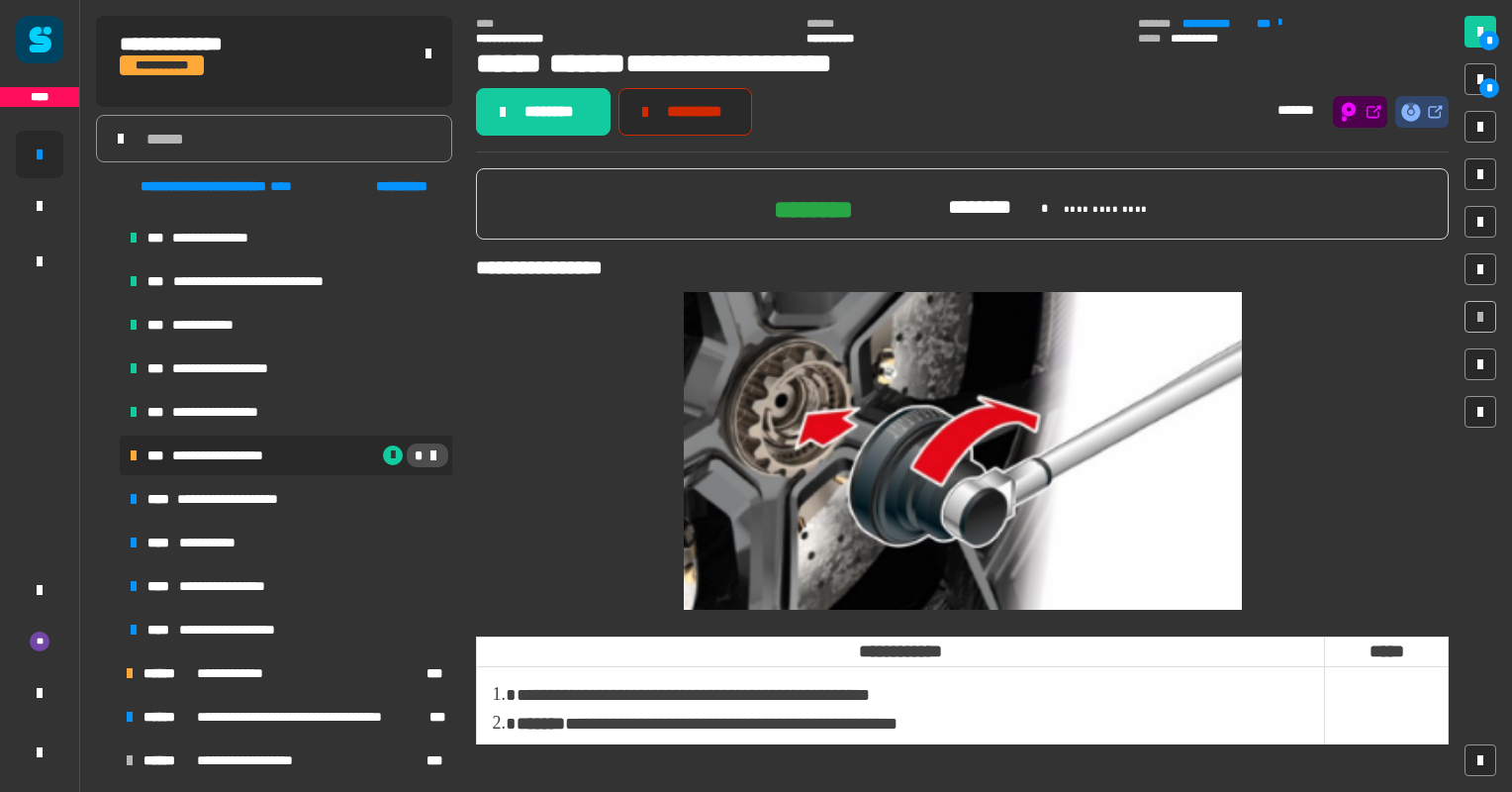 click on "*********" 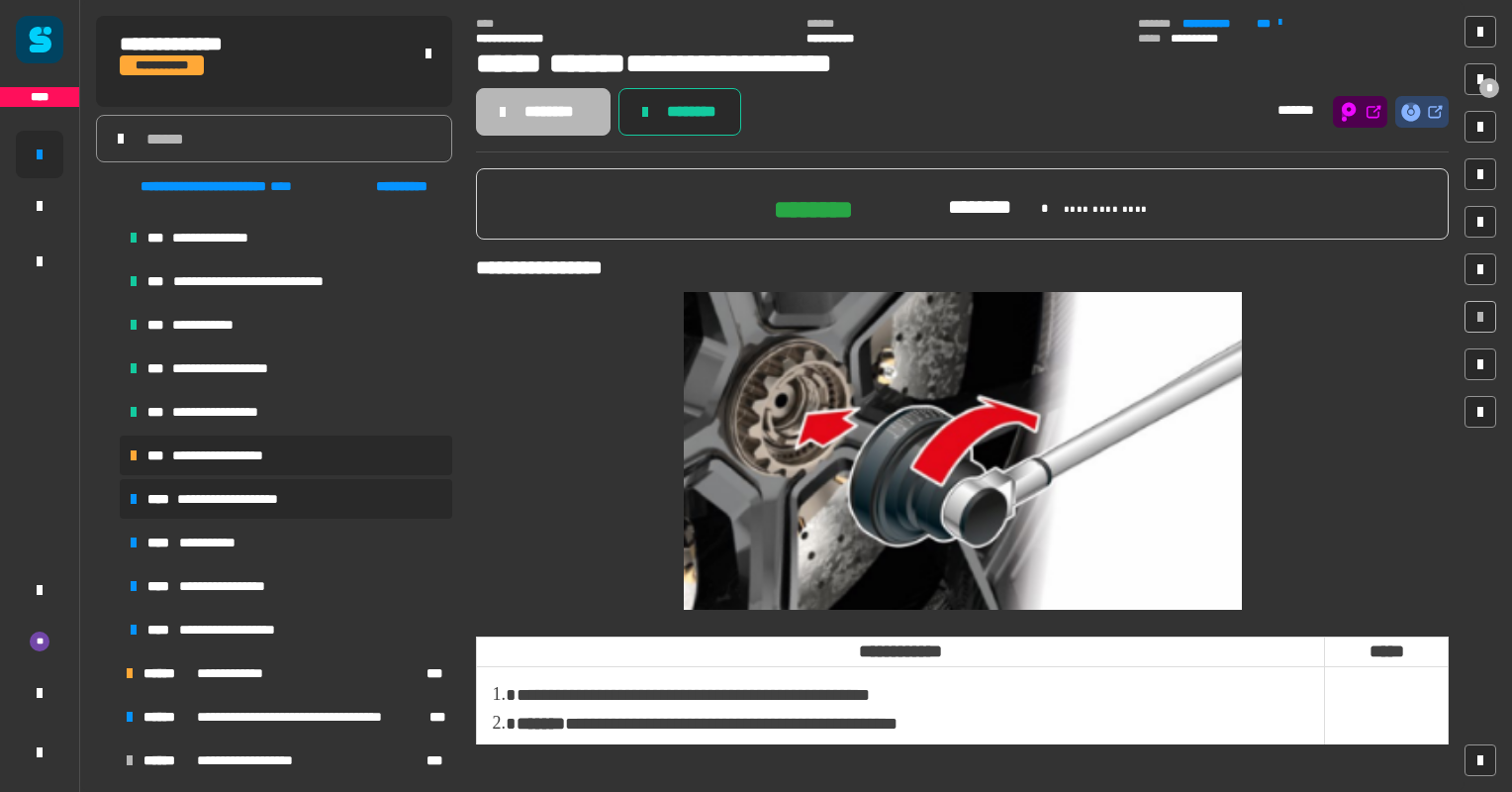 click on "**********" at bounding box center [286, 499] 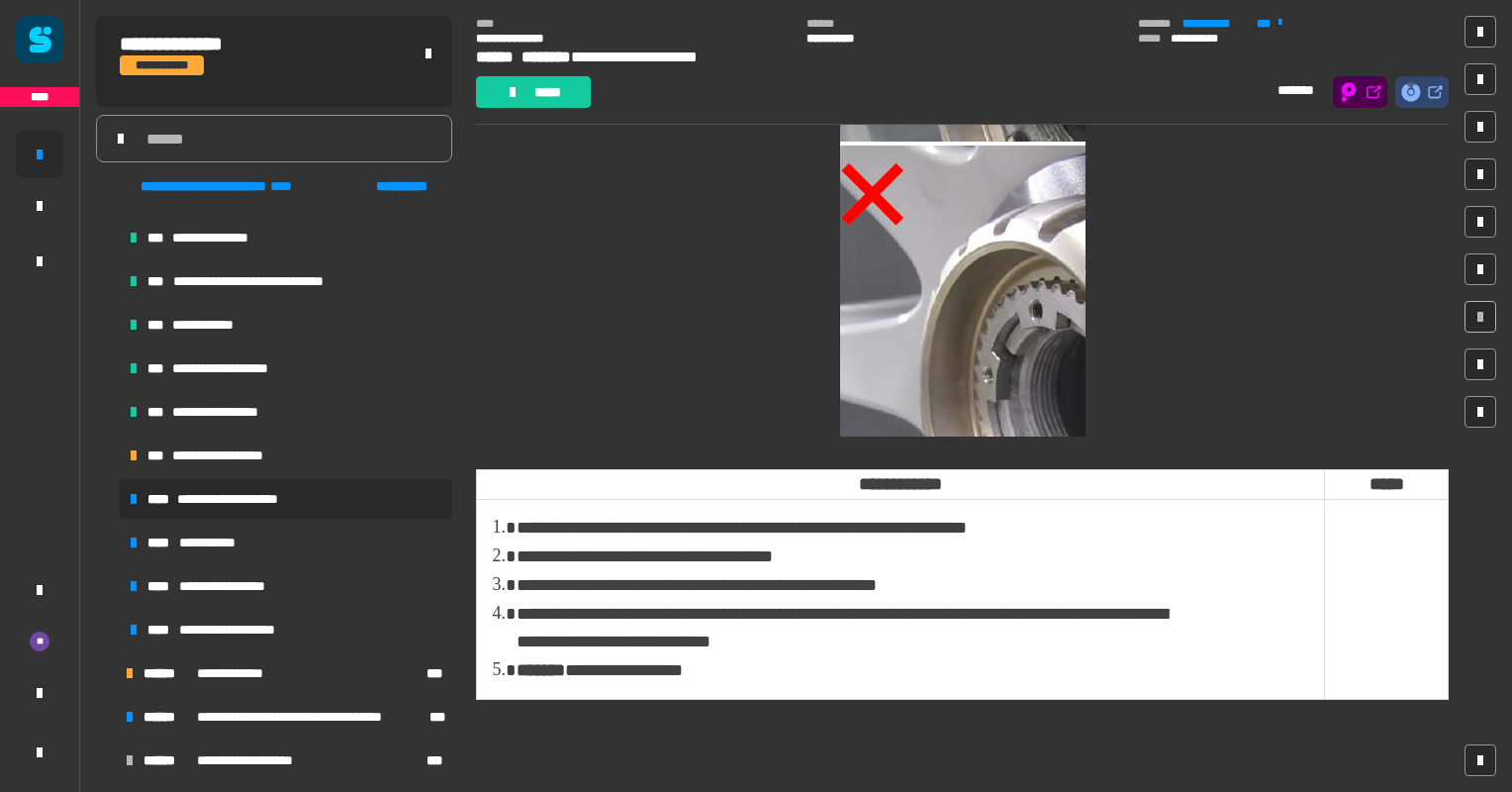 scroll, scrollTop: 397, scrollLeft: 0, axis: vertical 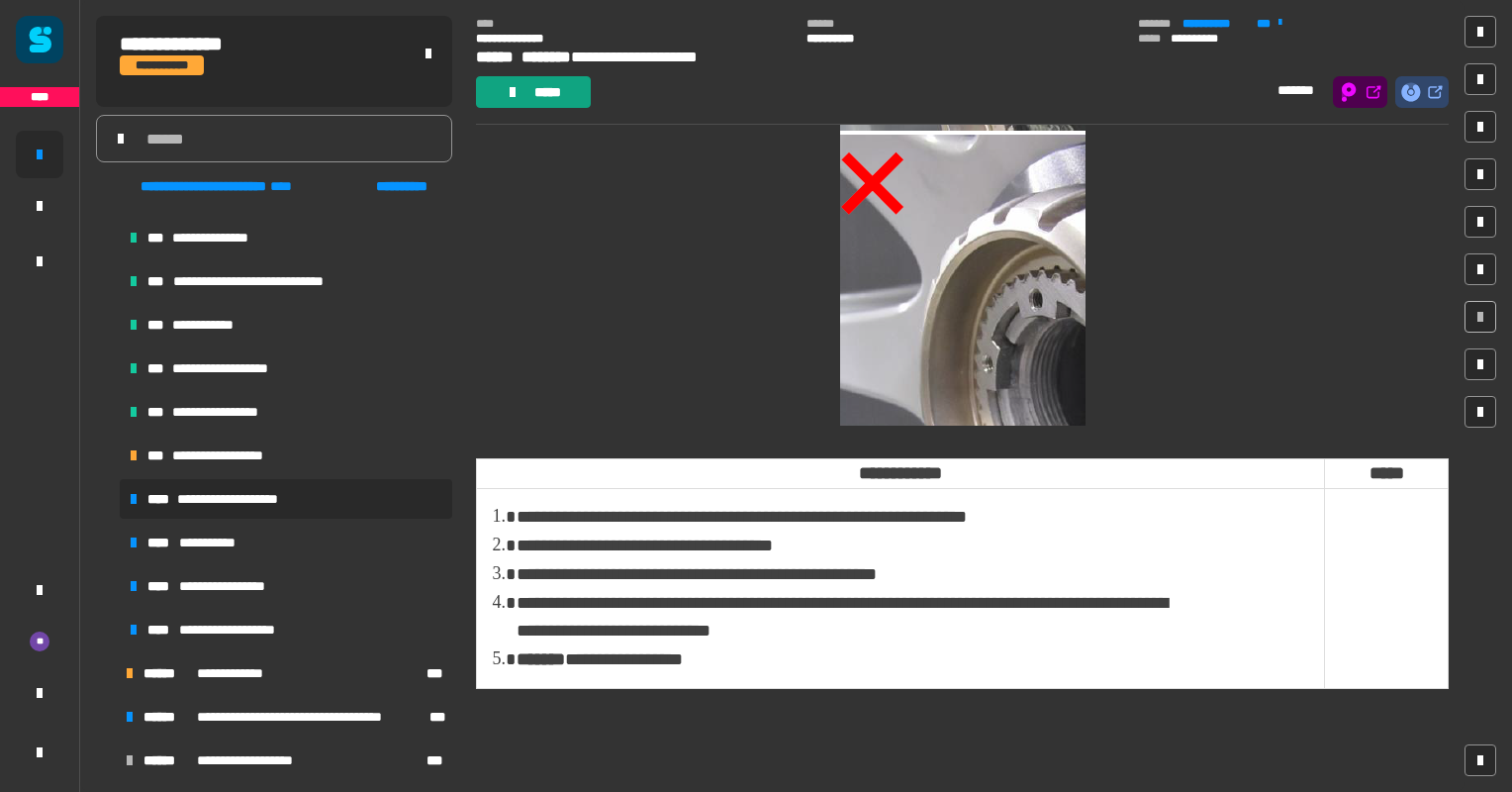 click on "*****" 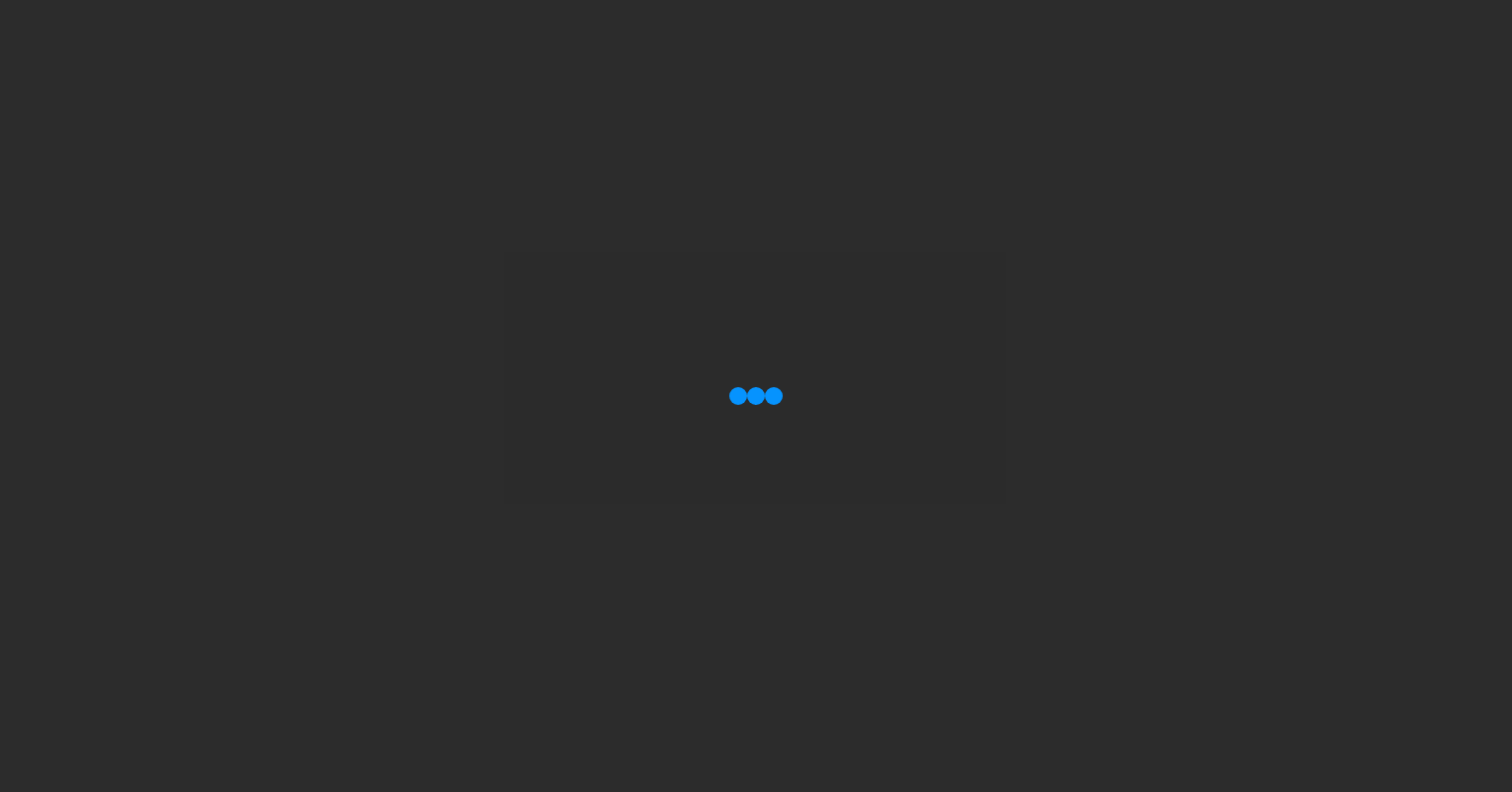 scroll, scrollTop: 0, scrollLeft: 0, axis: both 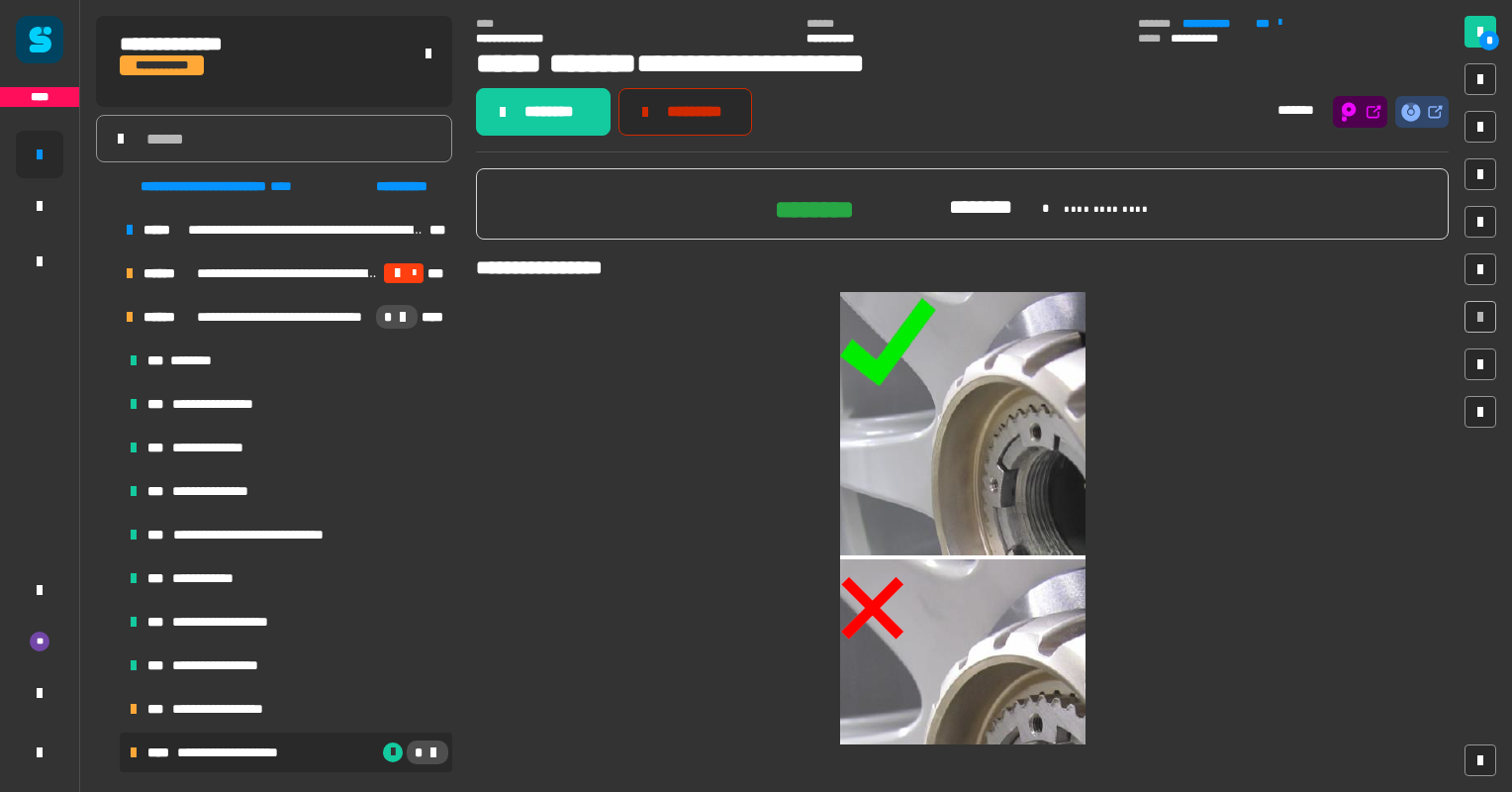 click on "*********" 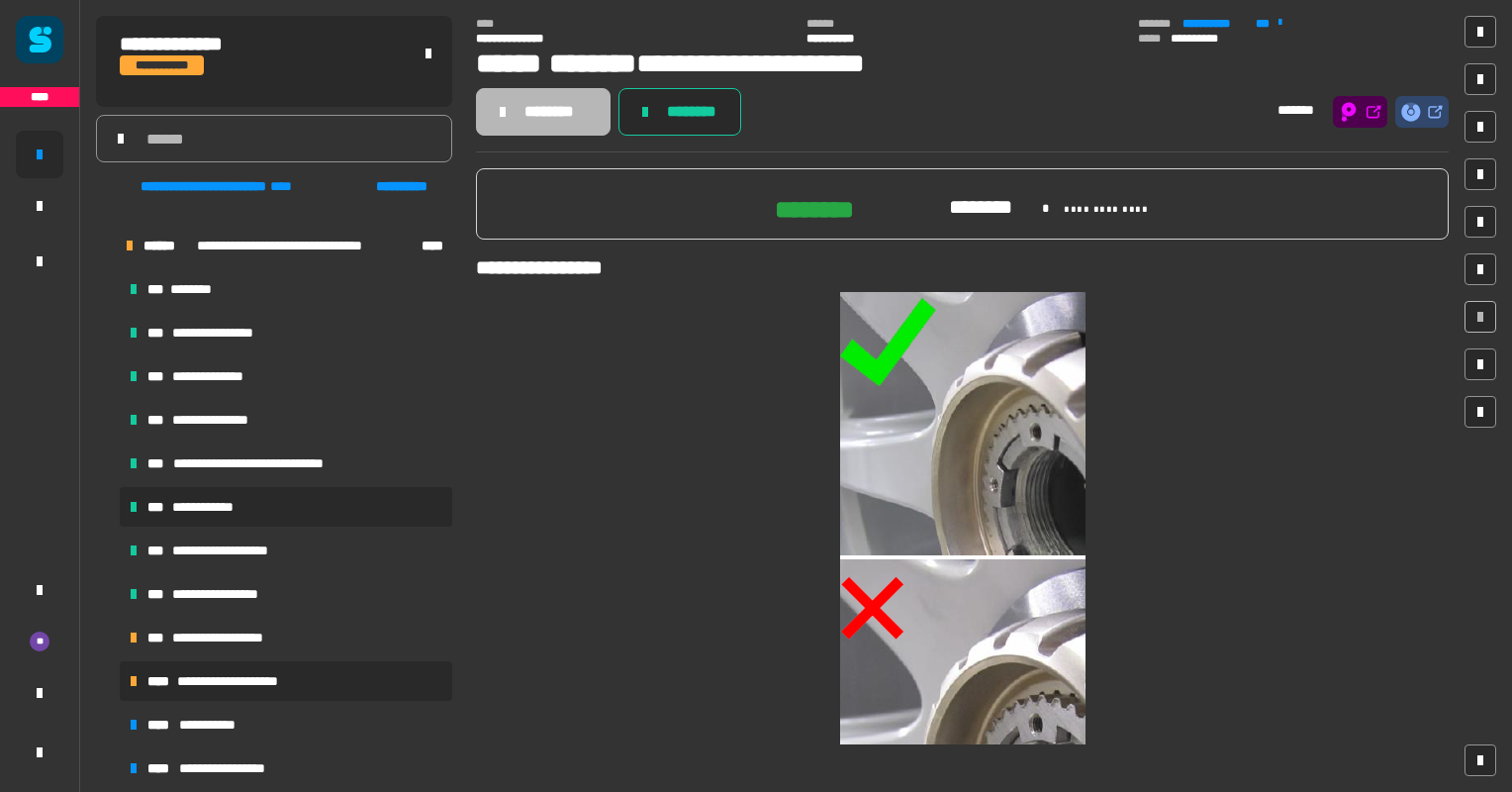 scroll, scrollTop: 99, scrollLeft: 0, axis: vertical 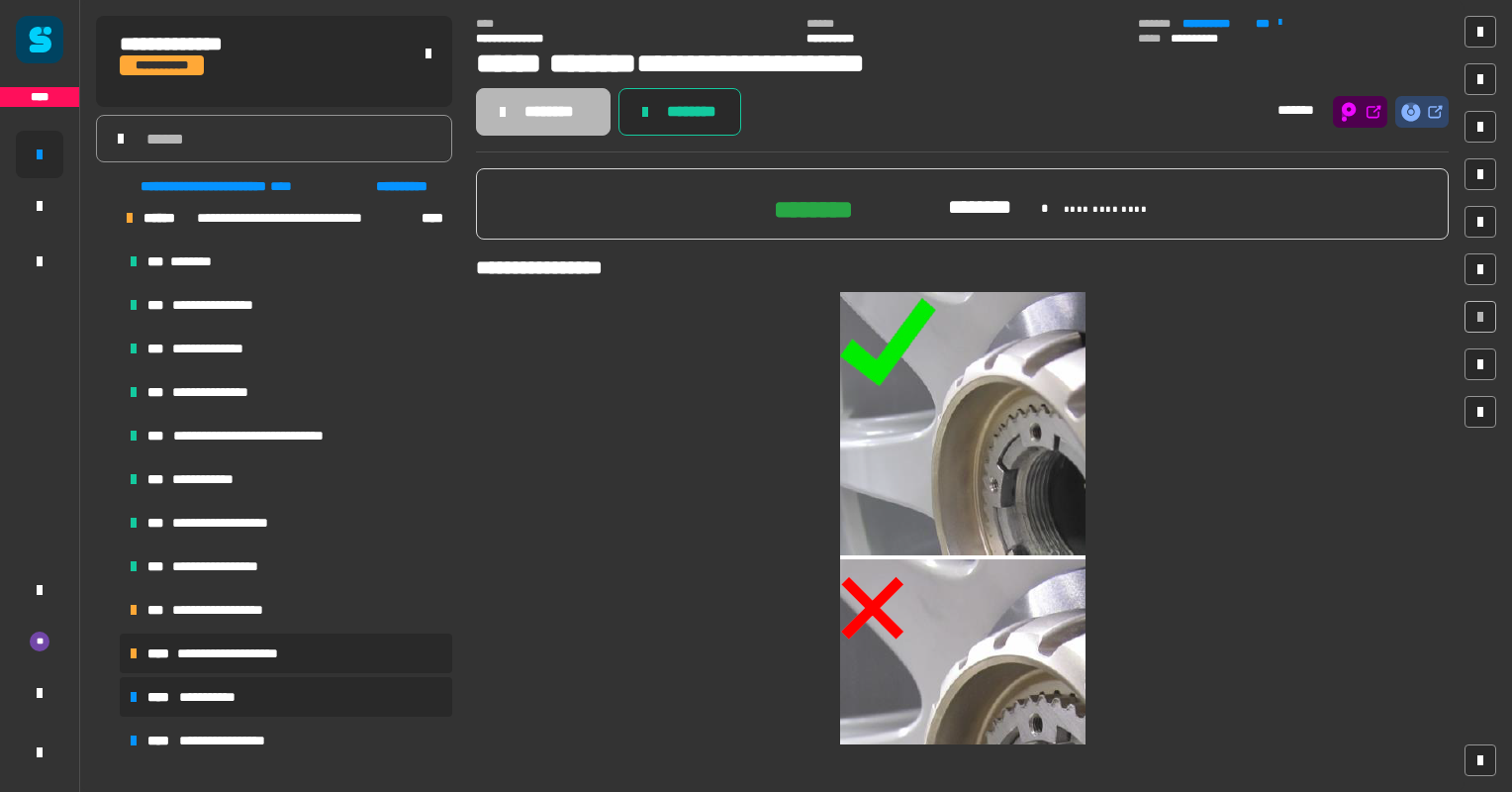 click on "**********" at bounding box center [216, 697] 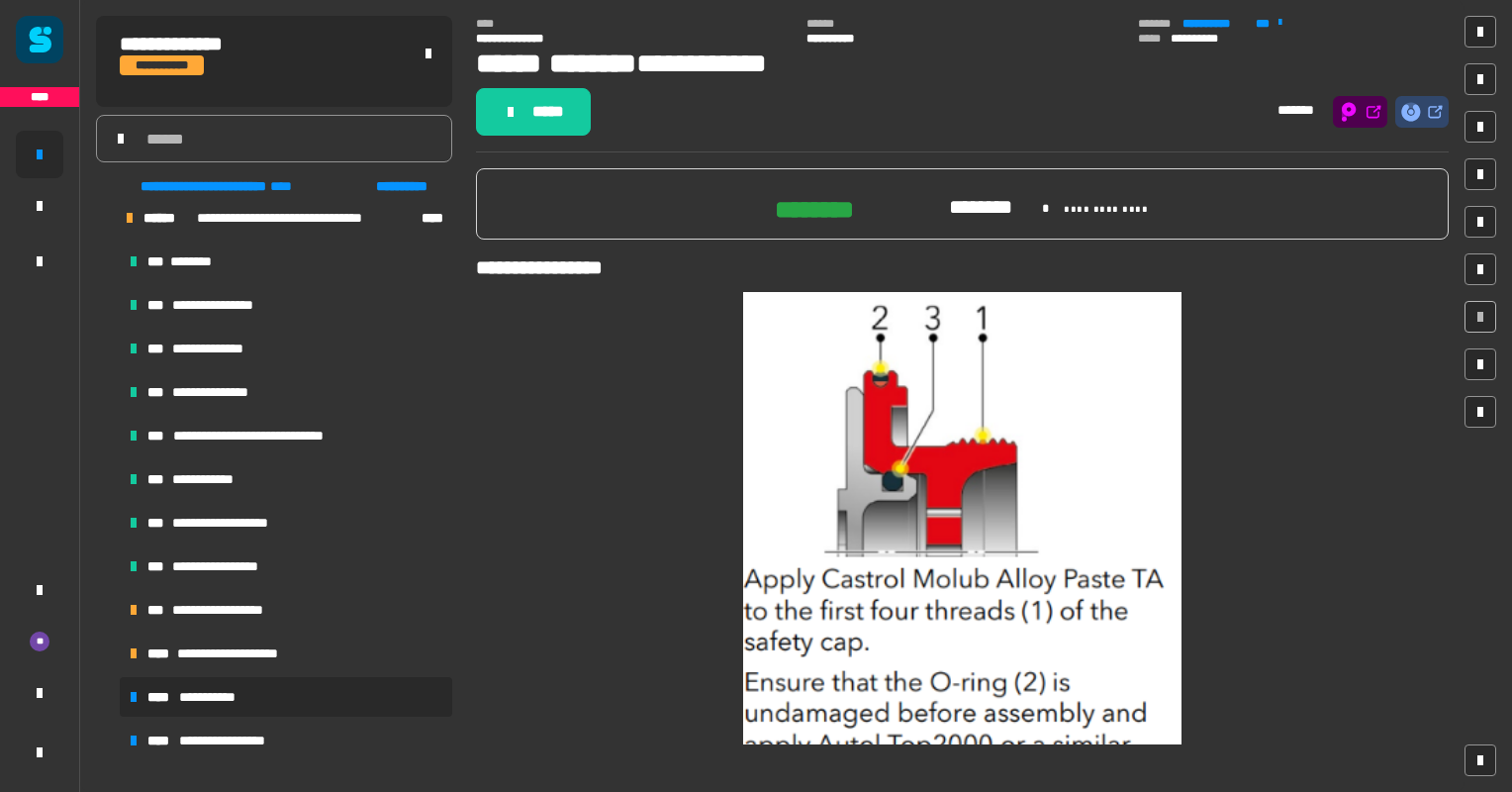 click on "**********" 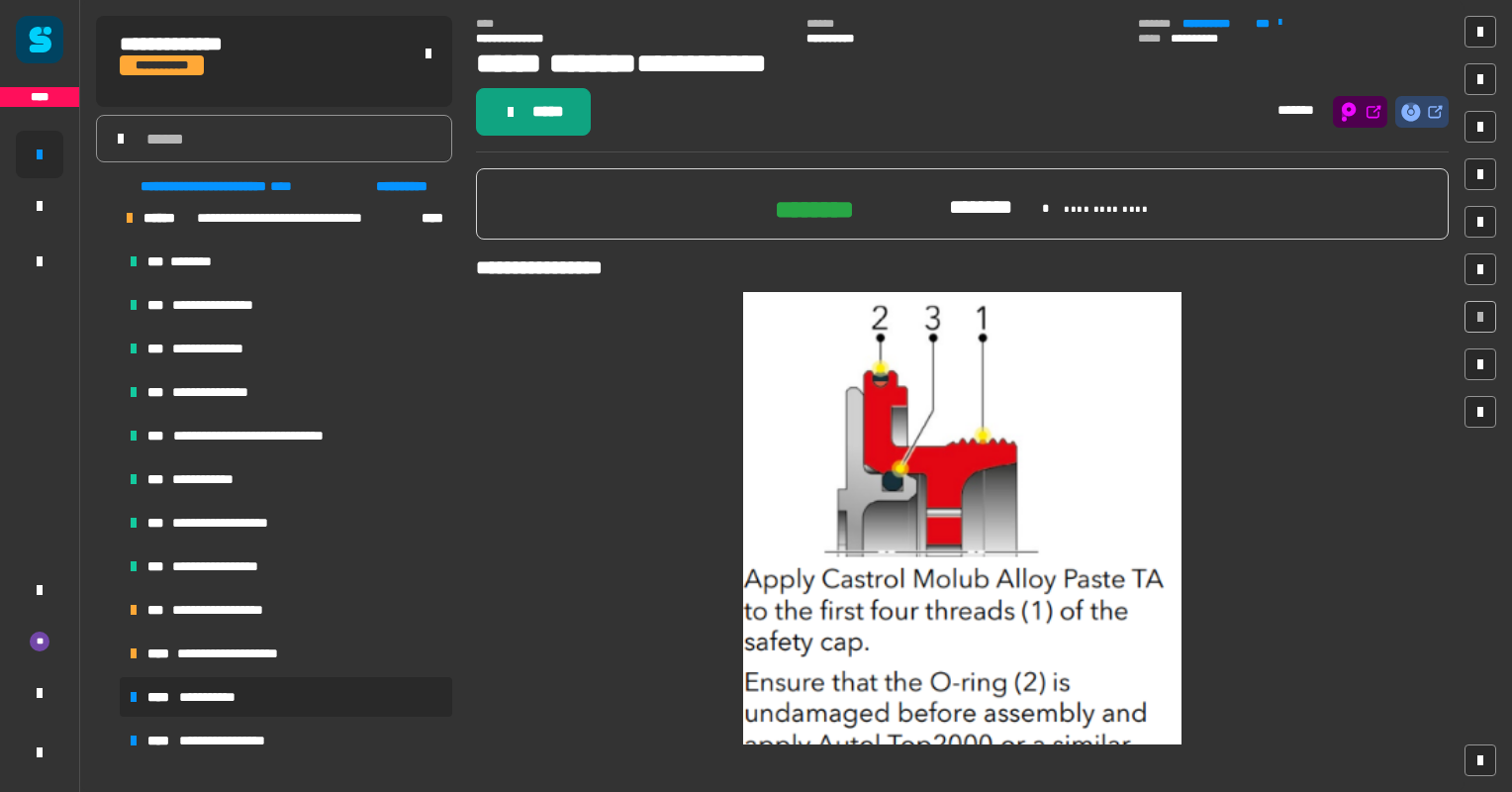 click on "*****" 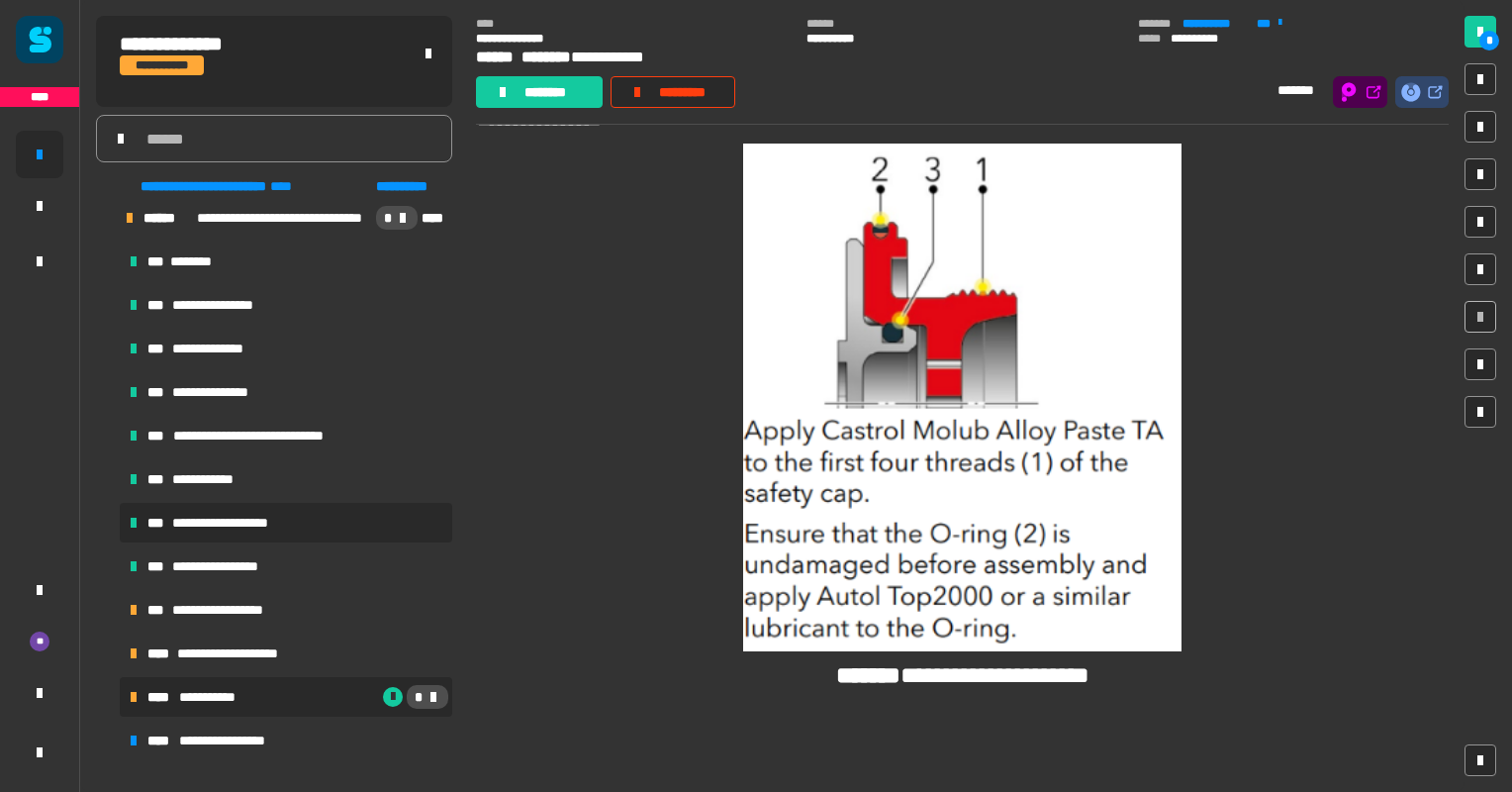 scroll, scrollTop: 127, scrollLeft: 0, axis: vertical 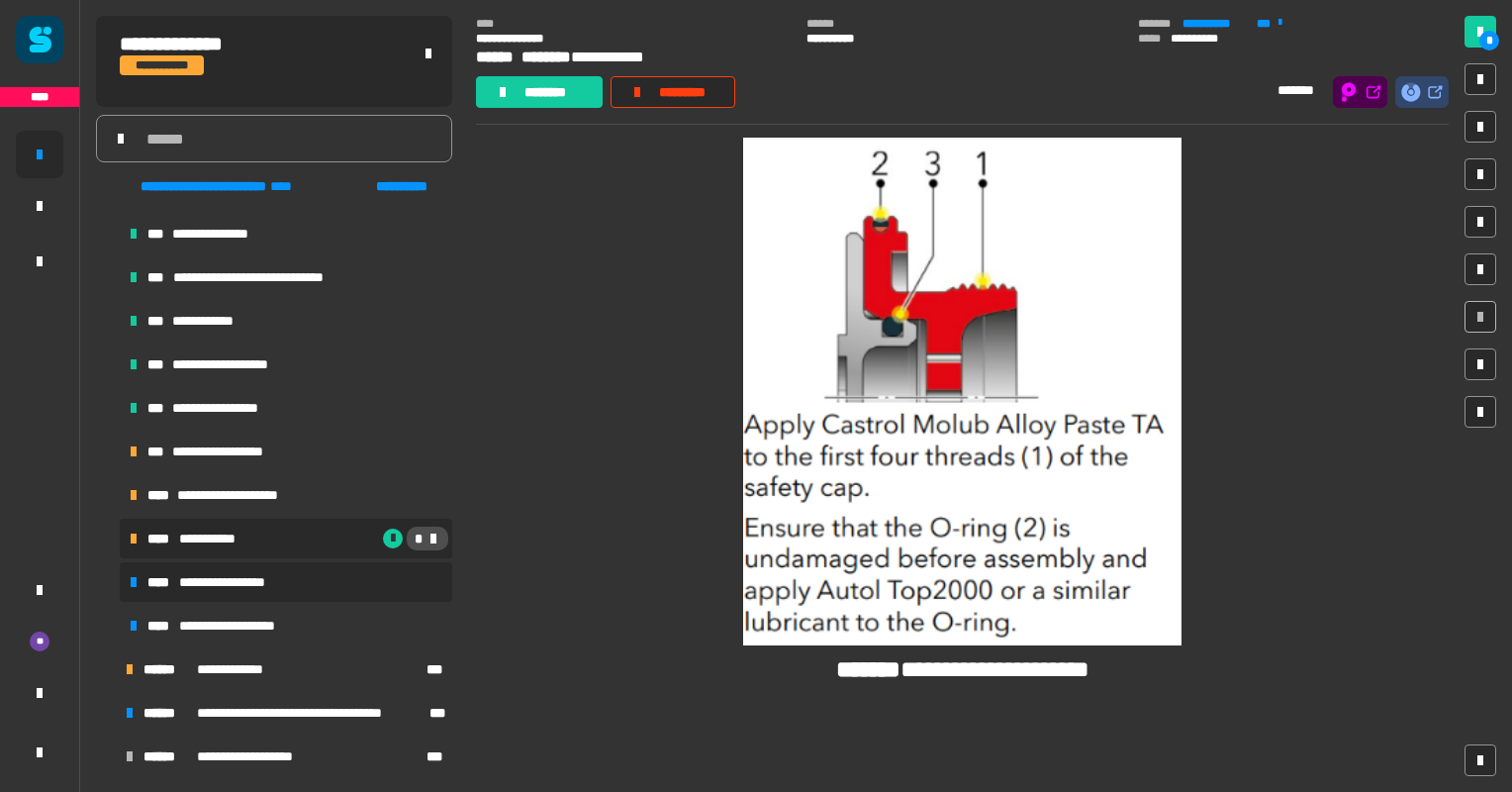click on "**********" at bounding box center [286, 582] 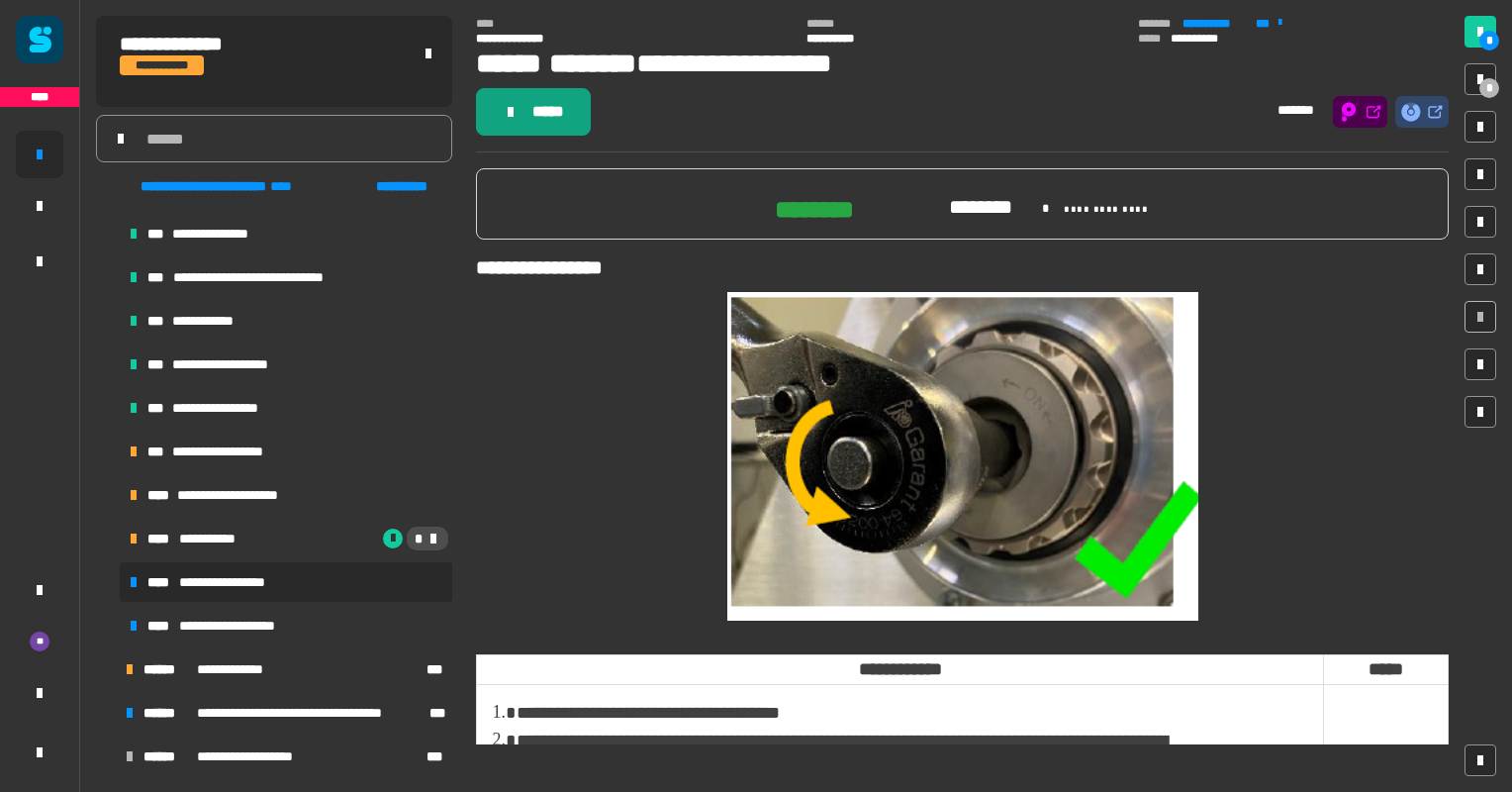 click on "*****" 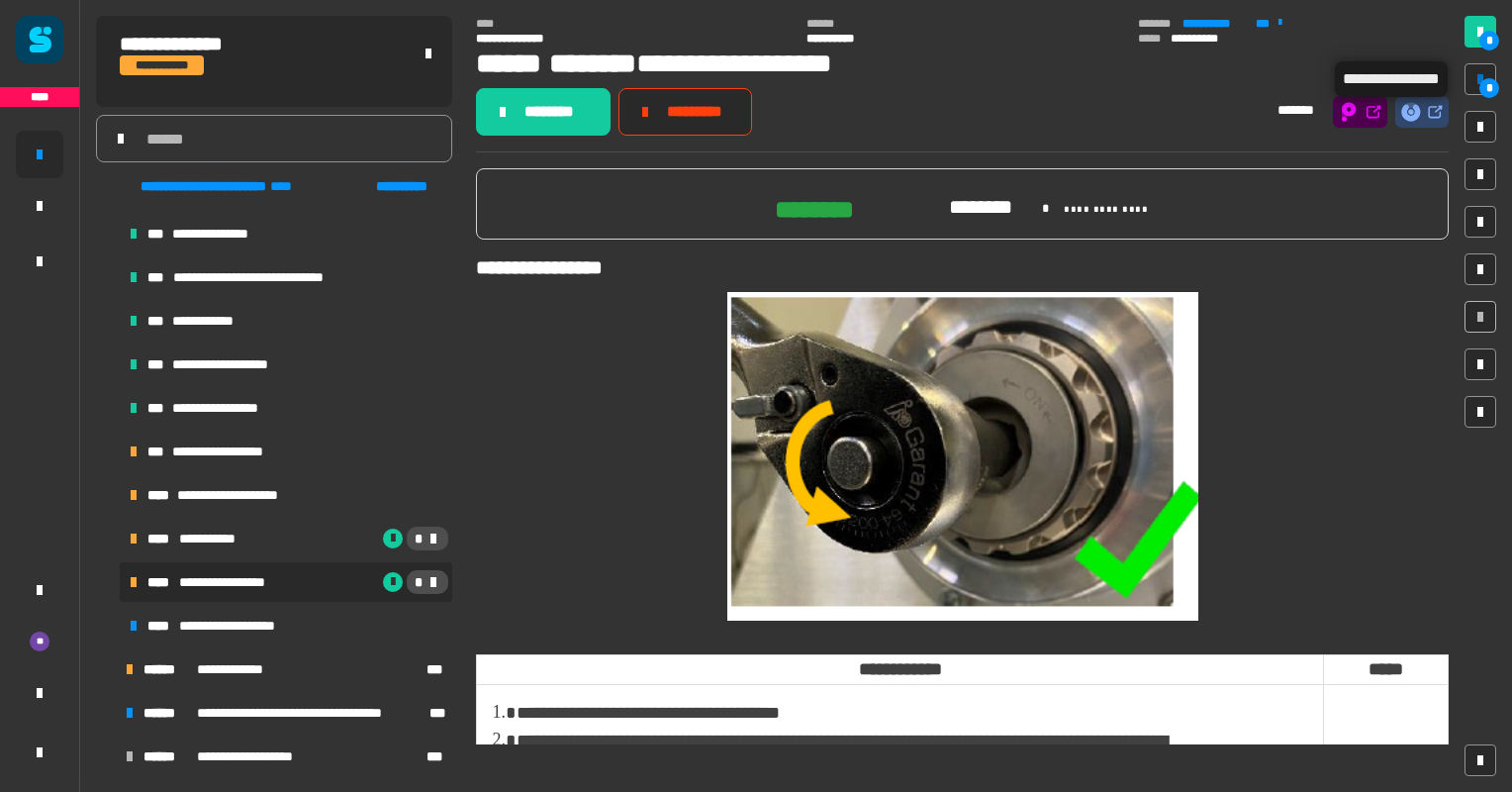 click at bounding box center (1480, 79) 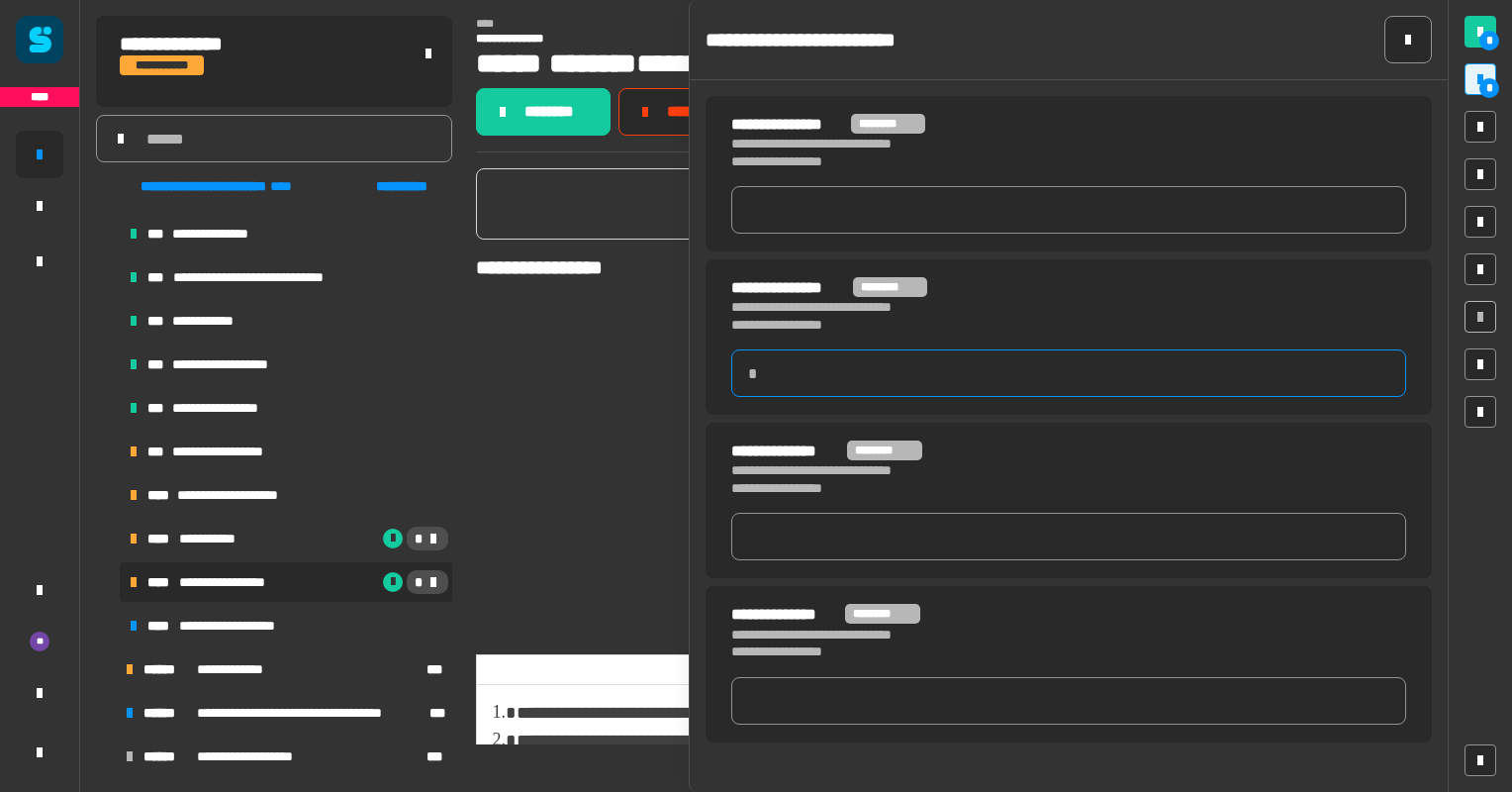click 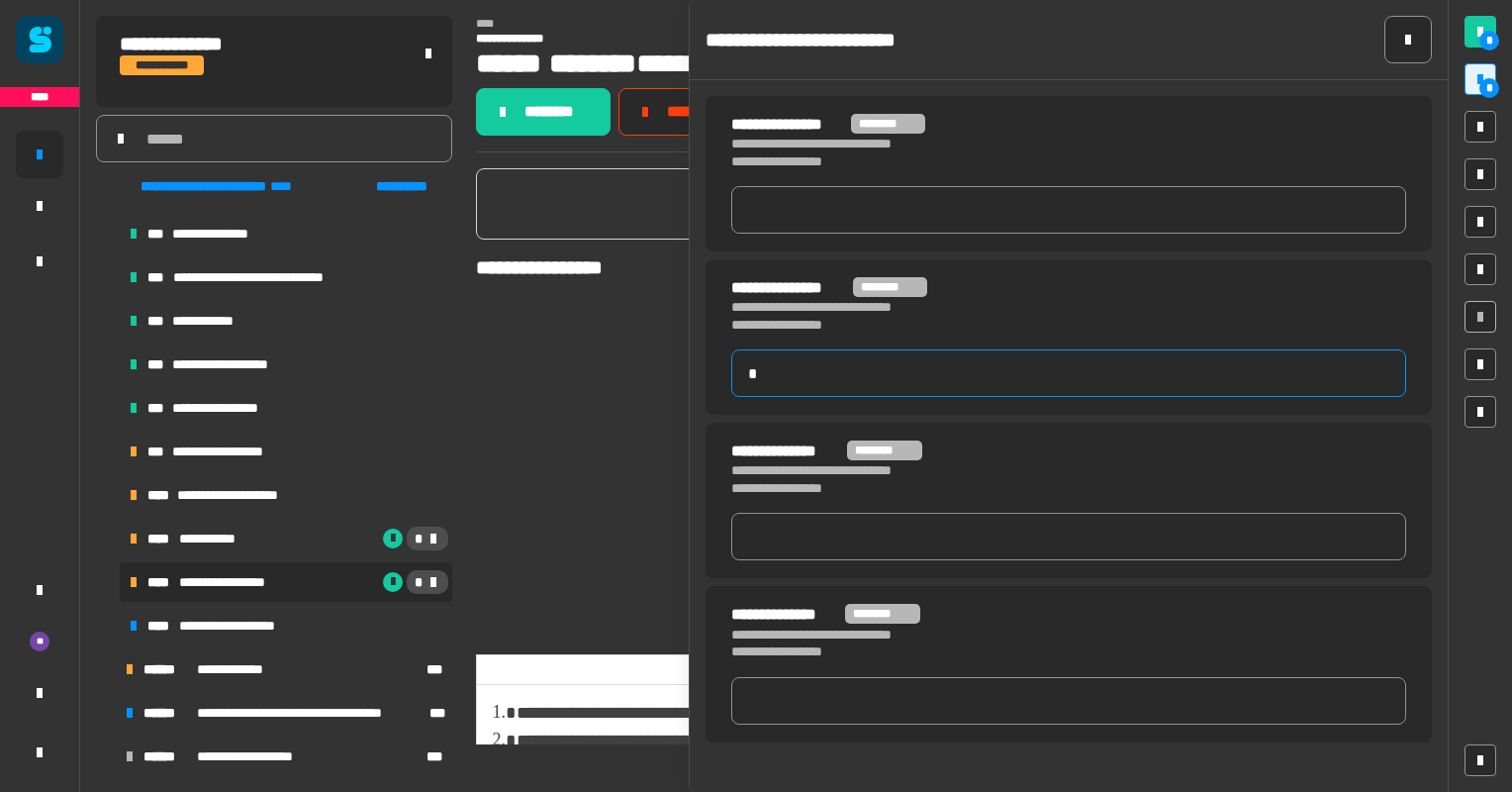 type on "**" 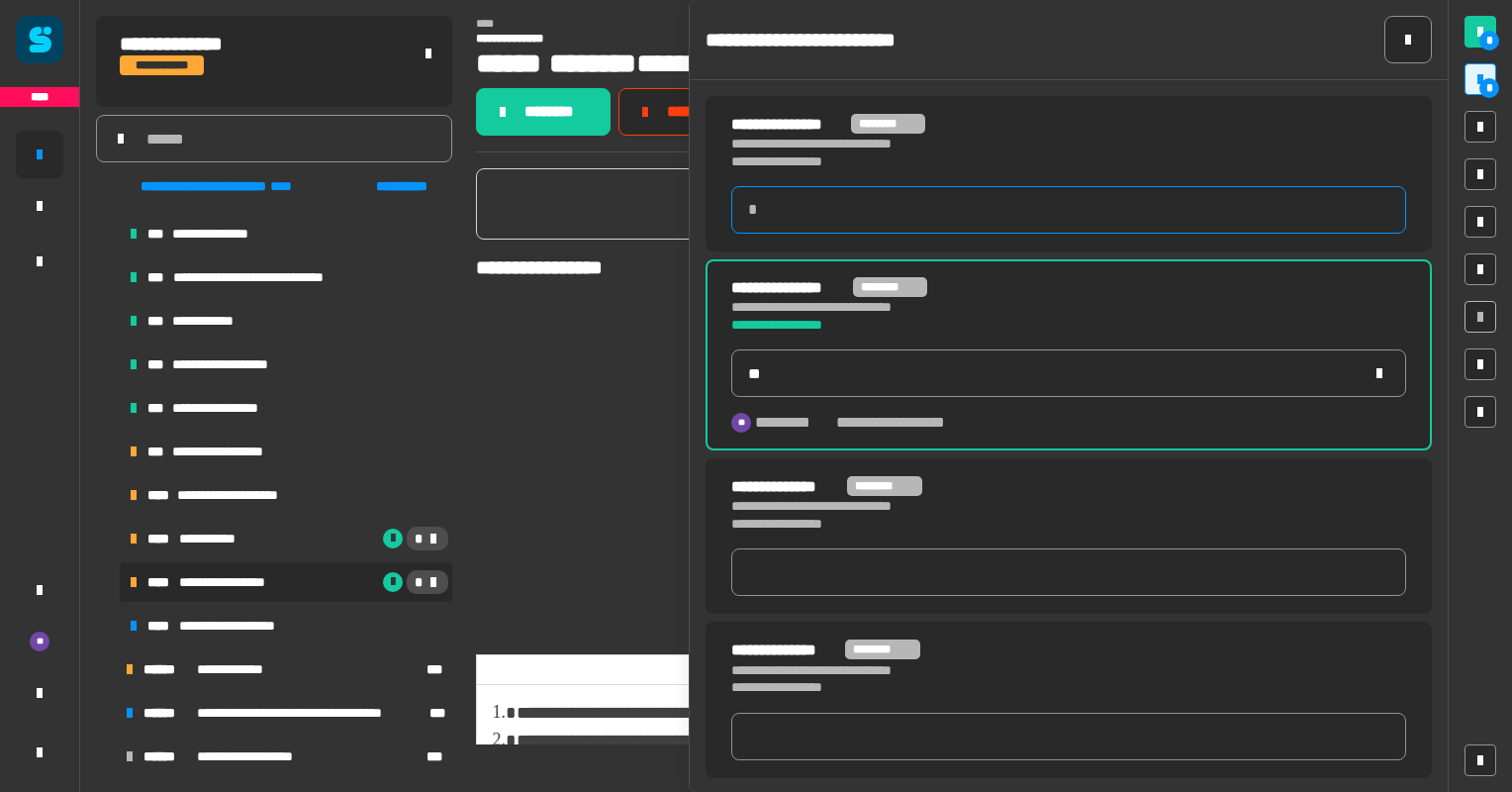 click 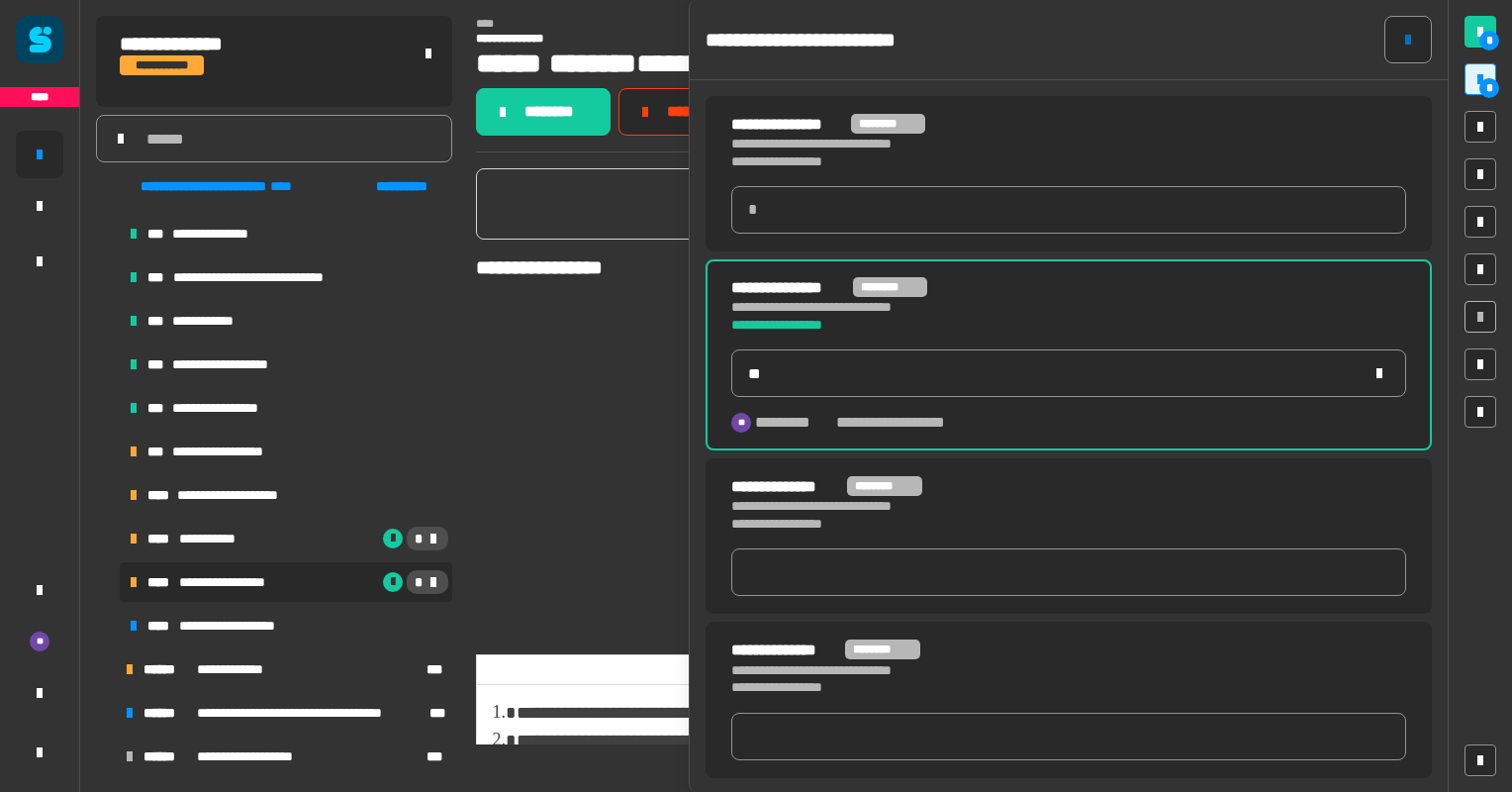 type 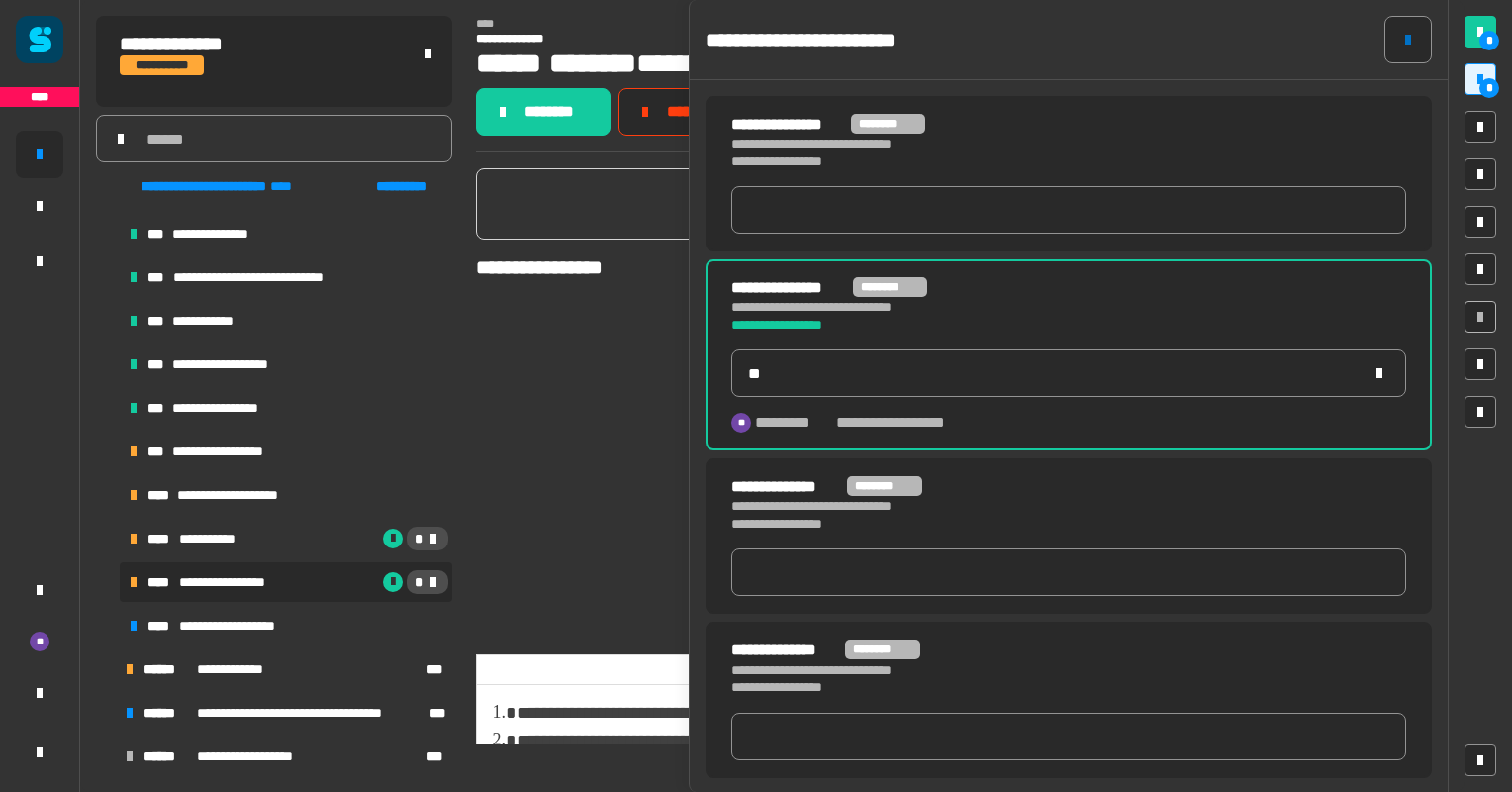 click 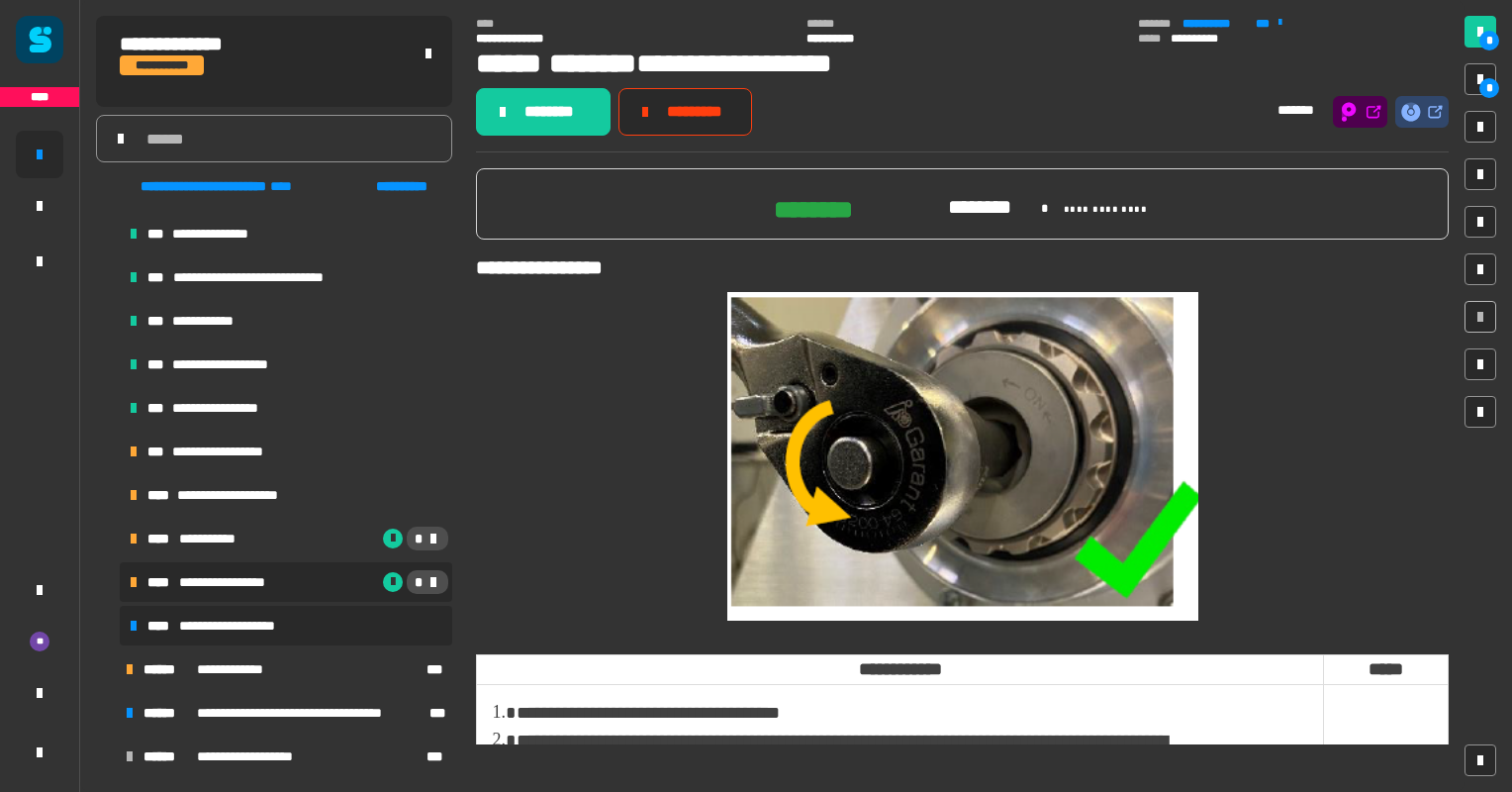 click on "**********" at bounding box center (236, 626) 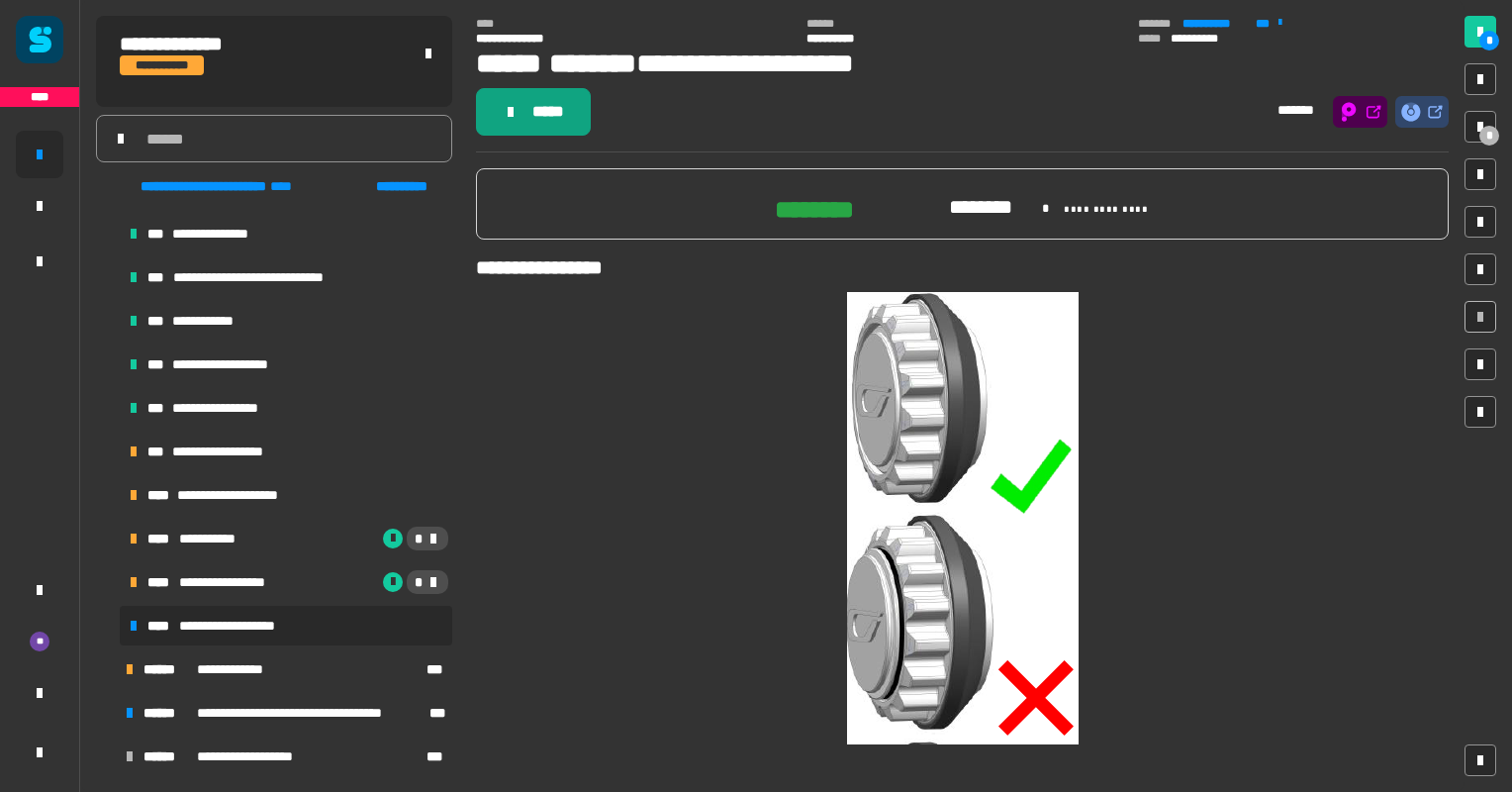 click 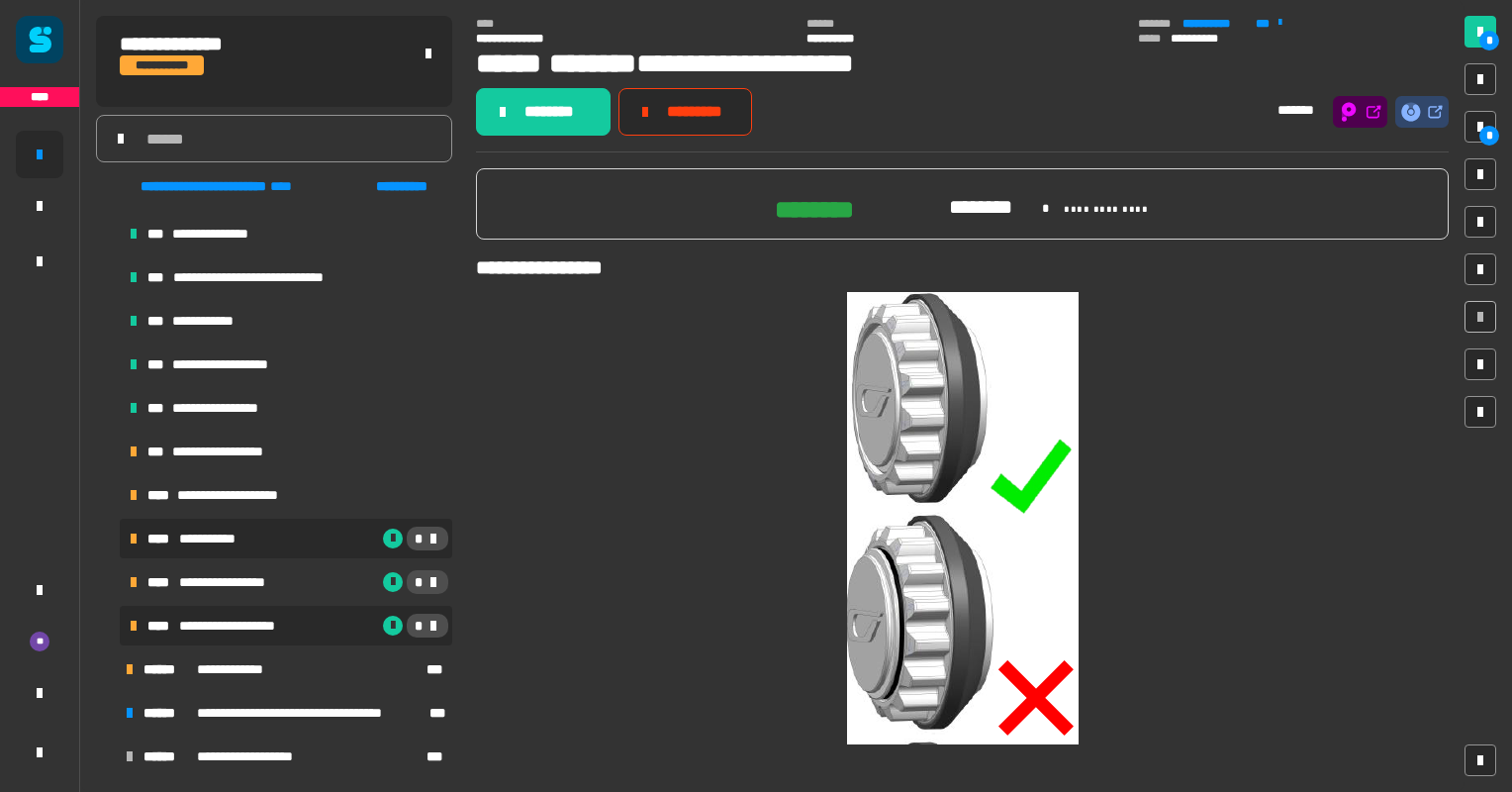 click on "*" at bounding box center [352, 539] 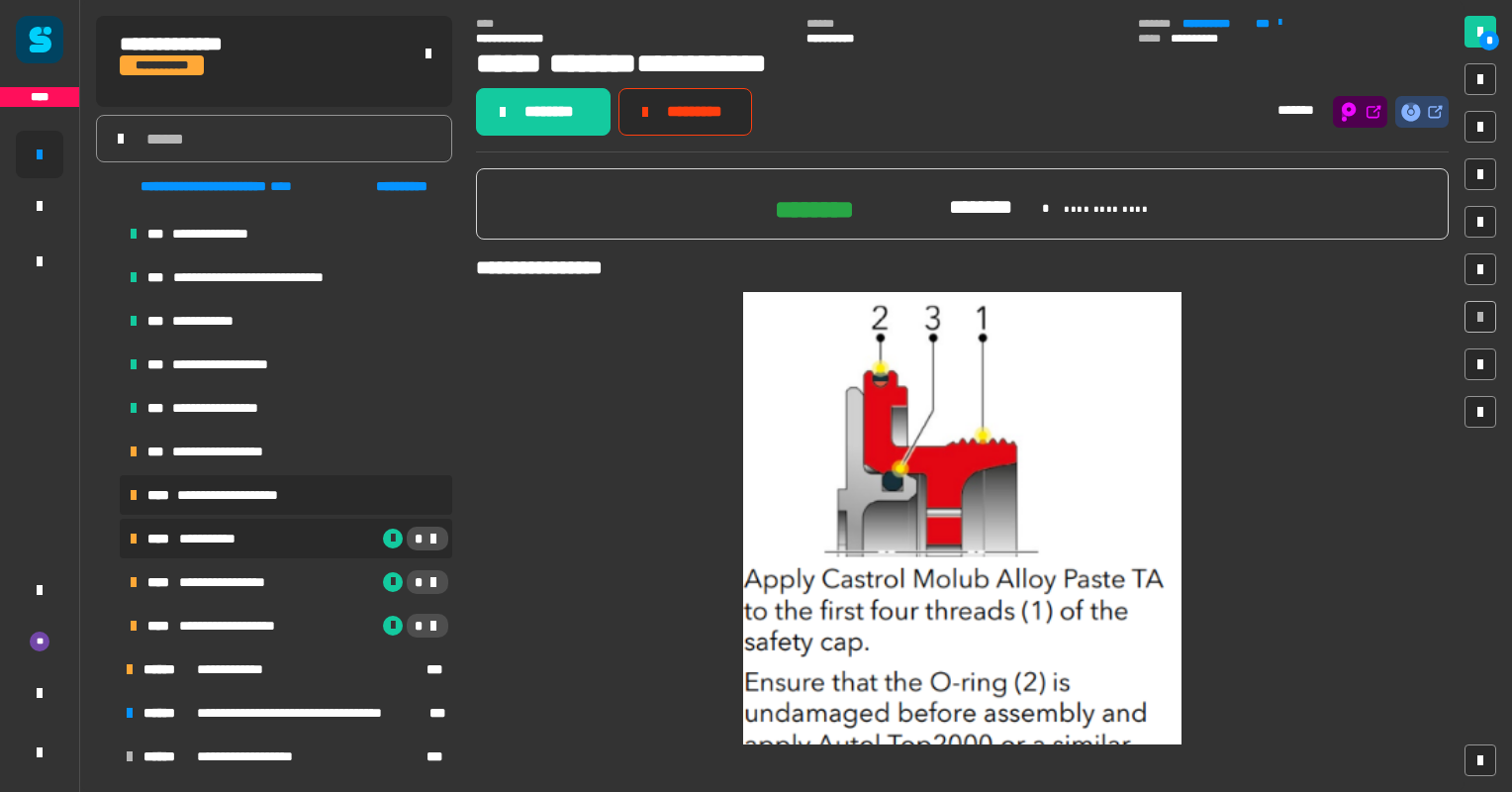 click on "**********" at bounding box center [286, 495] 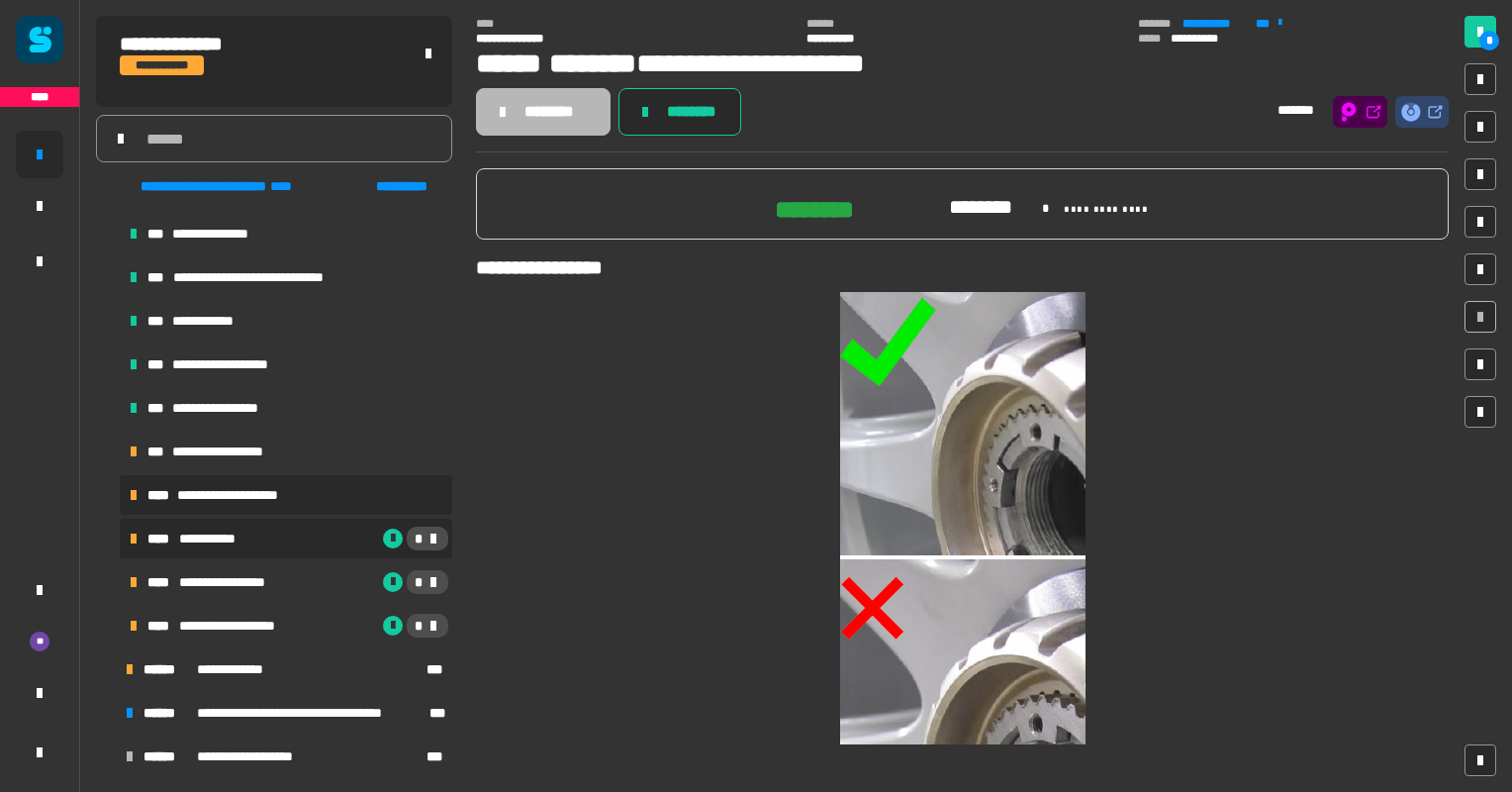 click on "**********" at bounding box center (286, 539) 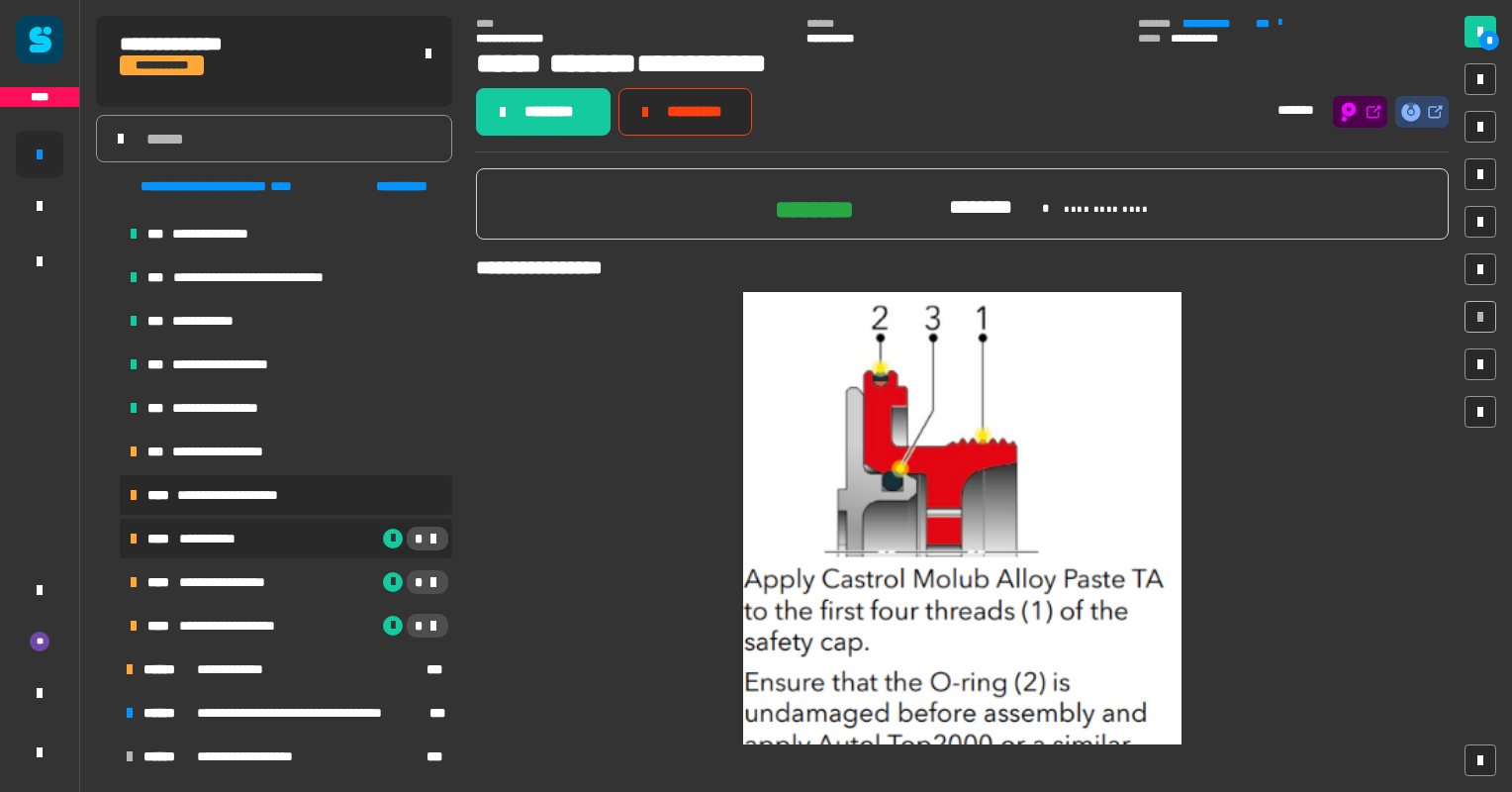 click on "**********" at bounding box center (286, 495) 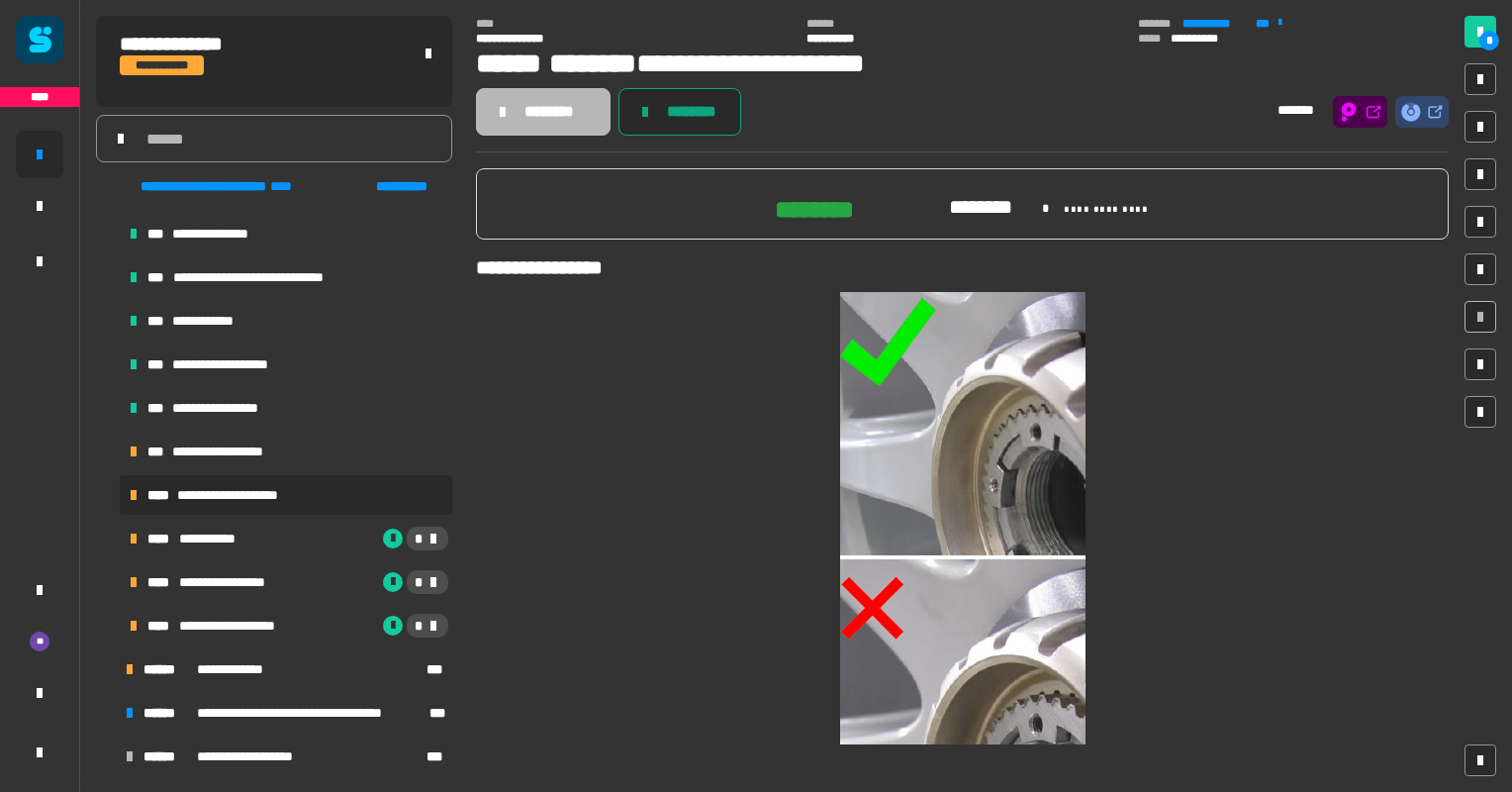 click on "********" 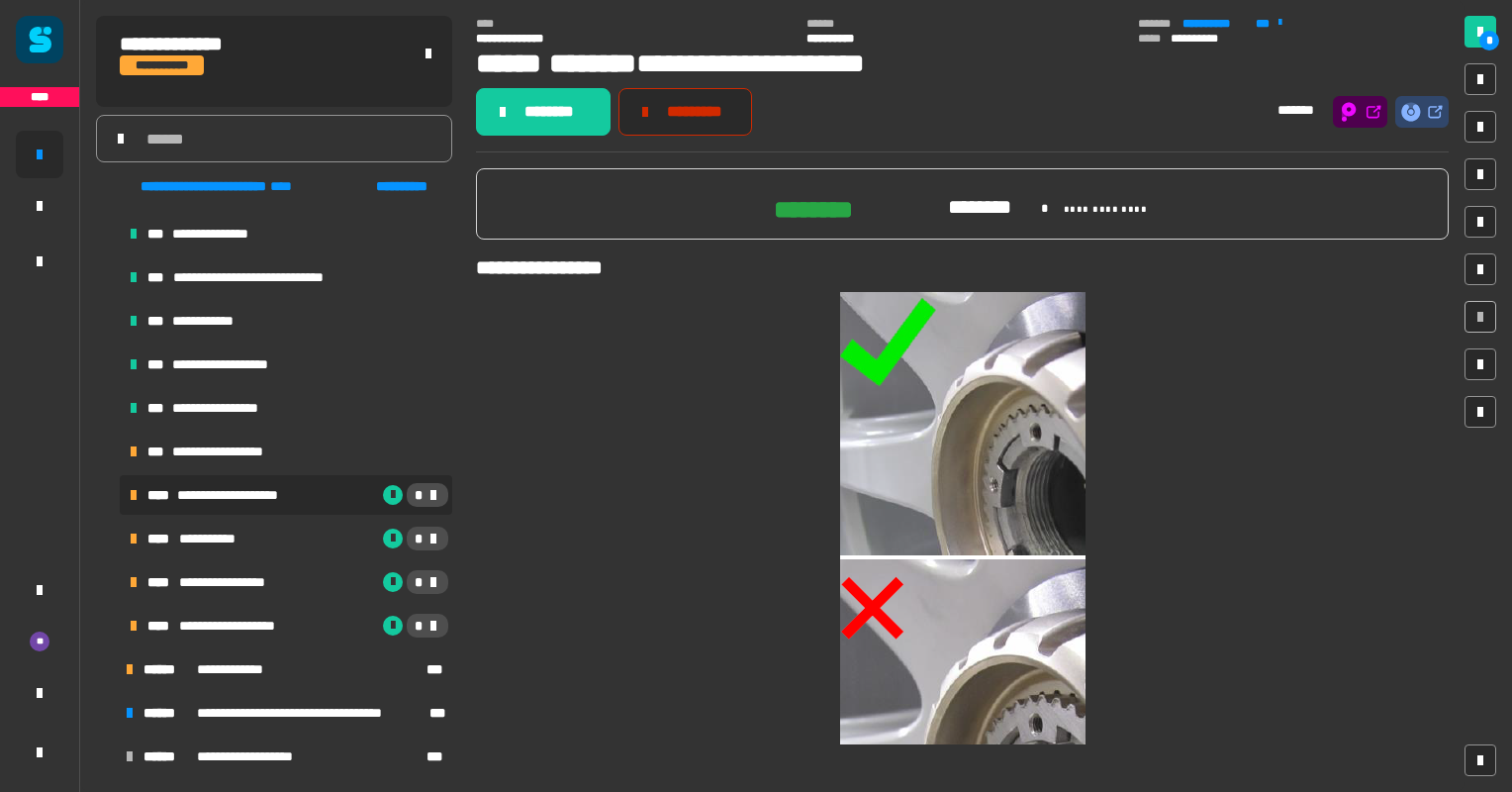 click on "*********" 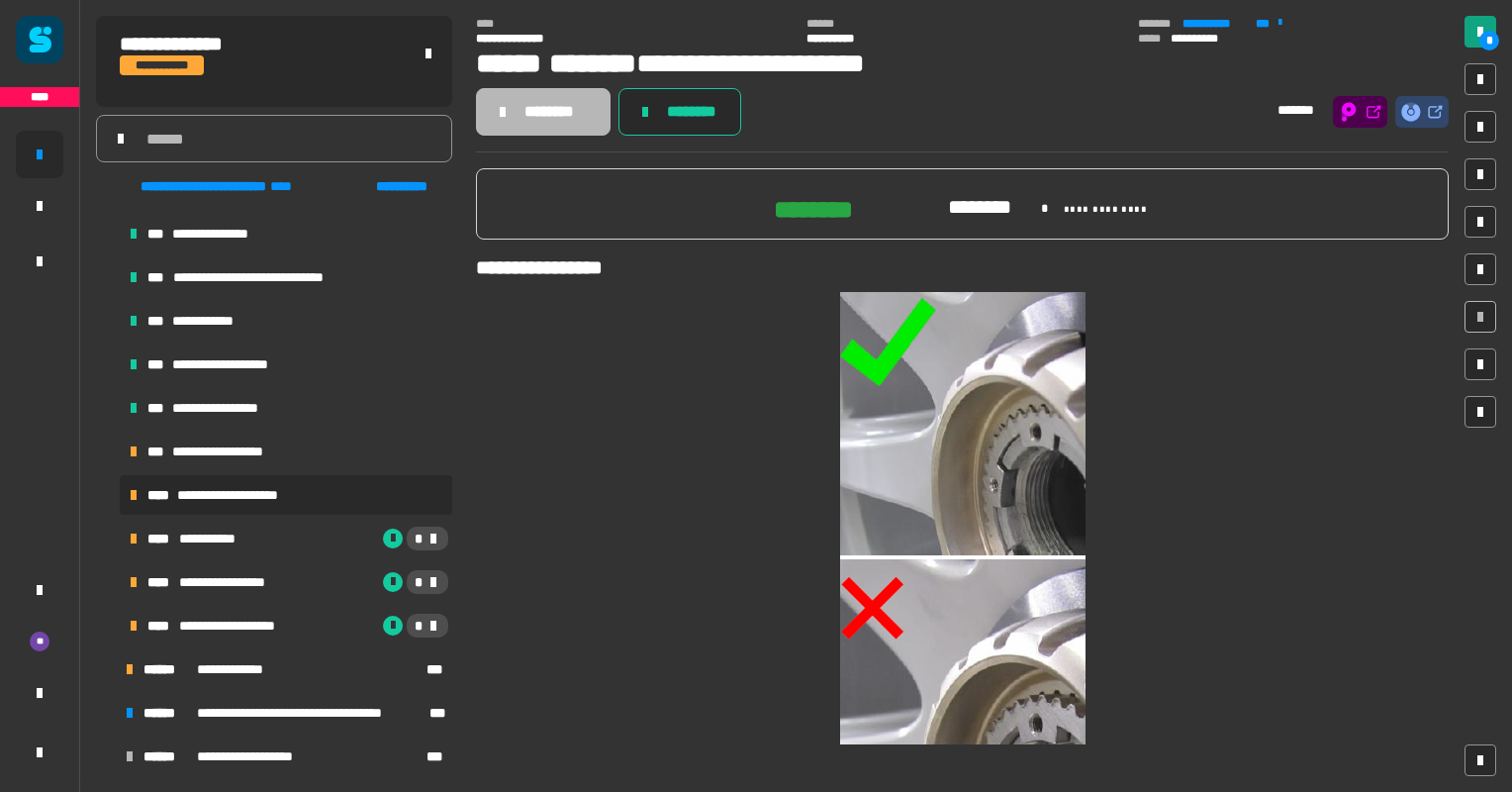 click on "*" at bounding box center [1489, 41] 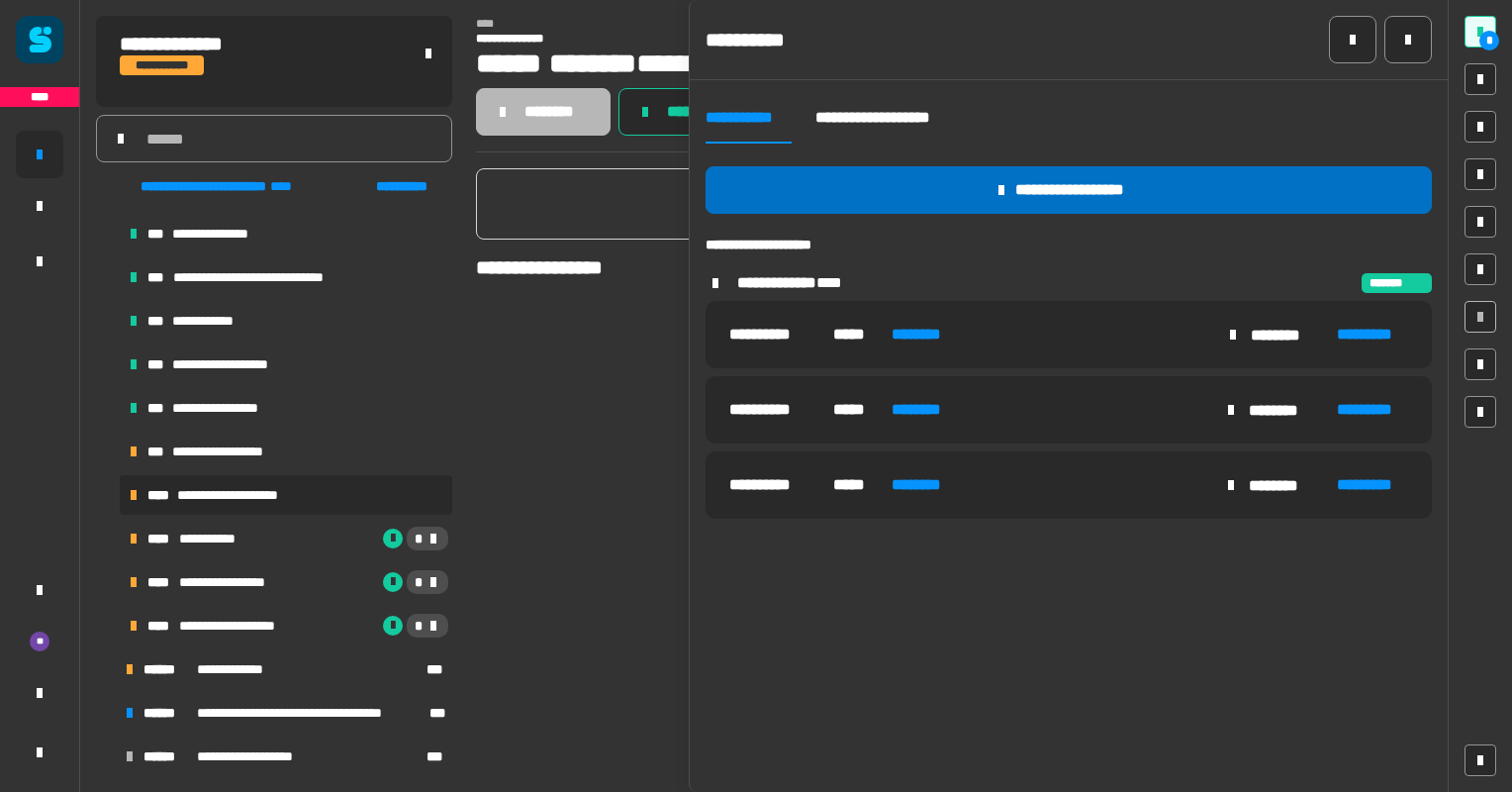 click on "**********" 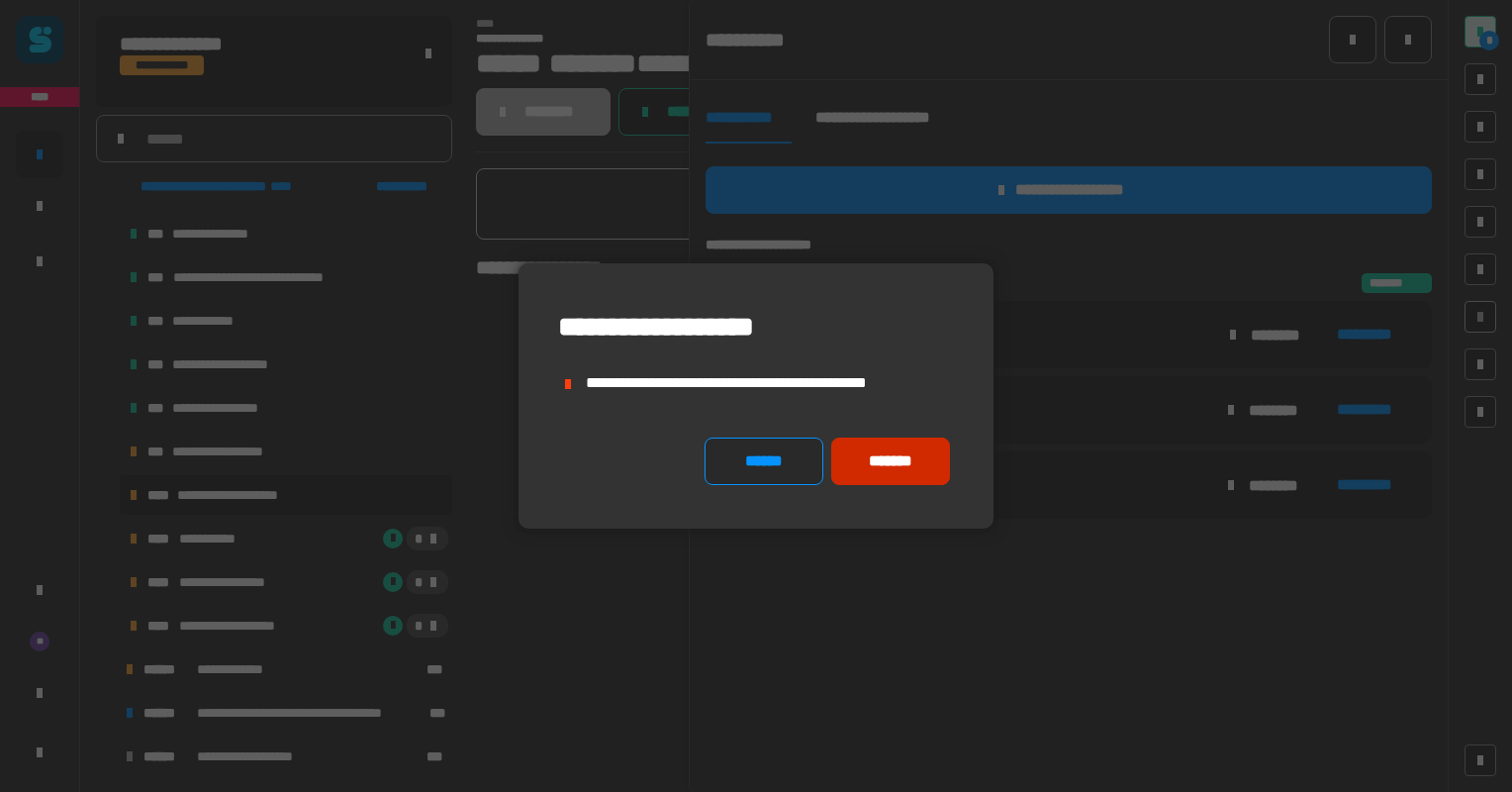 click on "*******" 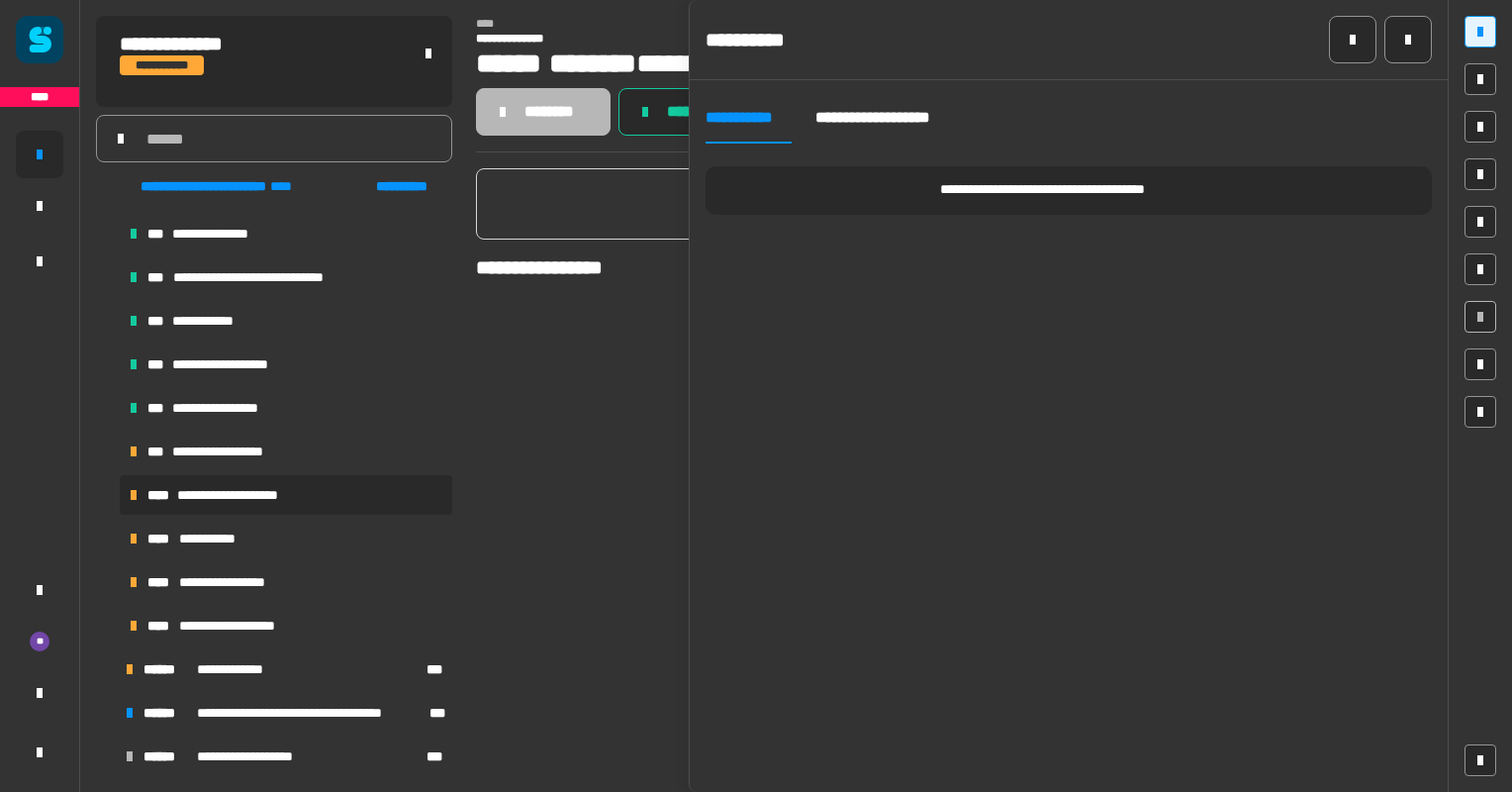 click 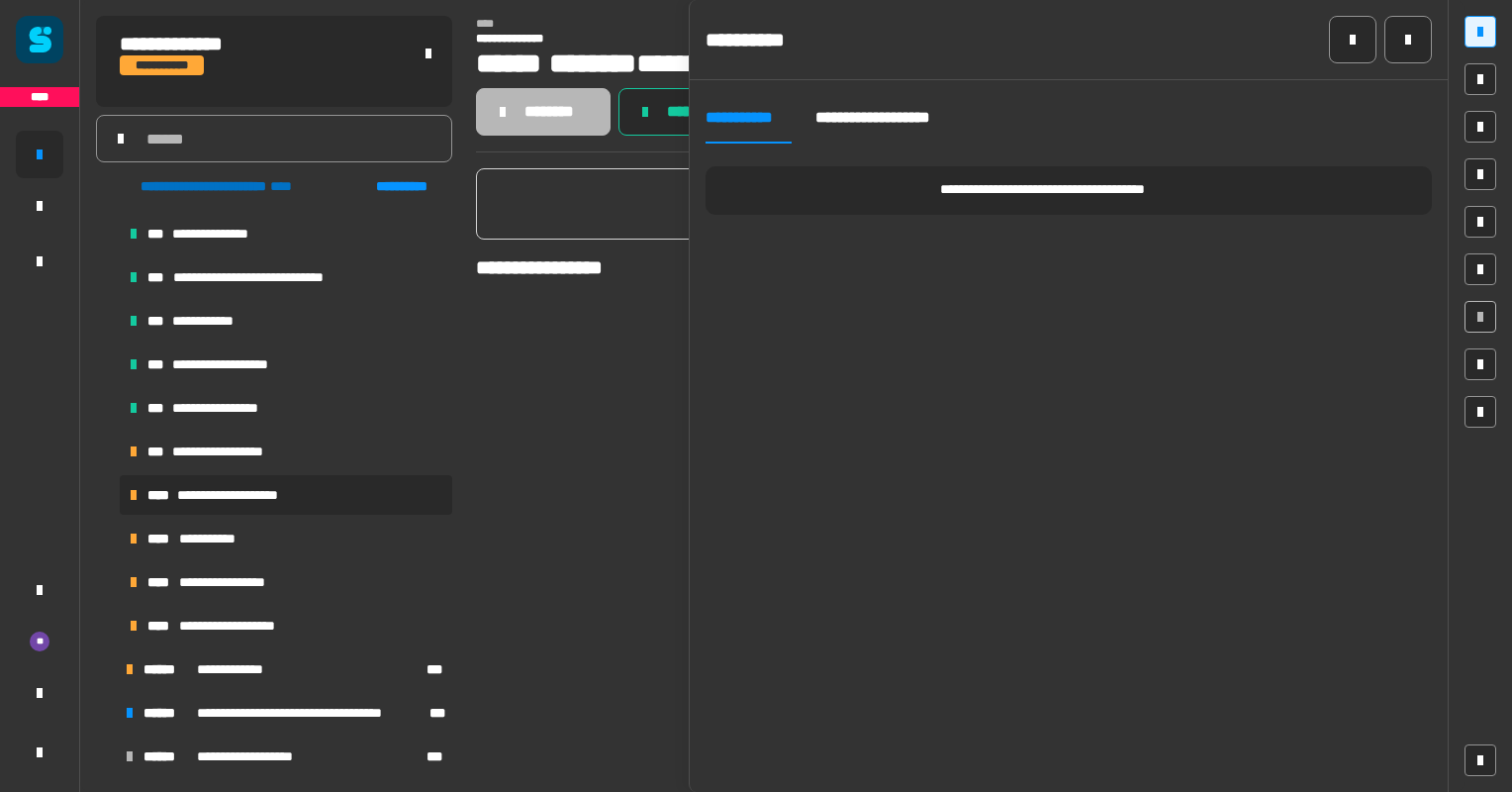 click on "**********" 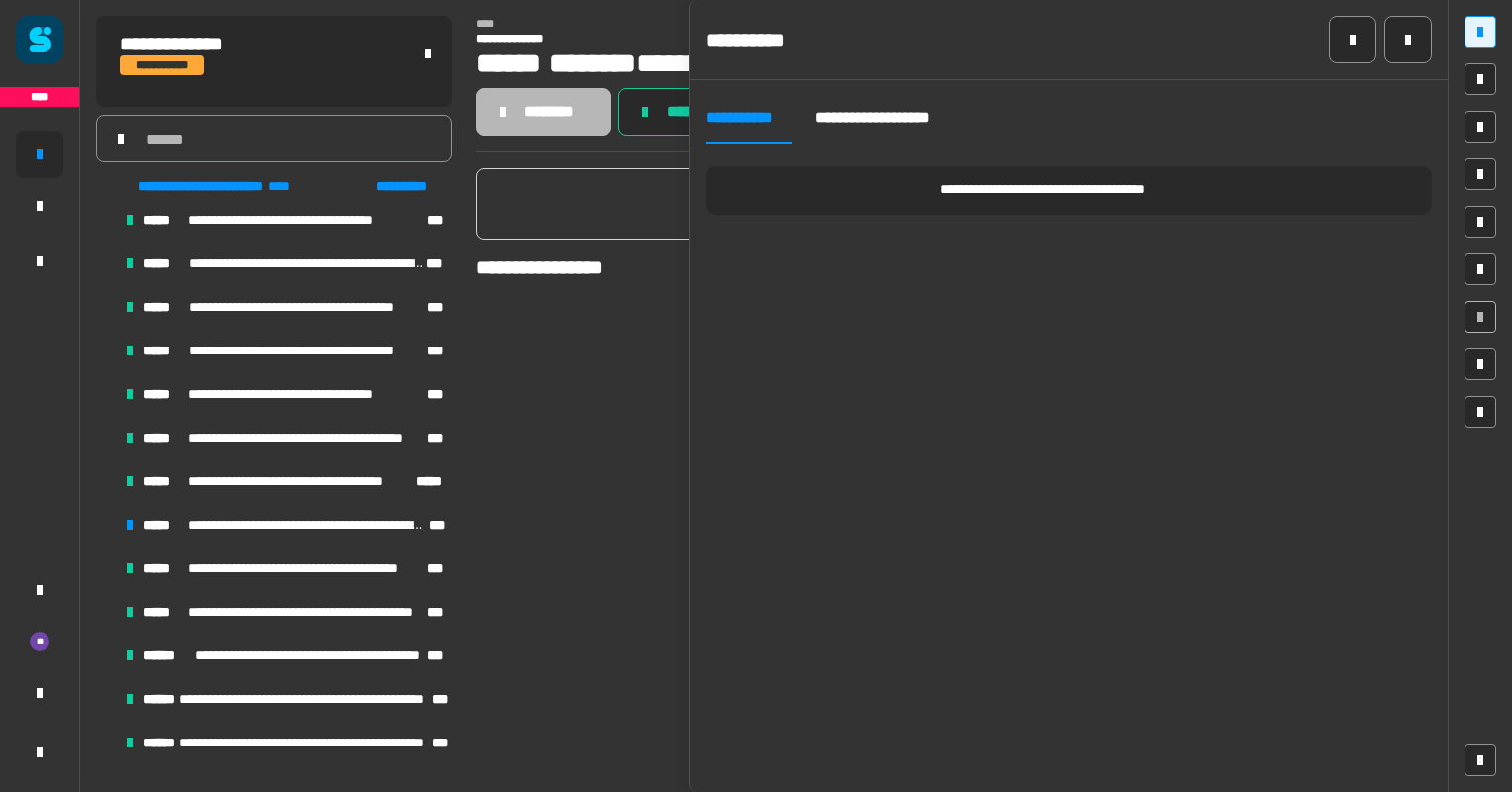scroll, scrollTop: 0, scrollLeft: 0, axis: both 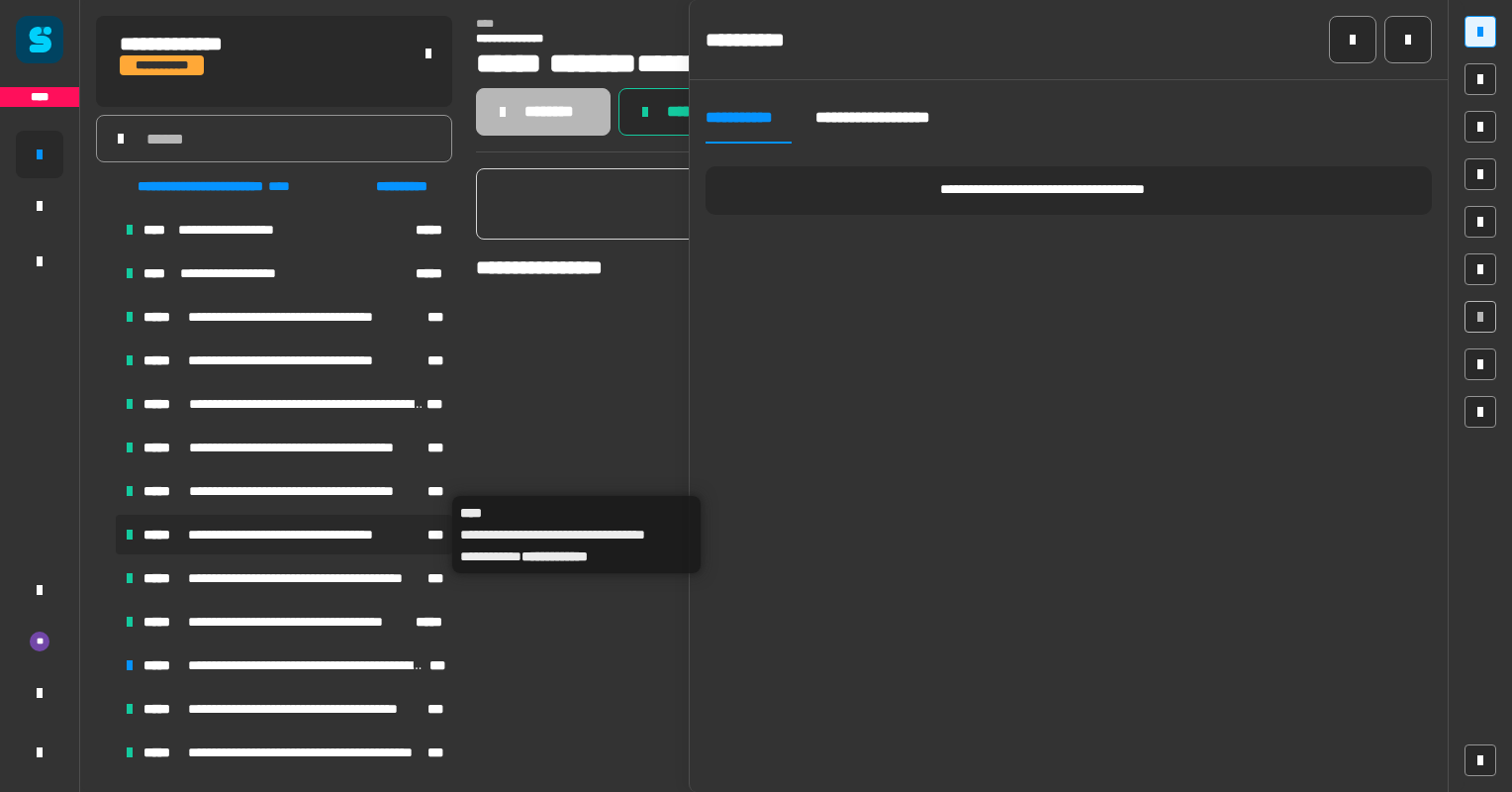 click on "**********" at bounding box center [304, 535] 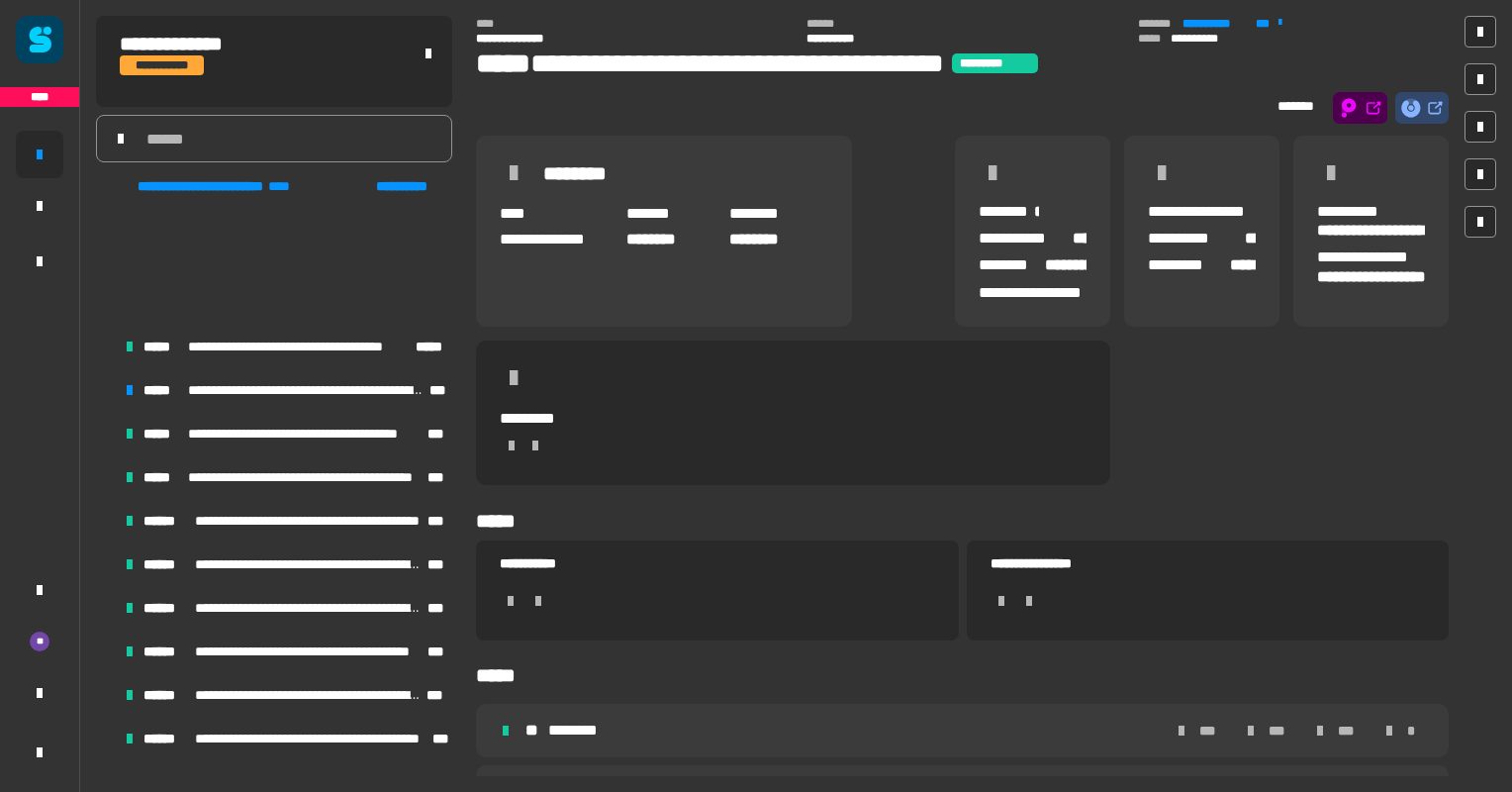 scroll, scrollTop: 495, scrollLeft: 0, axis: vertical 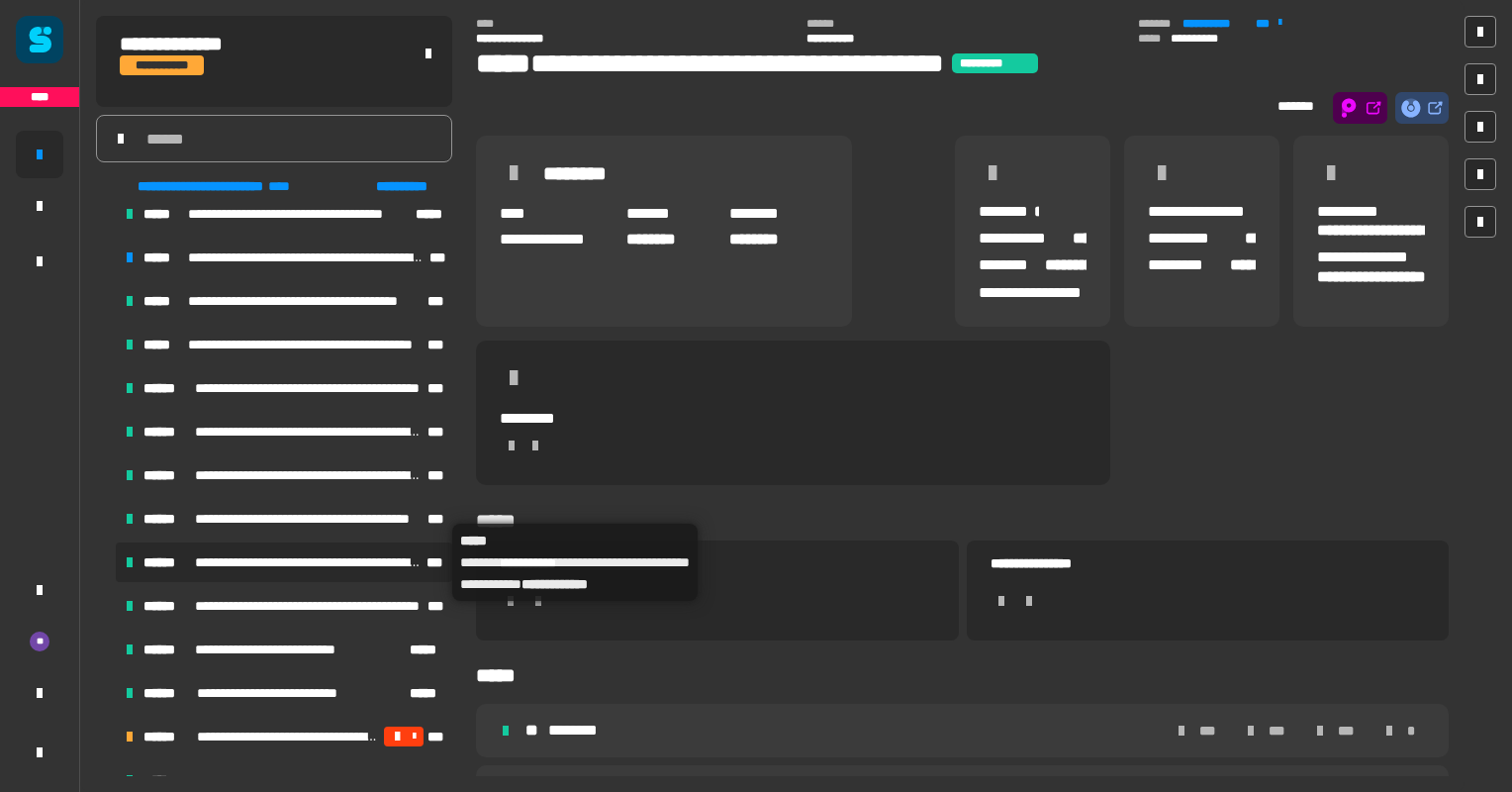 click on "**********" at bounding box center [309, 562] 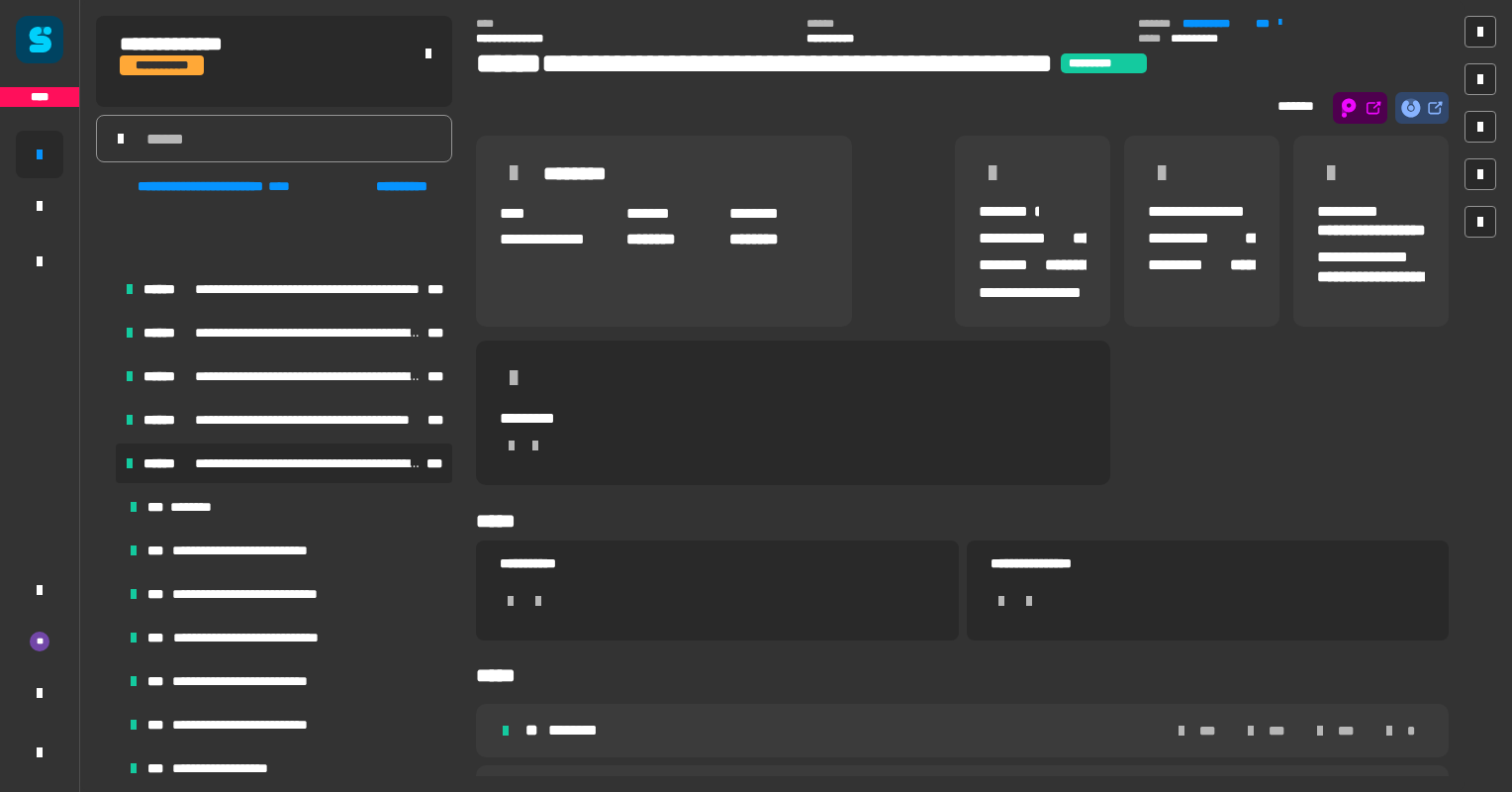scroll, scrollTop: 792, scrollLeft: 0, axis: vertical 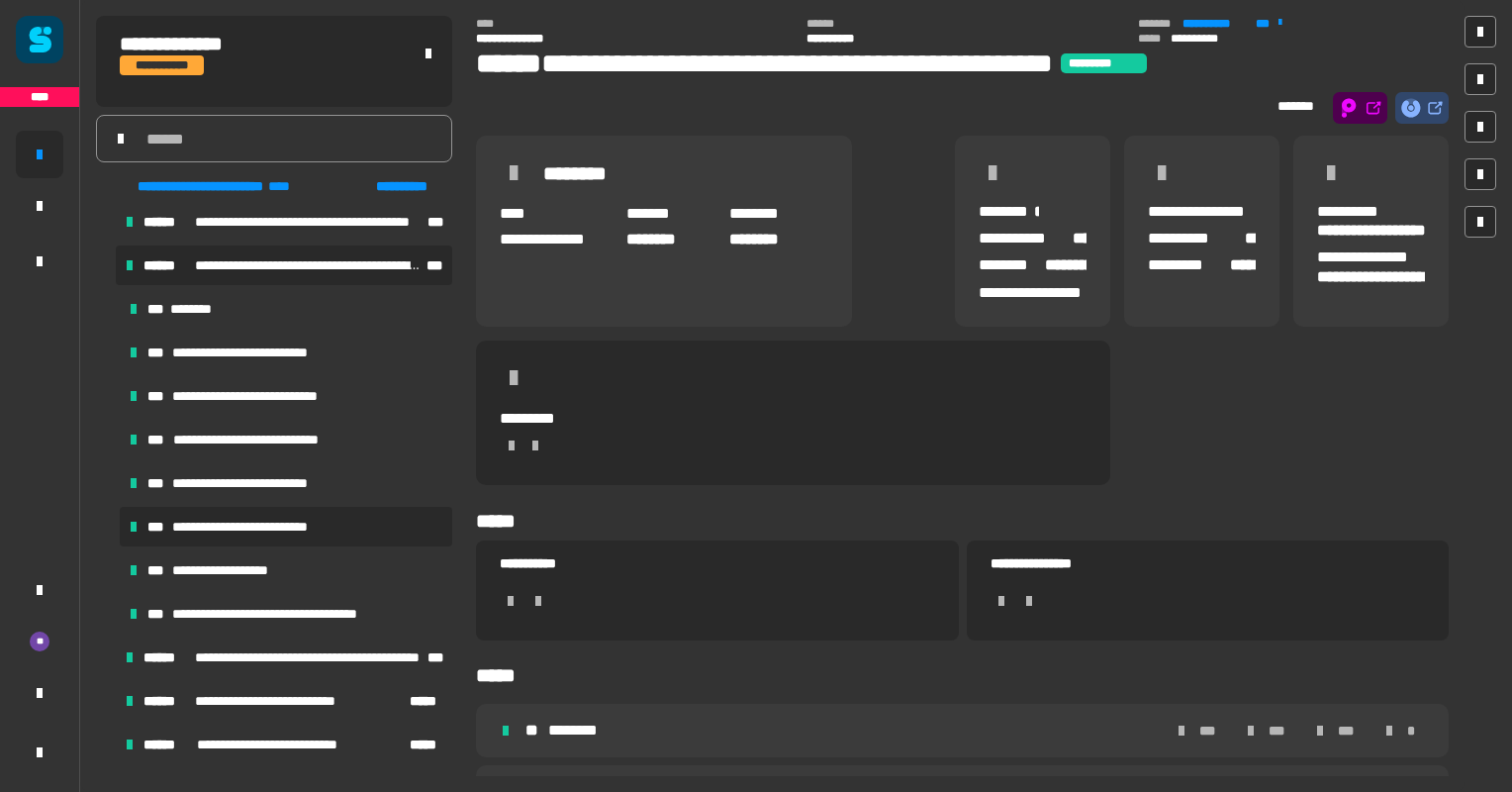 click on "**********" at bounding box center (253, 527) 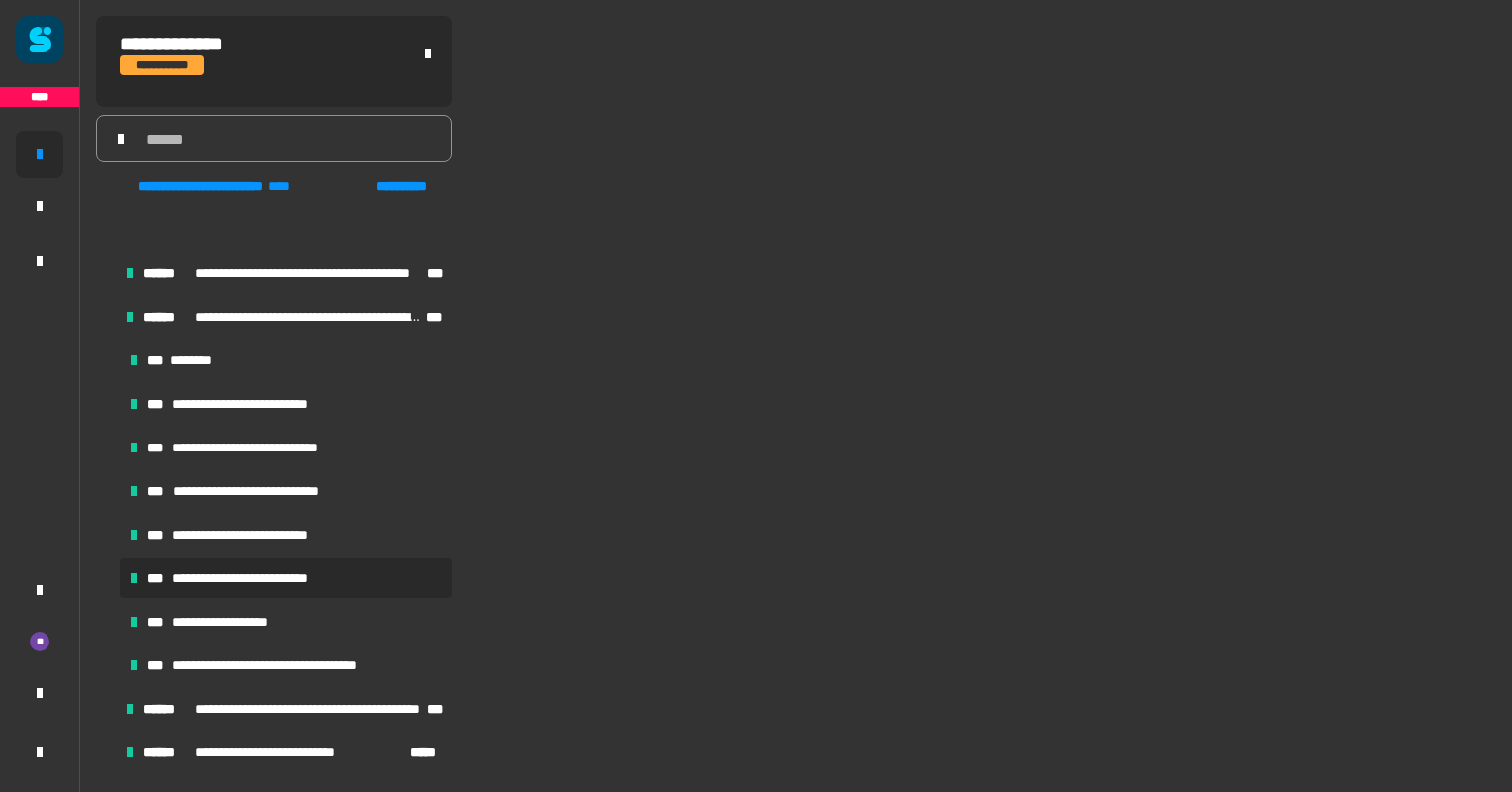 scroll, scrollTop: 828, scrollLeft: 0, axis: vertical 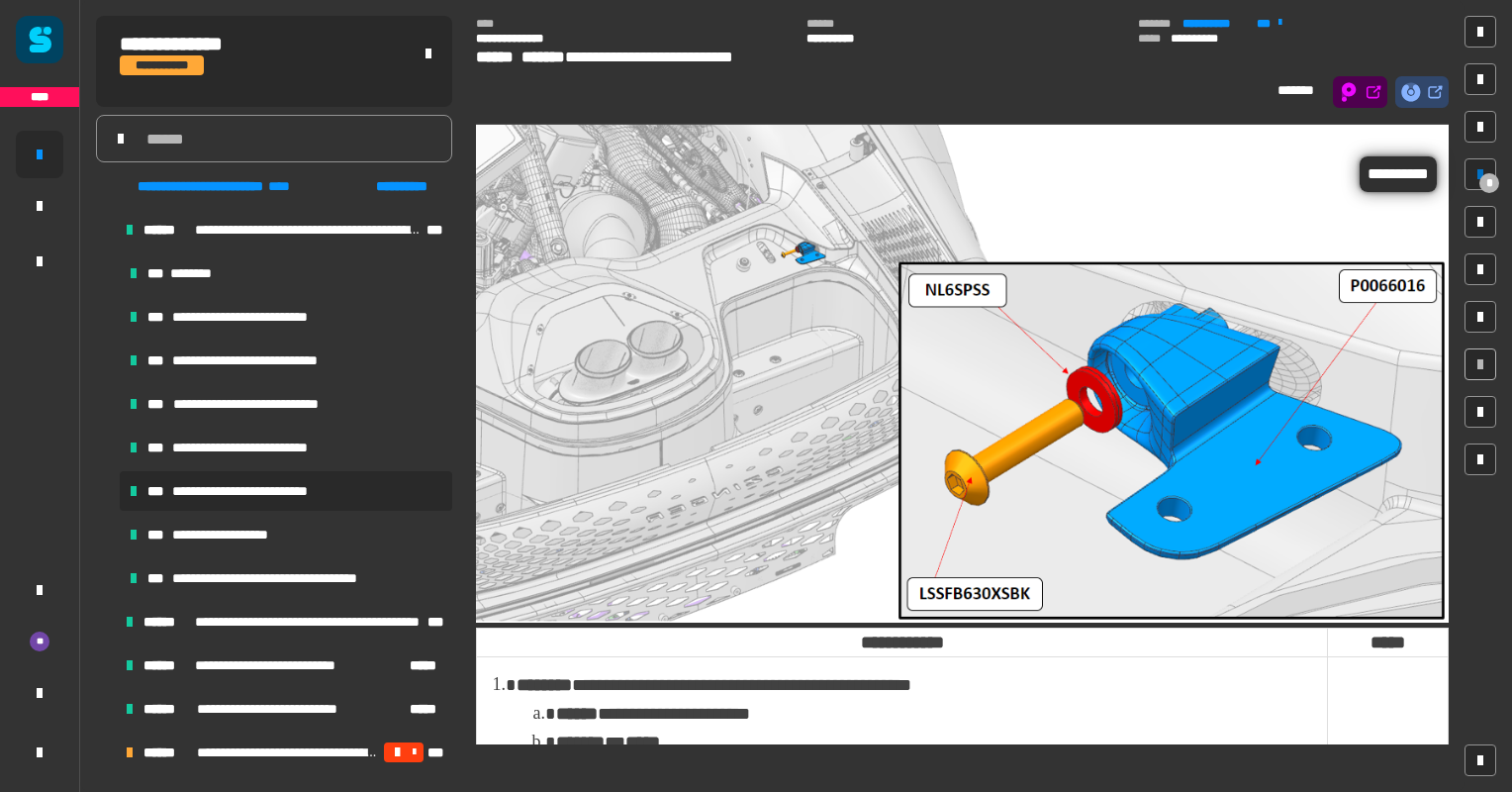 click at bounding box center [1480, 174] 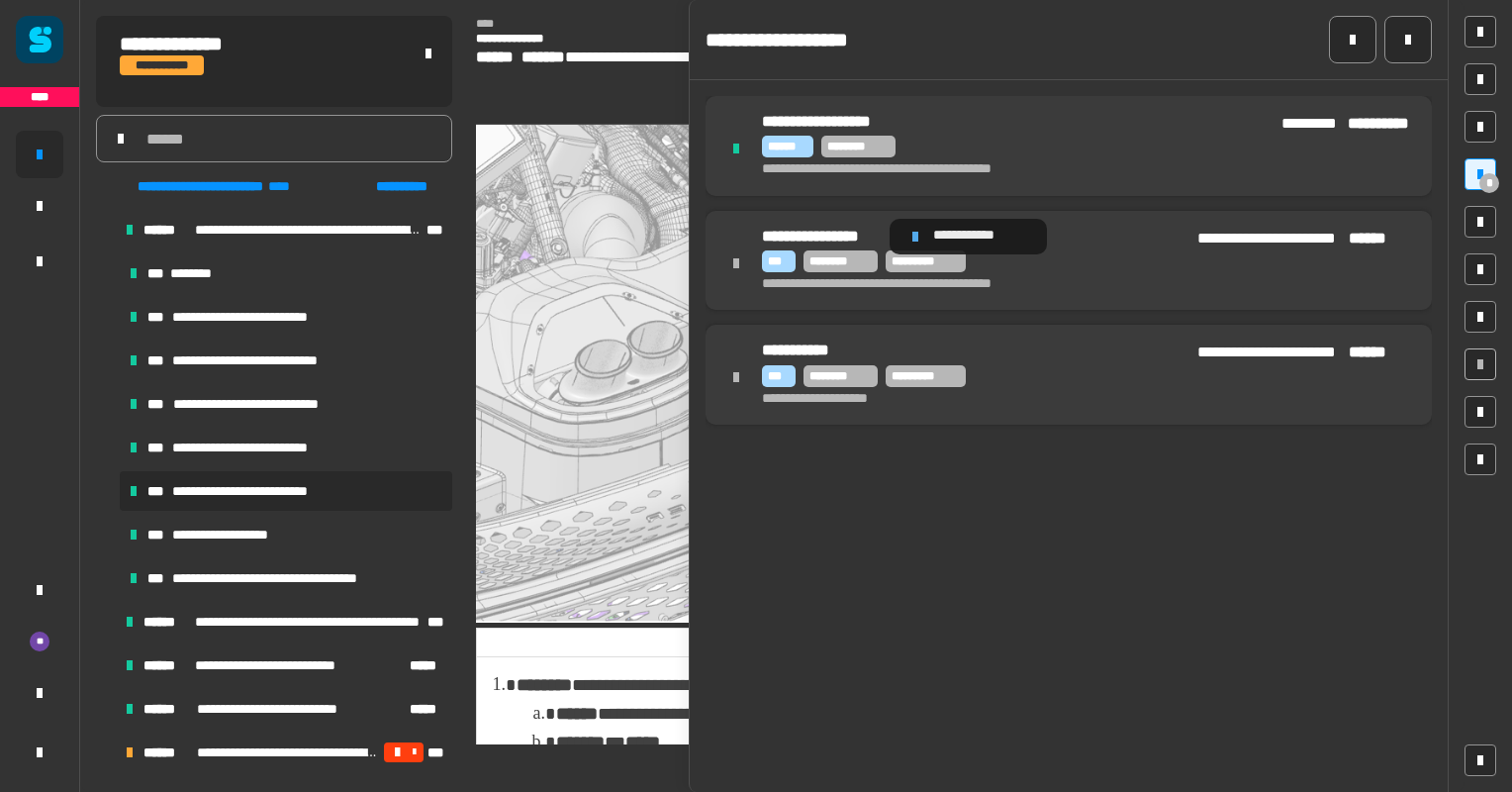 click at bounding box center [915, 237] 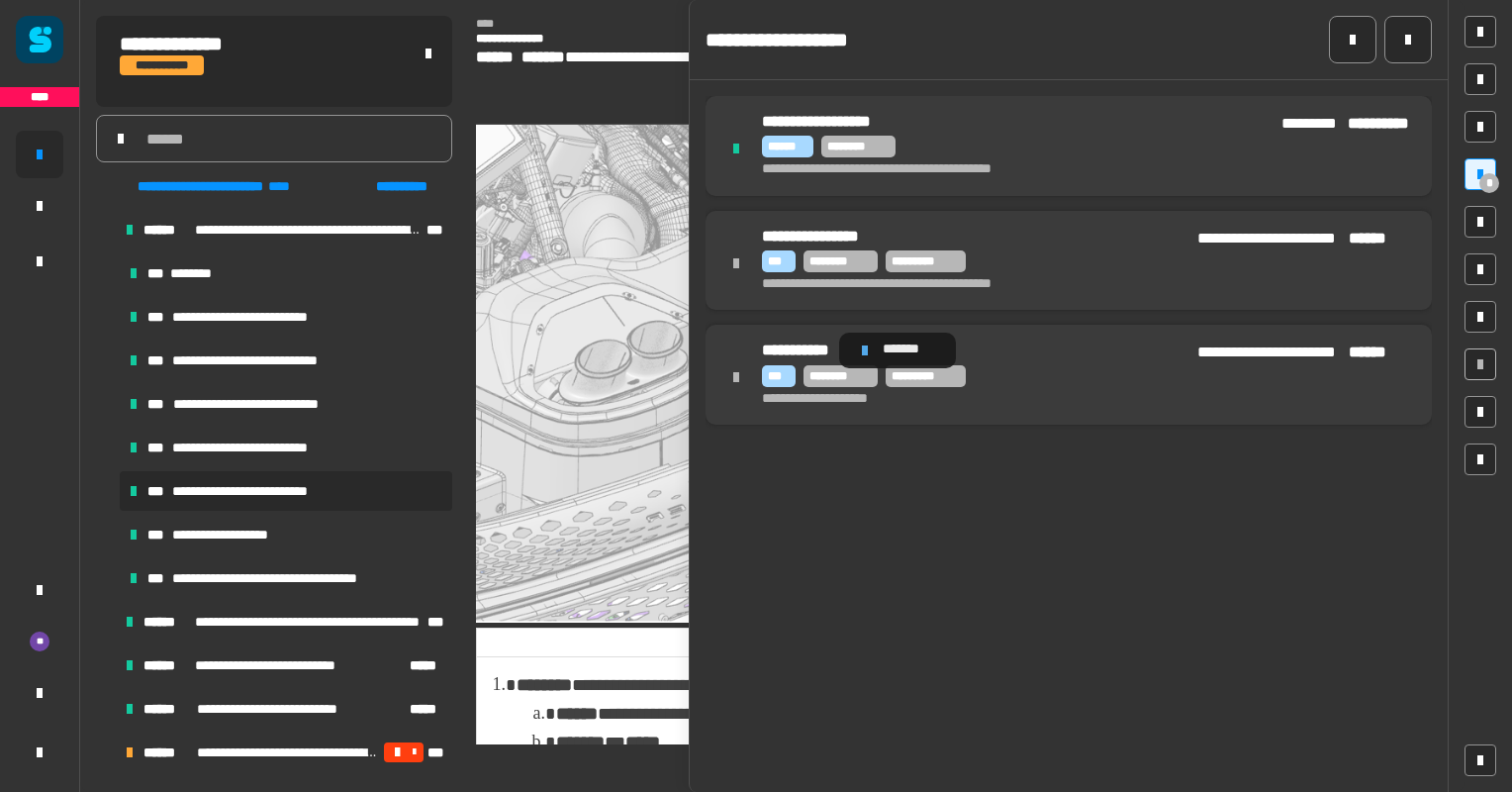 click at bounding box center [865, 350] 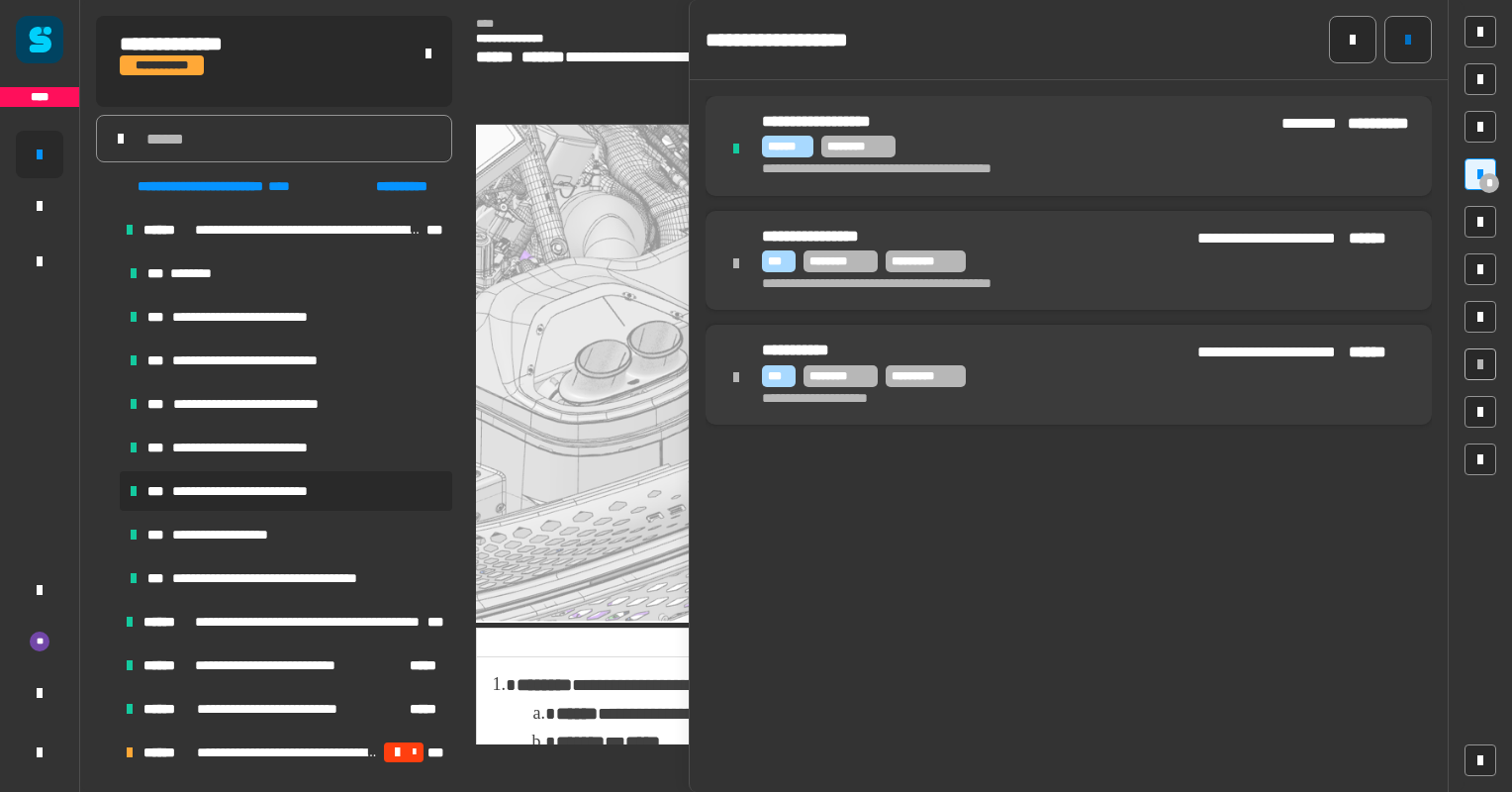 click 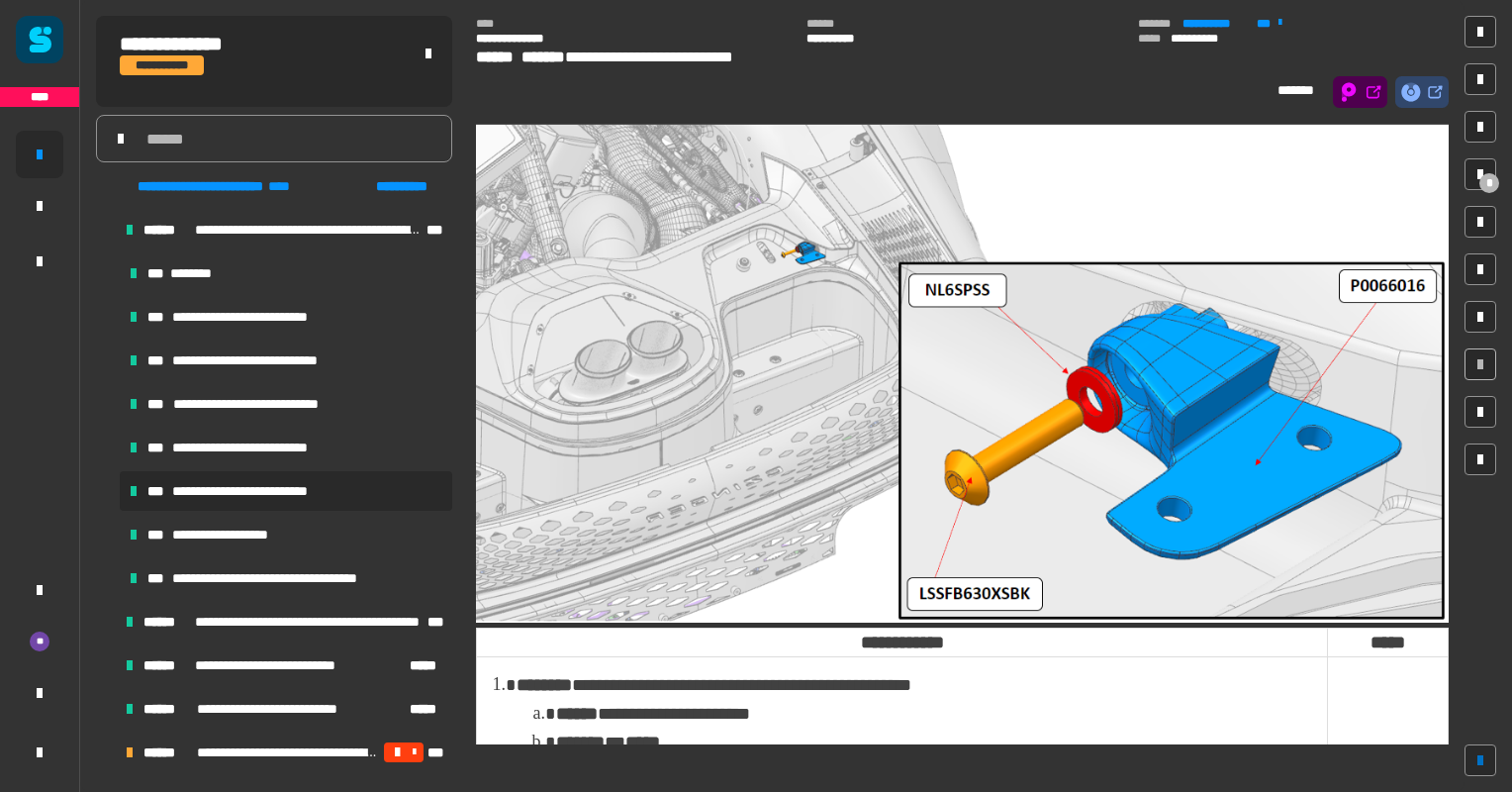 scroll, scrollTop: 828, scrollLeft: 0, axis: vertical 